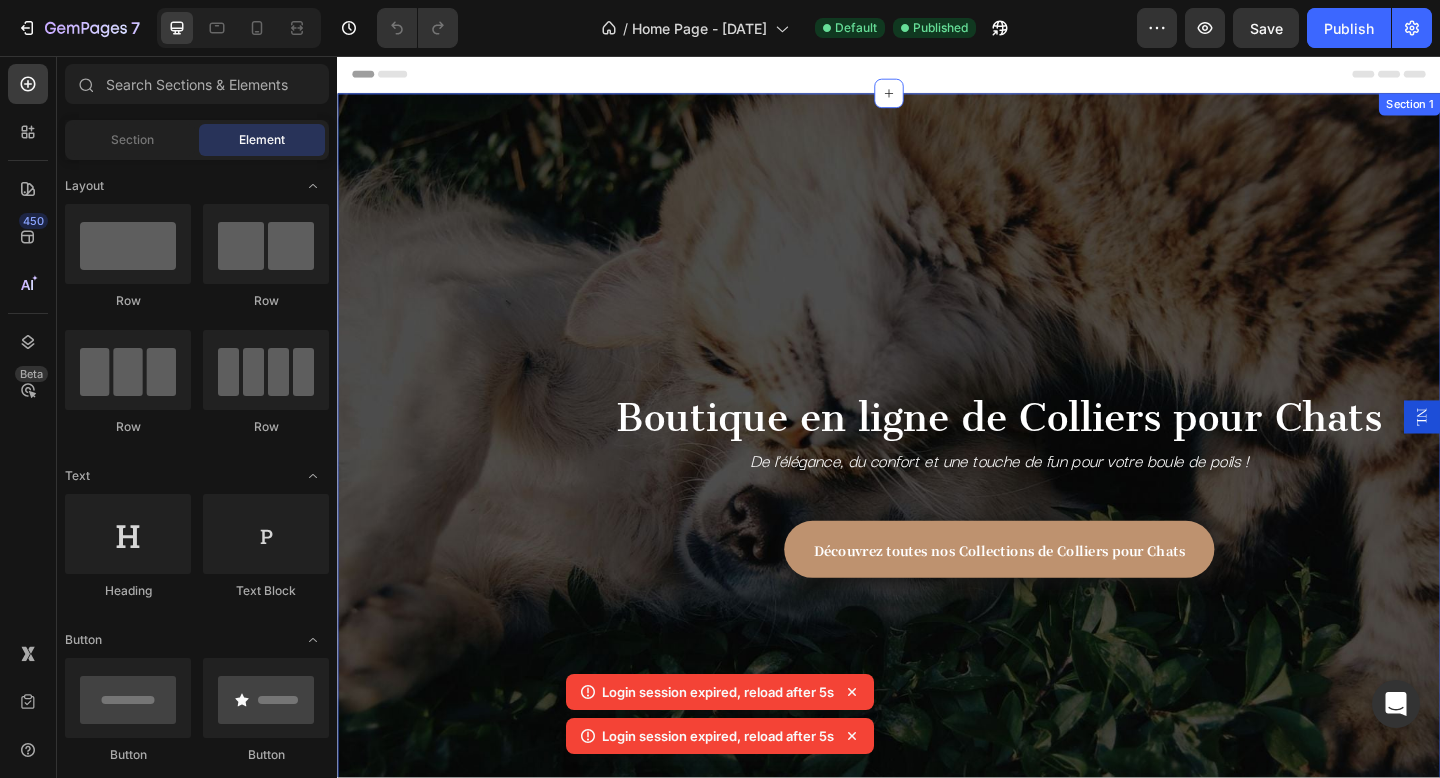 scroll, scrollTop: 0, scrollLeft: 0, axis: both 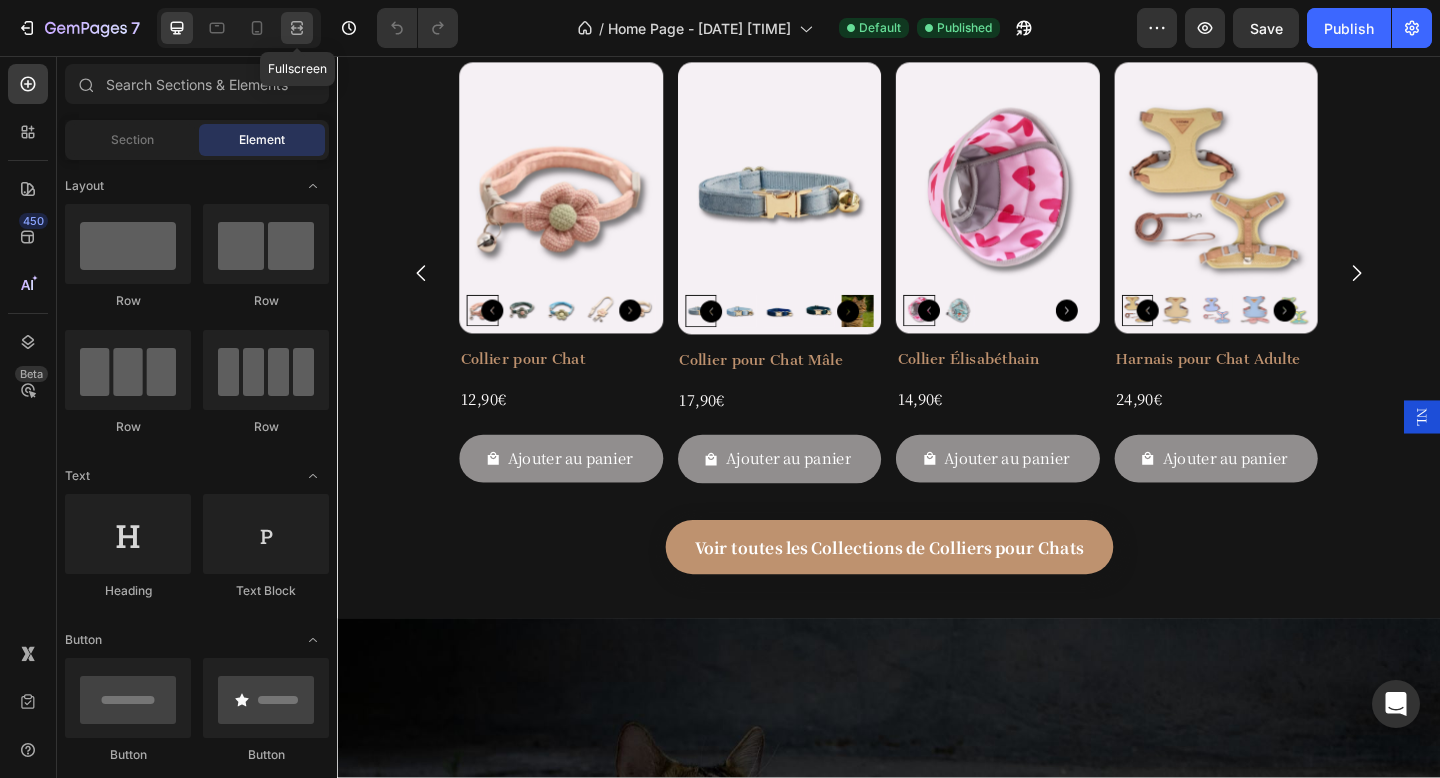 click 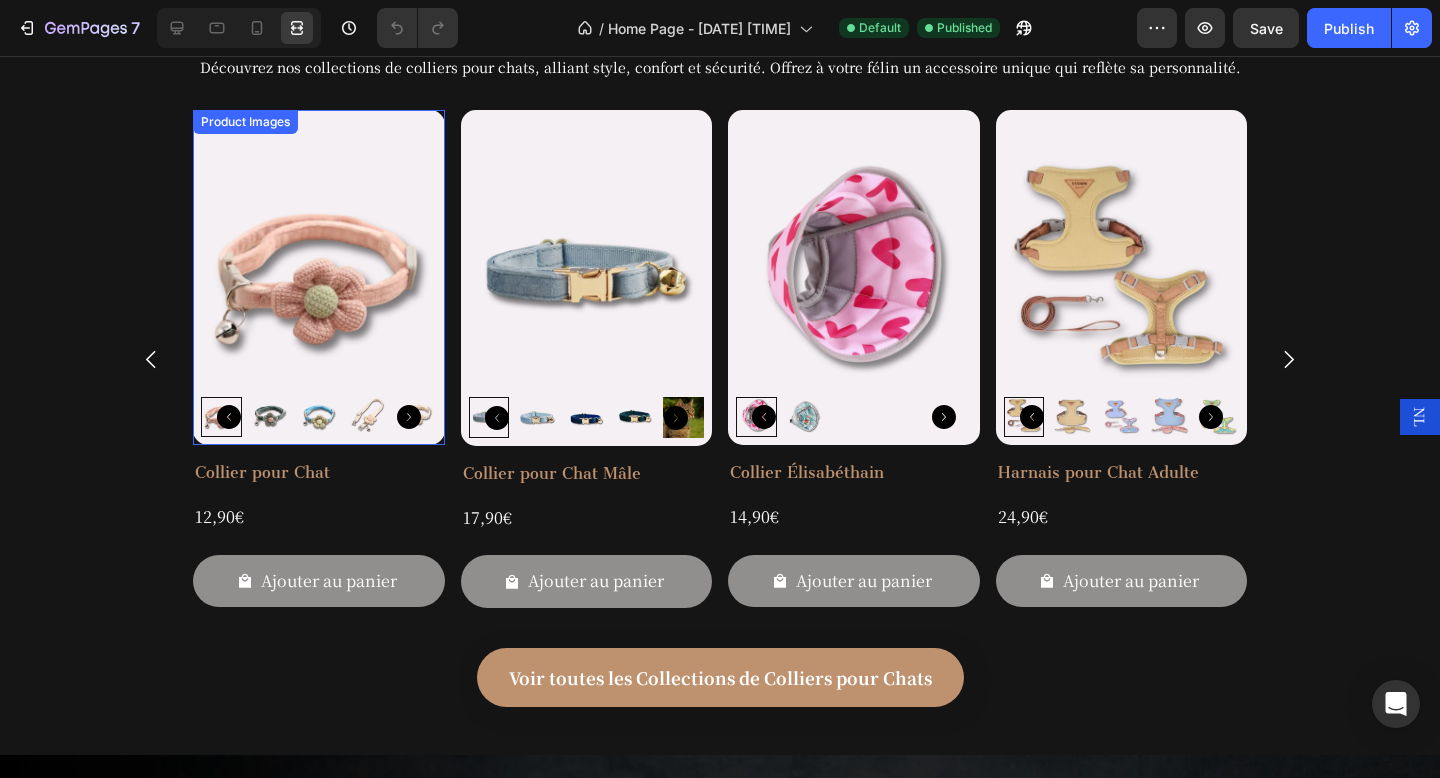 scroll, scrollTop: 1974, scrollLeft: 0, axis: vertical 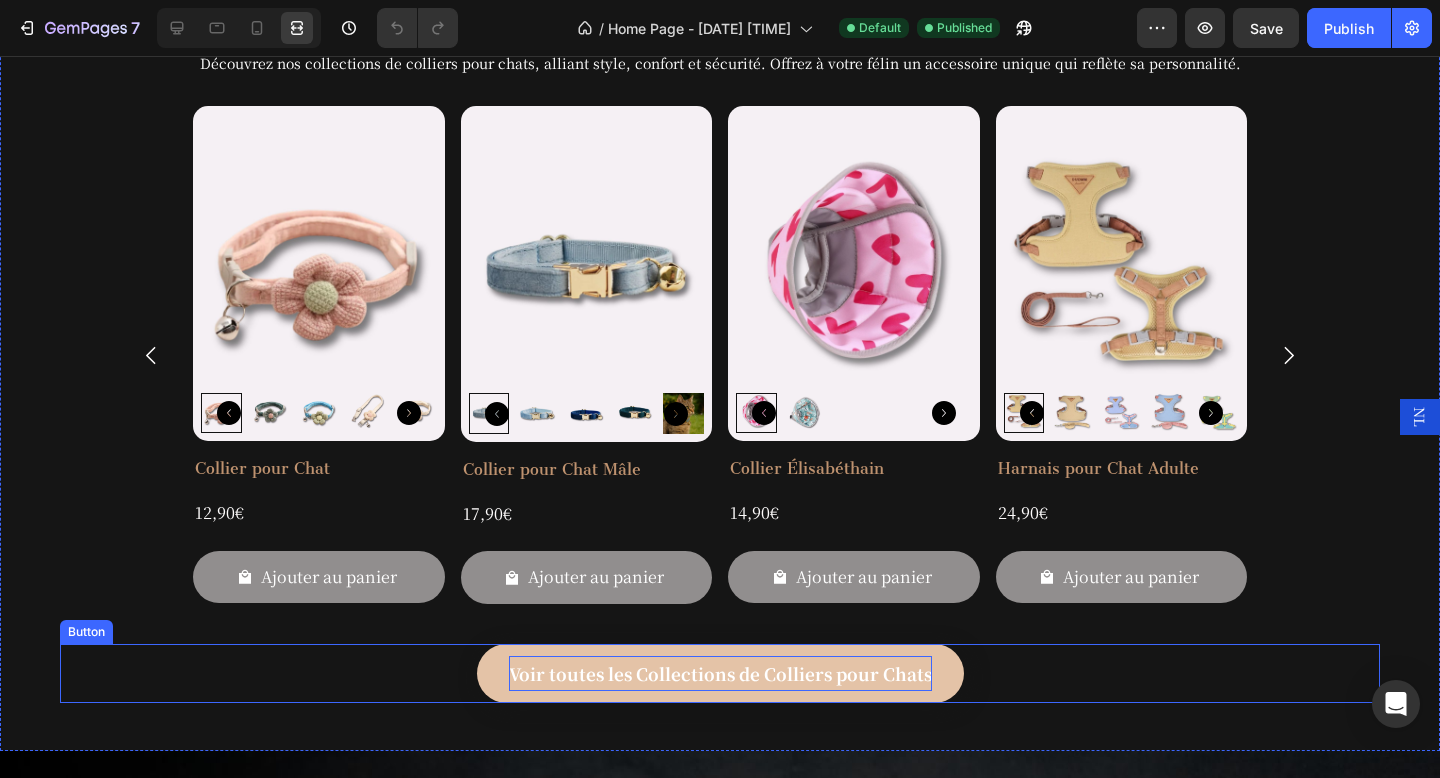 click on "Voir toutes les Collections de Colliers pour Chats" at bounding box center [720, 673] 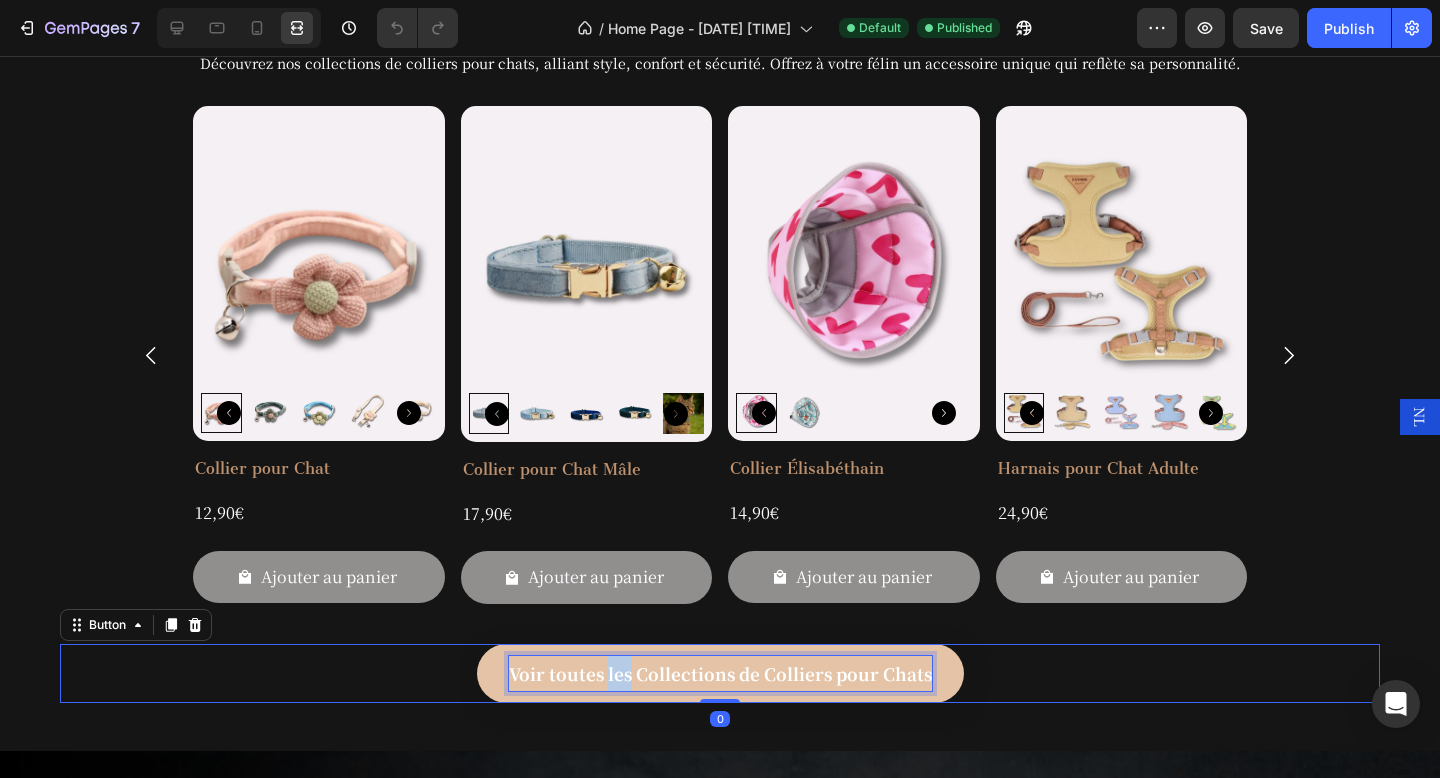 click on "Voir toutes les Collections de Colliers pour Chats" at bounding box center [720, 673] 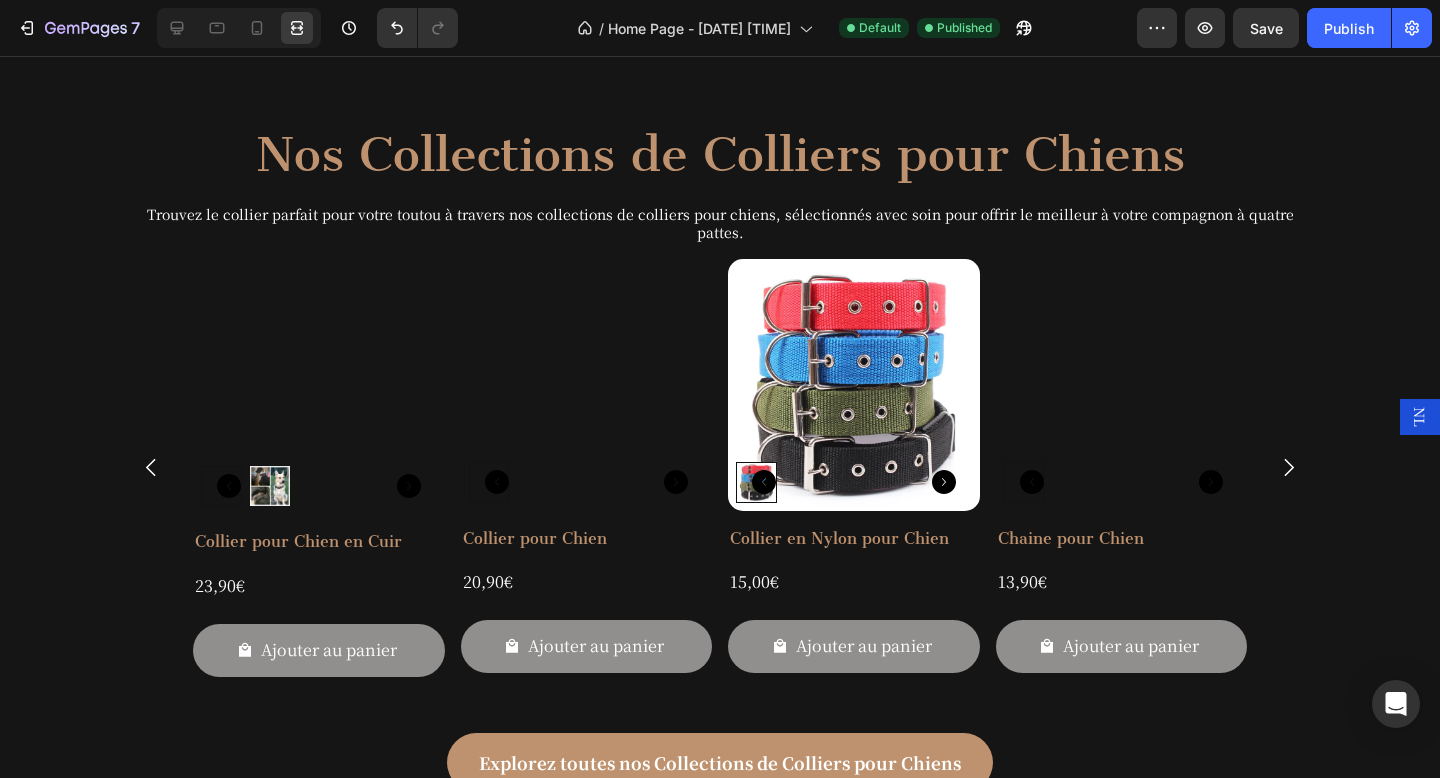 scroll, scrollTop: 850, scrollLeft: 0, axis: vertical 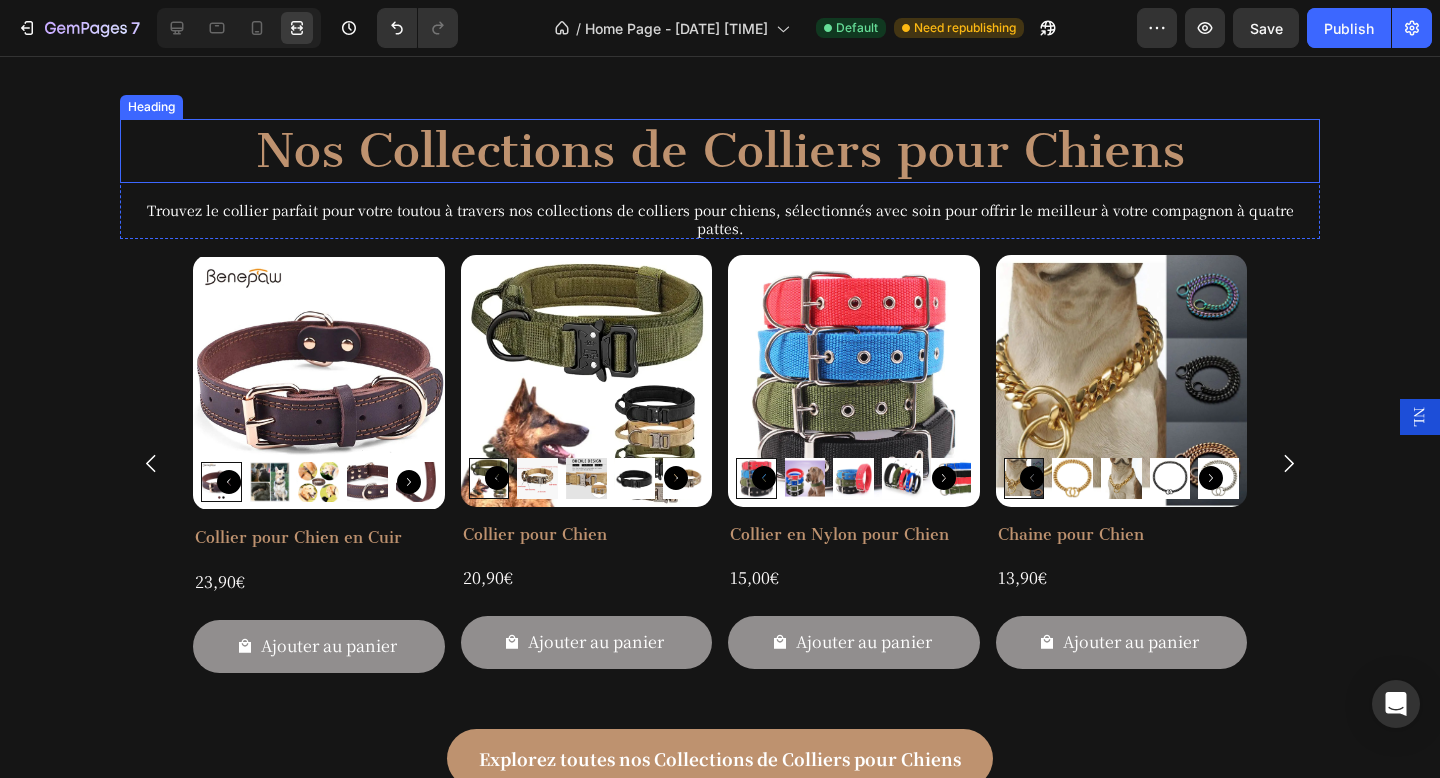 click on "Nos Collections de Colliers pour Chiens" at bounding box center [720, 151] 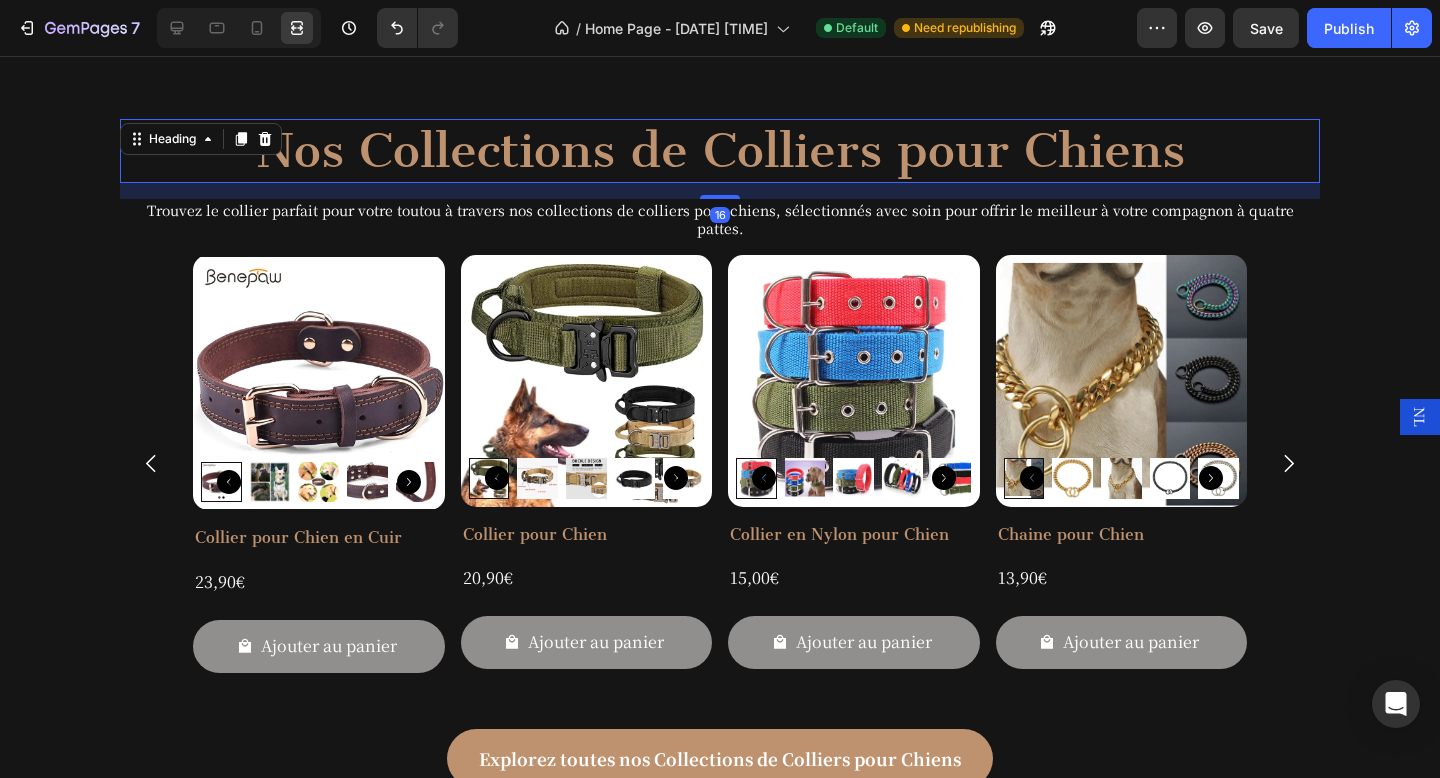 click on "Nos Collections de Colliers pour Chiens" at bounding box center (720, 151) 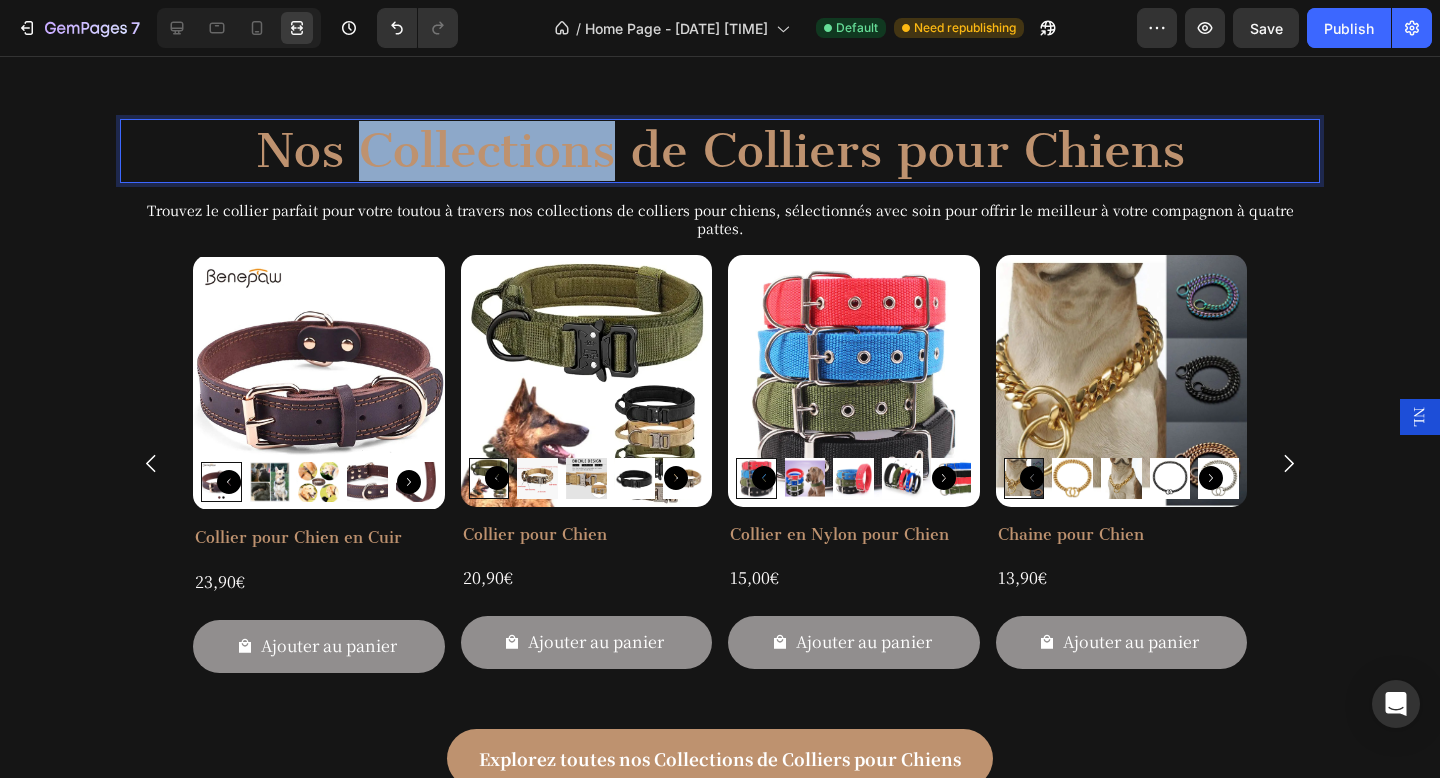 click on "Nos Collections de Colliers pour Chiens" at bounding box center (720, 151) 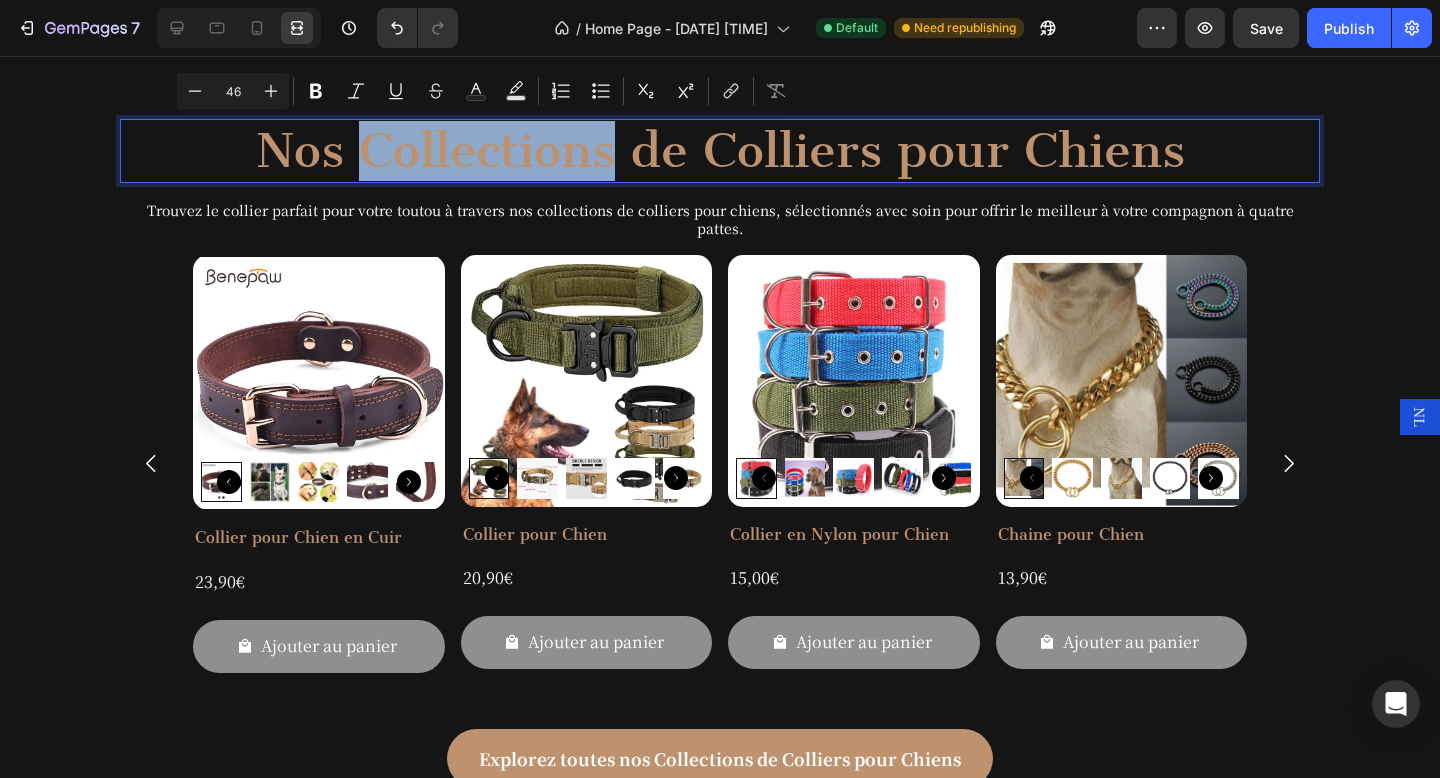 click on "Nos Collections de Colliers pour Chiens" at bounding box center (720, 151) 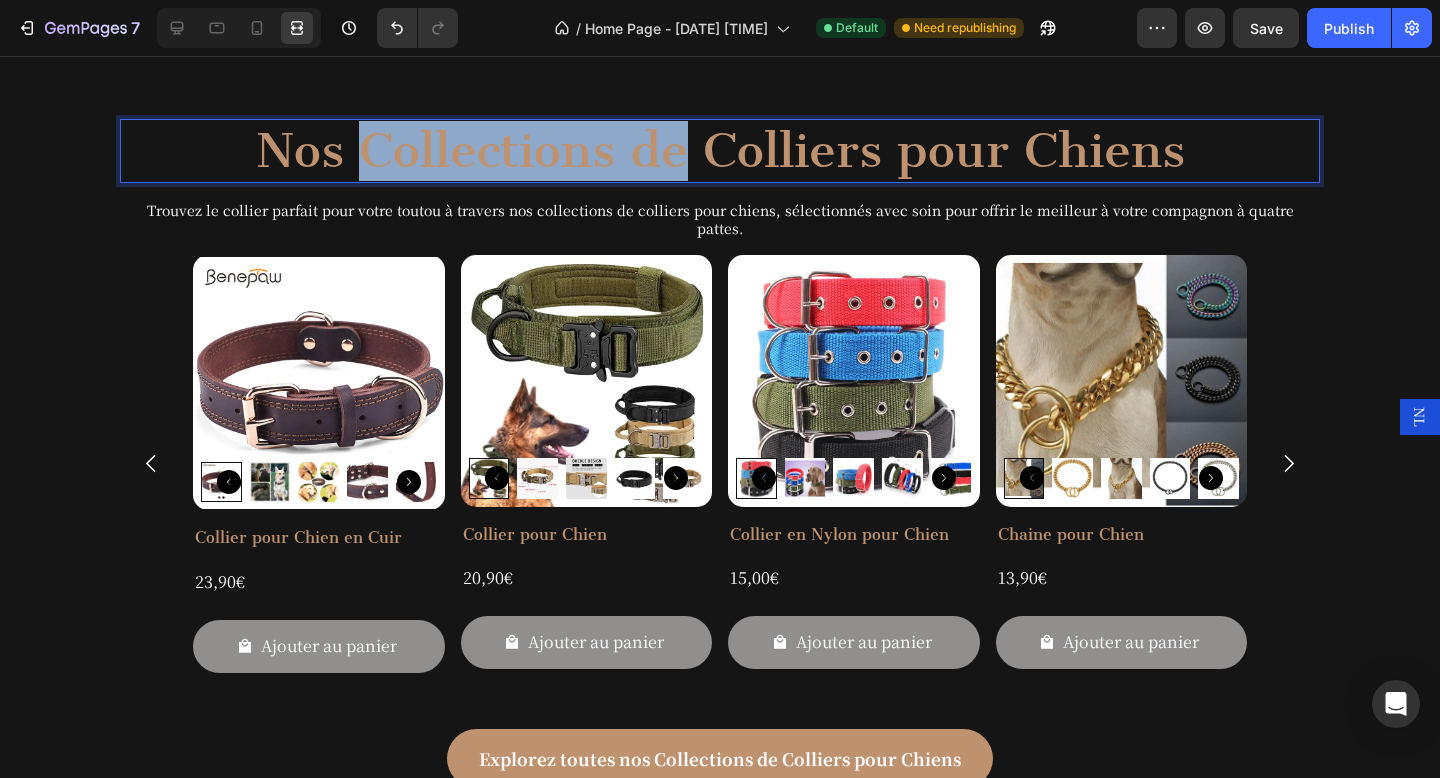 drag, startPoint x: 689, startPoint y: 146, endPoint x: 373, endPoint y: 159, distance: 316.2673 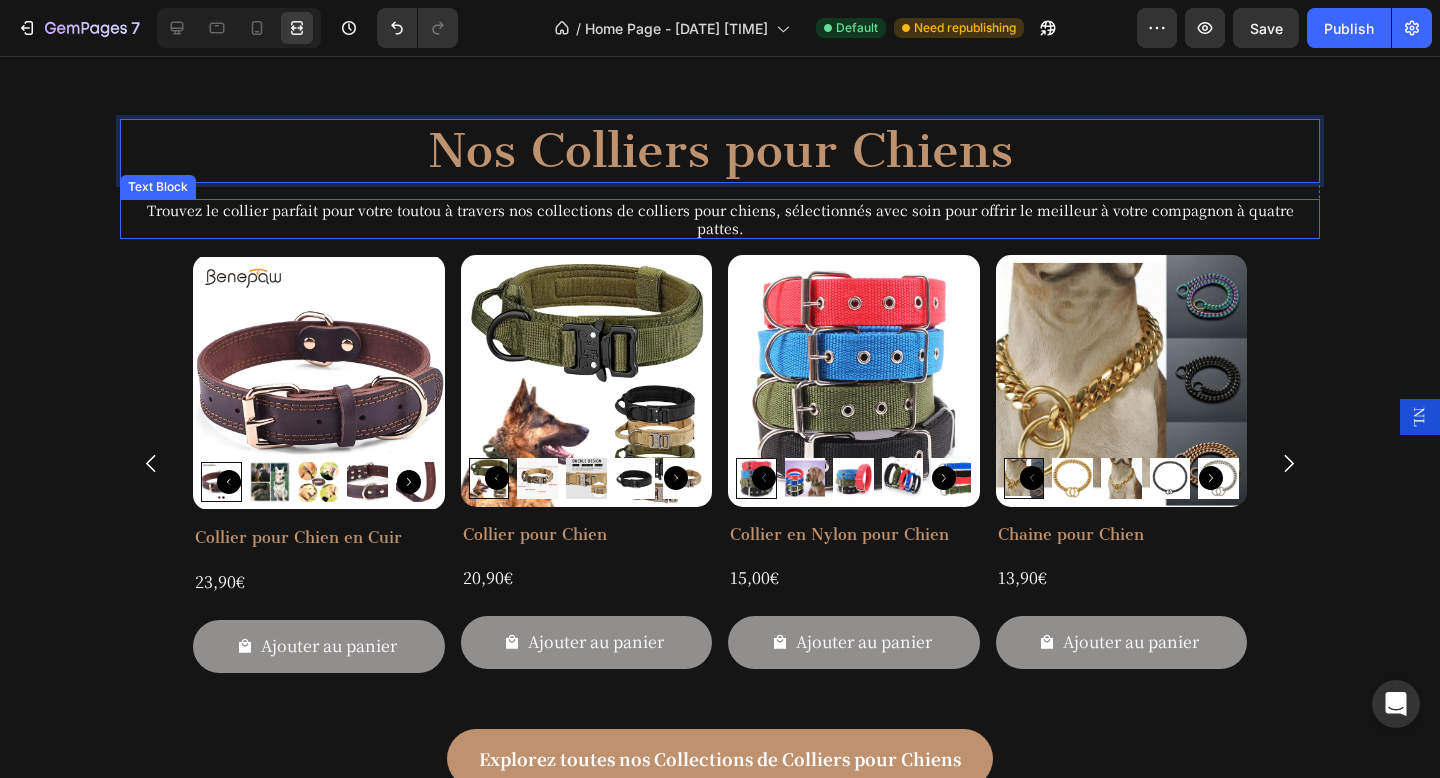 click on "Trouvez le collier parfait pour votre toutou à travers nos collections de colliers pour chiens, sélectionnés avec soin pour offrir le meilleur à votre compagnon à quatre pattes." at bounding box center [720, 219] 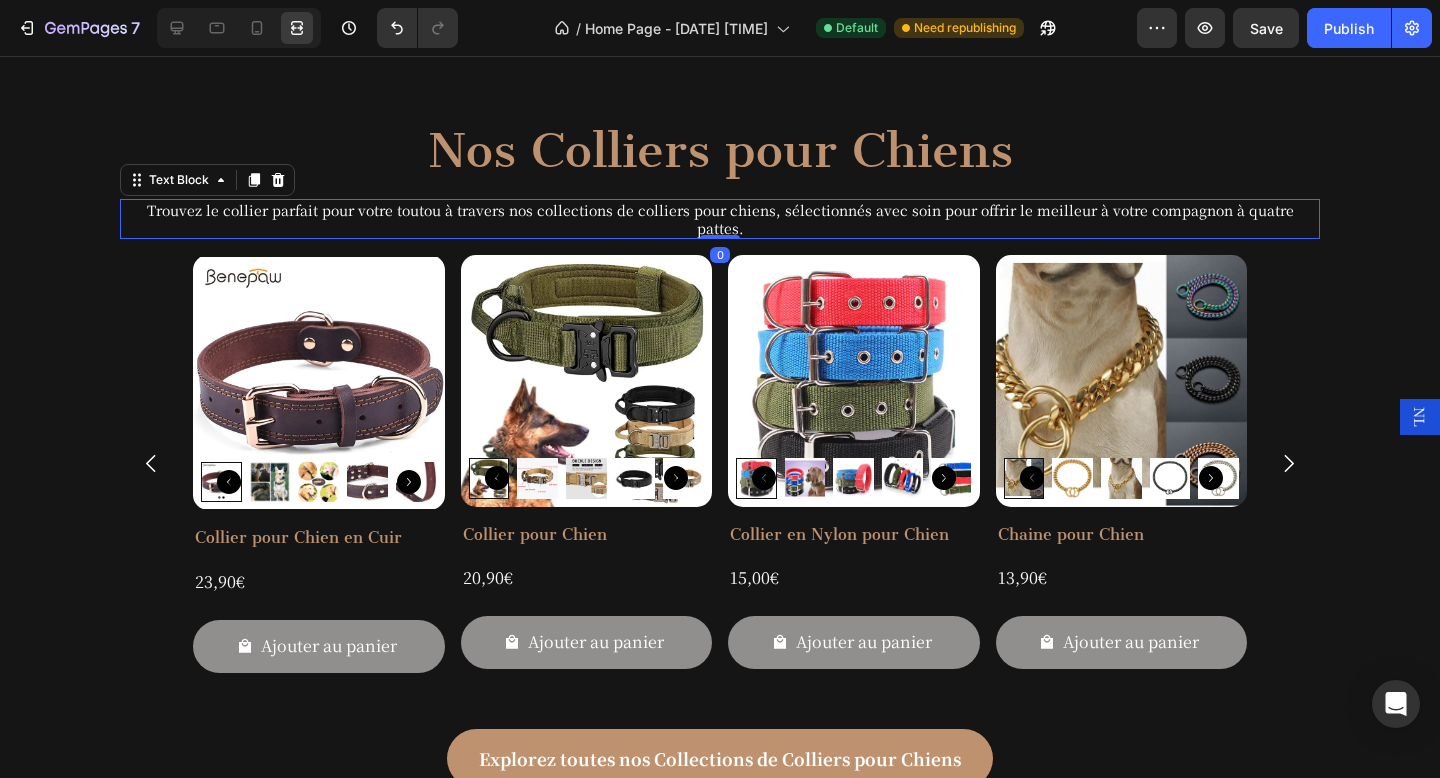 click on "Trouvez le collier parfait pour votre toutou à travers nos collections de colliers pour chiens, sélectionnés avec soin pour offrir le meilleur à votre compagnon à quatre pattes." at bounding box center [720, 219] 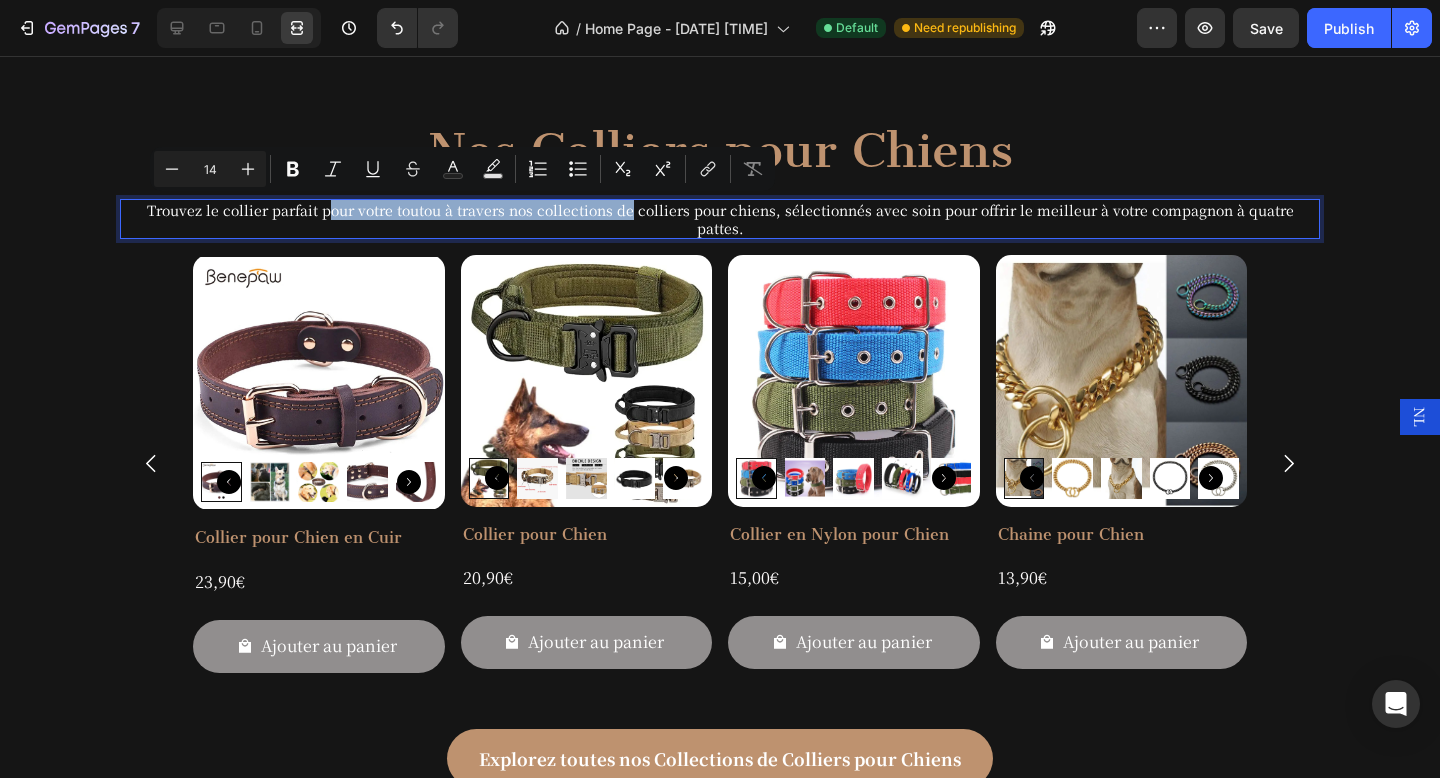 drag, startPoint x: 613, startPoint y: 213, endPoint x: 313, endPoint y: 212, distance: 300.00168 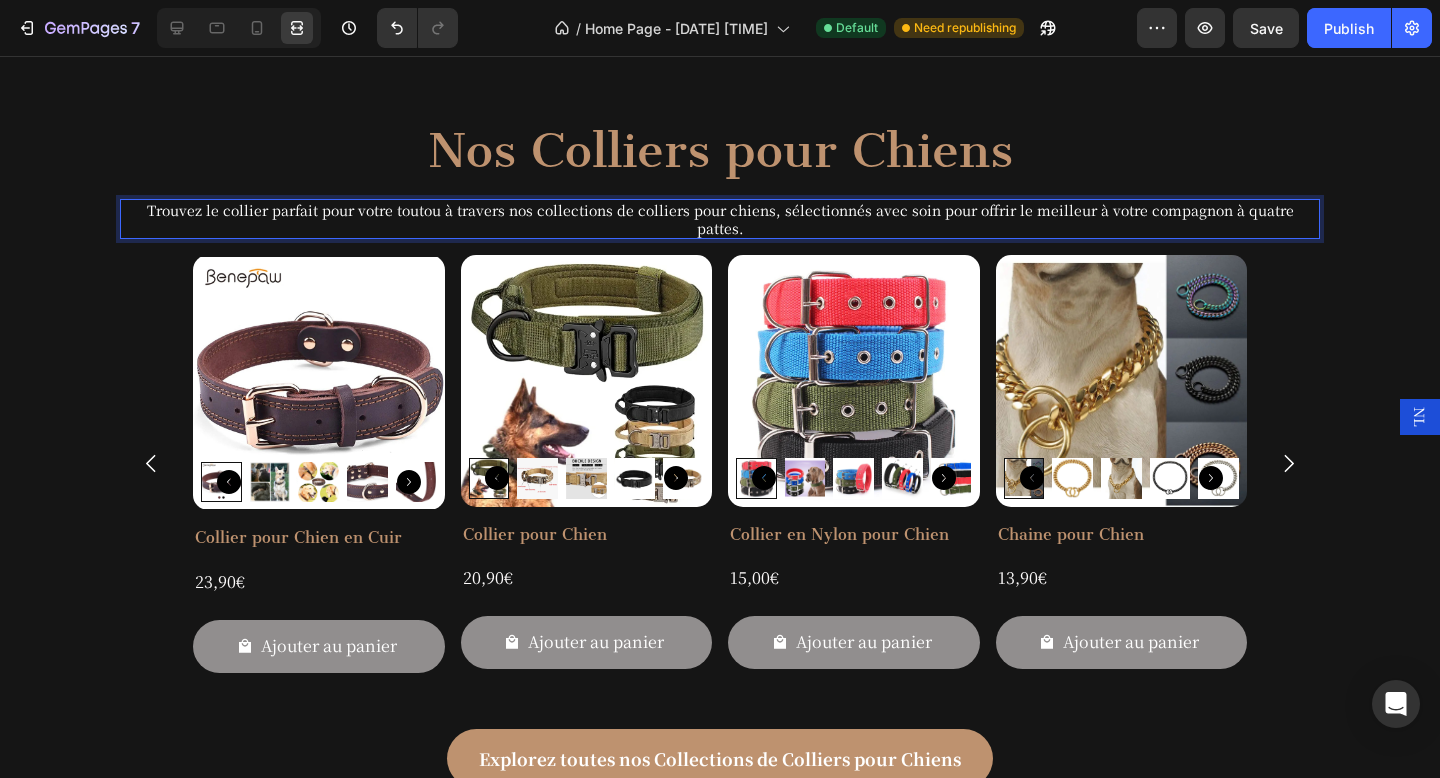 click on "Trouvez le collier parfait pour votre toutou à travers nos collections de colliers pour chiens, sélectionnés avec soin pour offrir le meilleur à votre compagnon à quatre pattes." at bounding box center (720, 219) 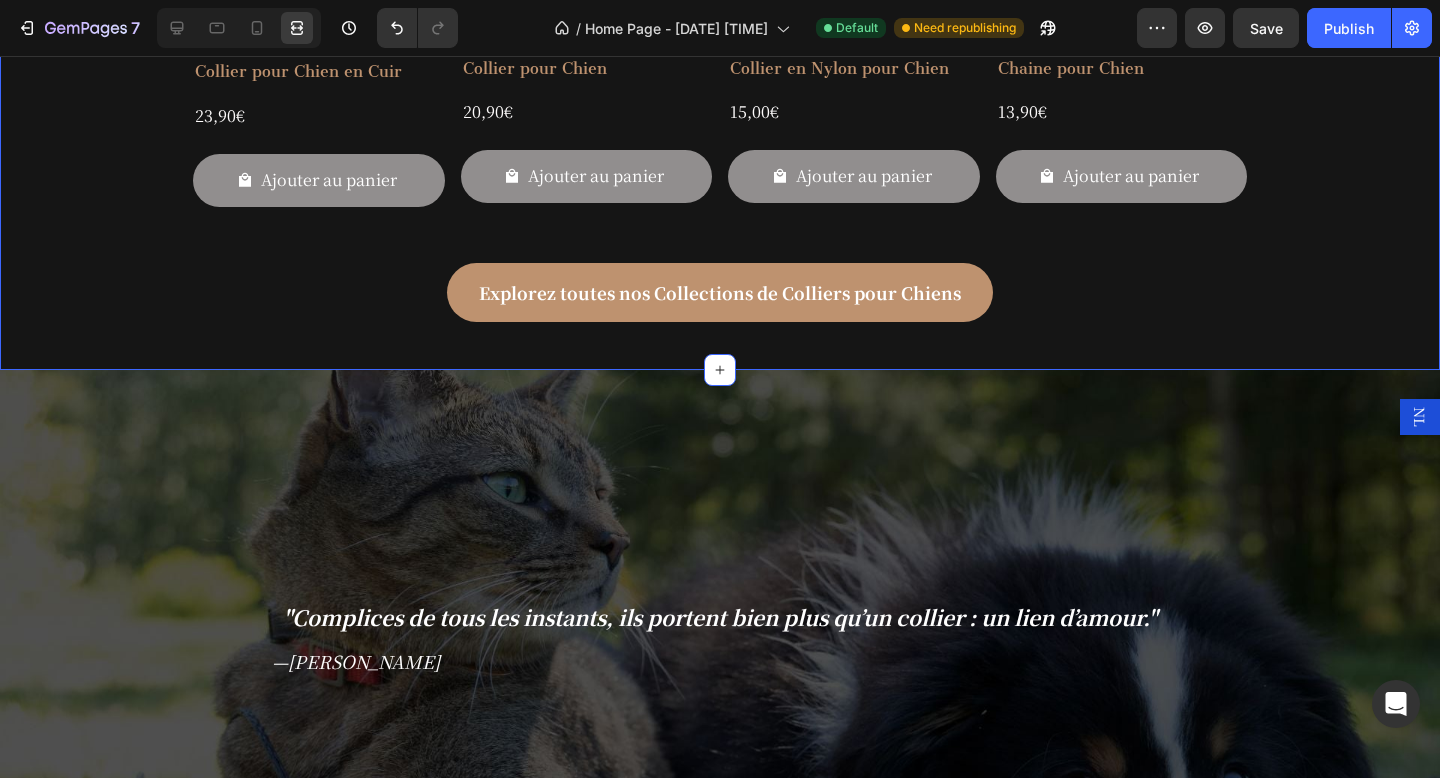 scroll, scrollTop: 1341, scrollLeft: 0, axis: vertical 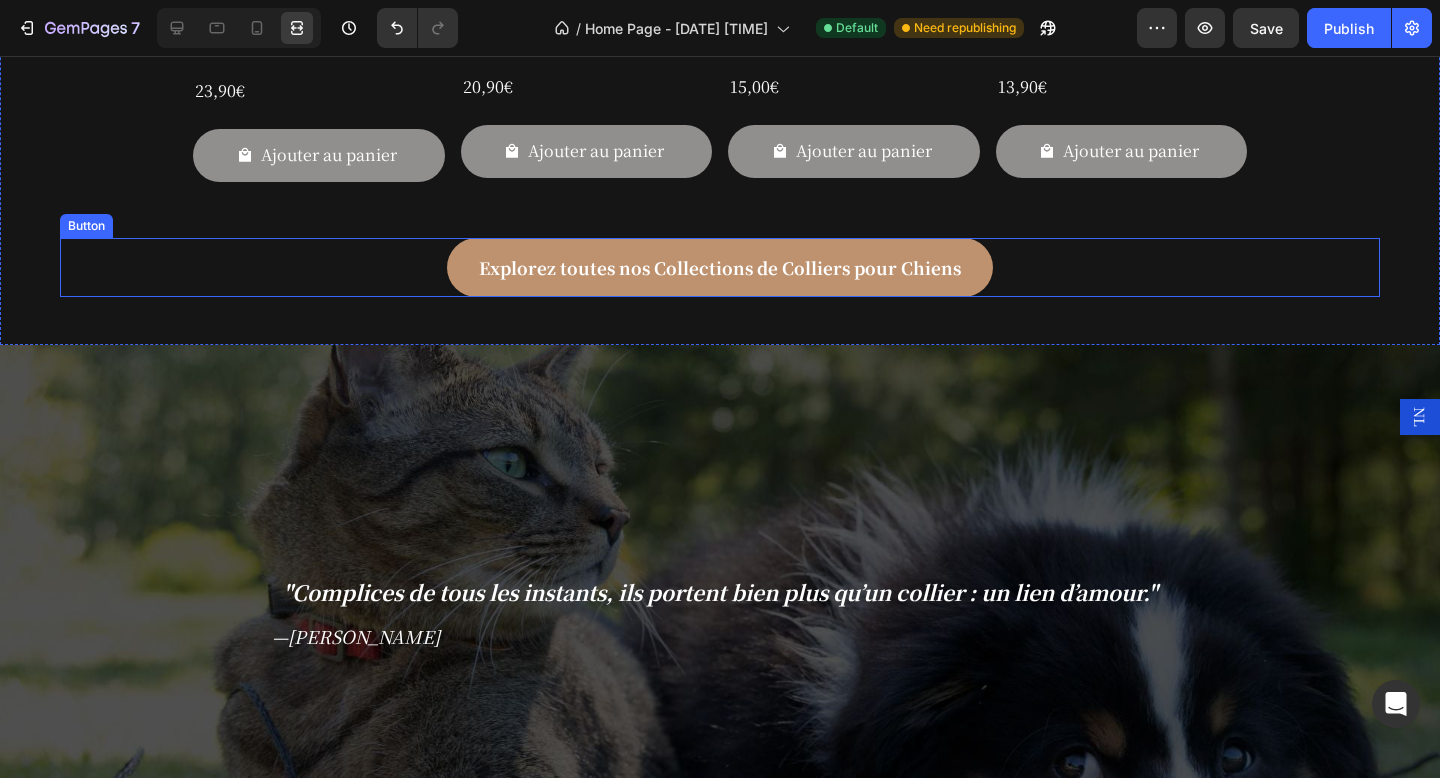 click on "Explorez toutes nos Collections de Colliers pour Chiens Button" at bounding box center [720, 267] 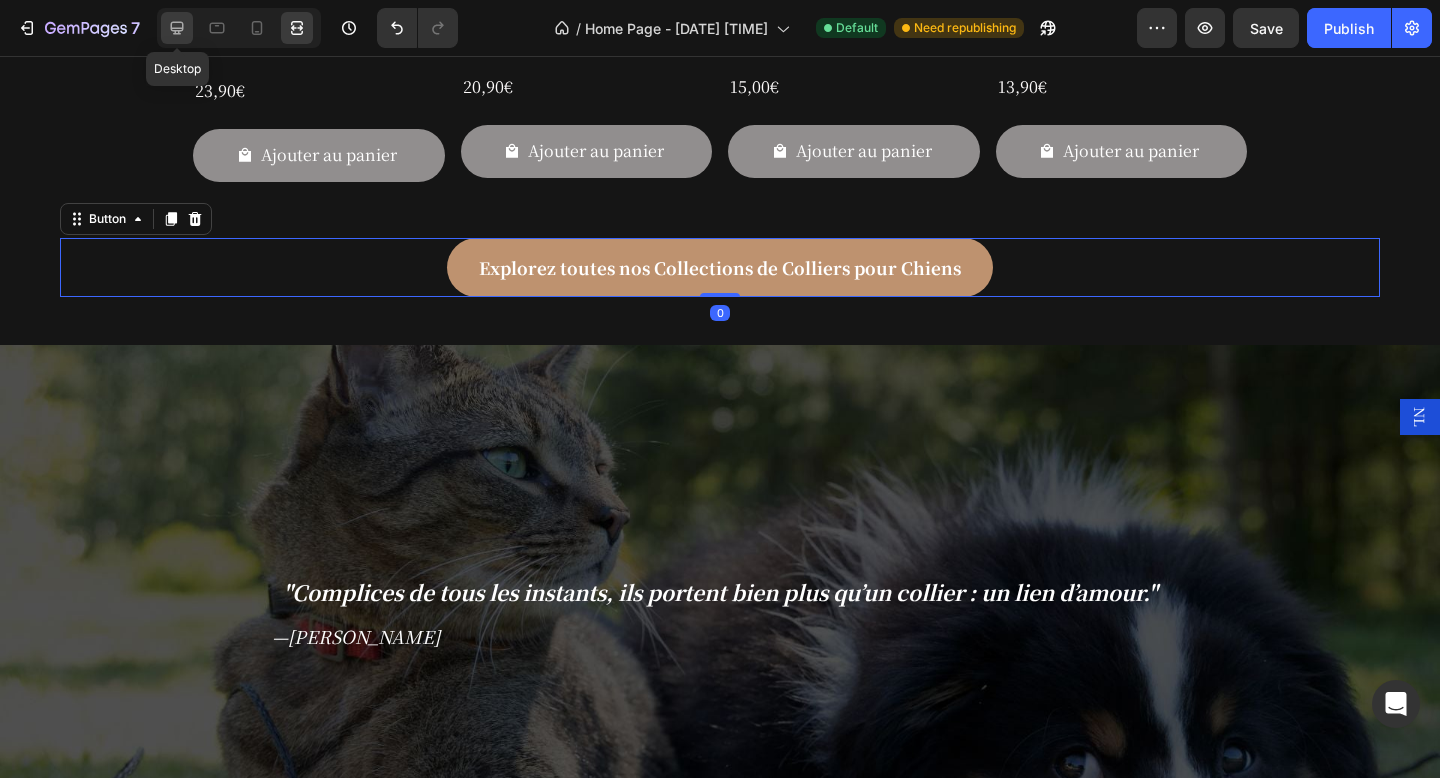 click 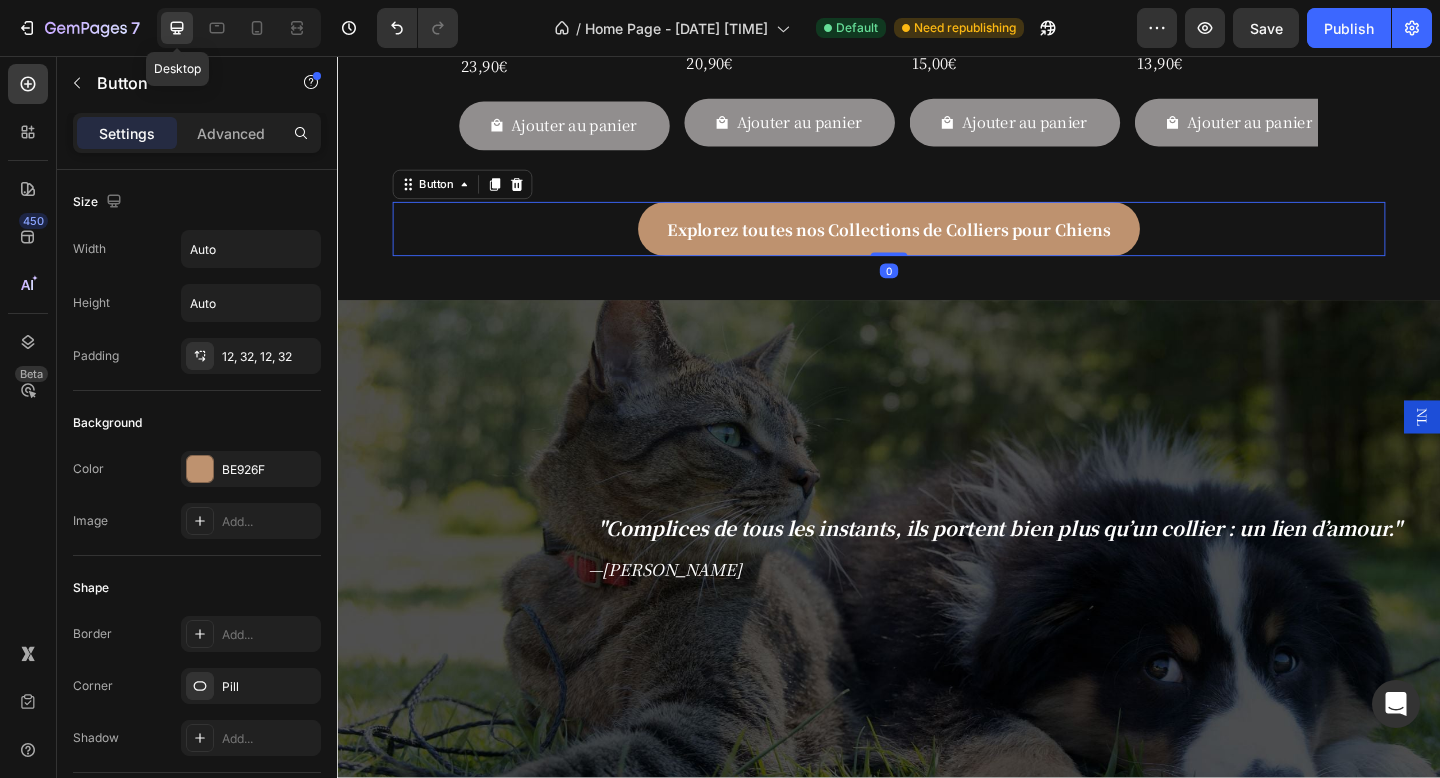 scroll, scrollTop: 1360, scrollLeft: 0, axis: vertical 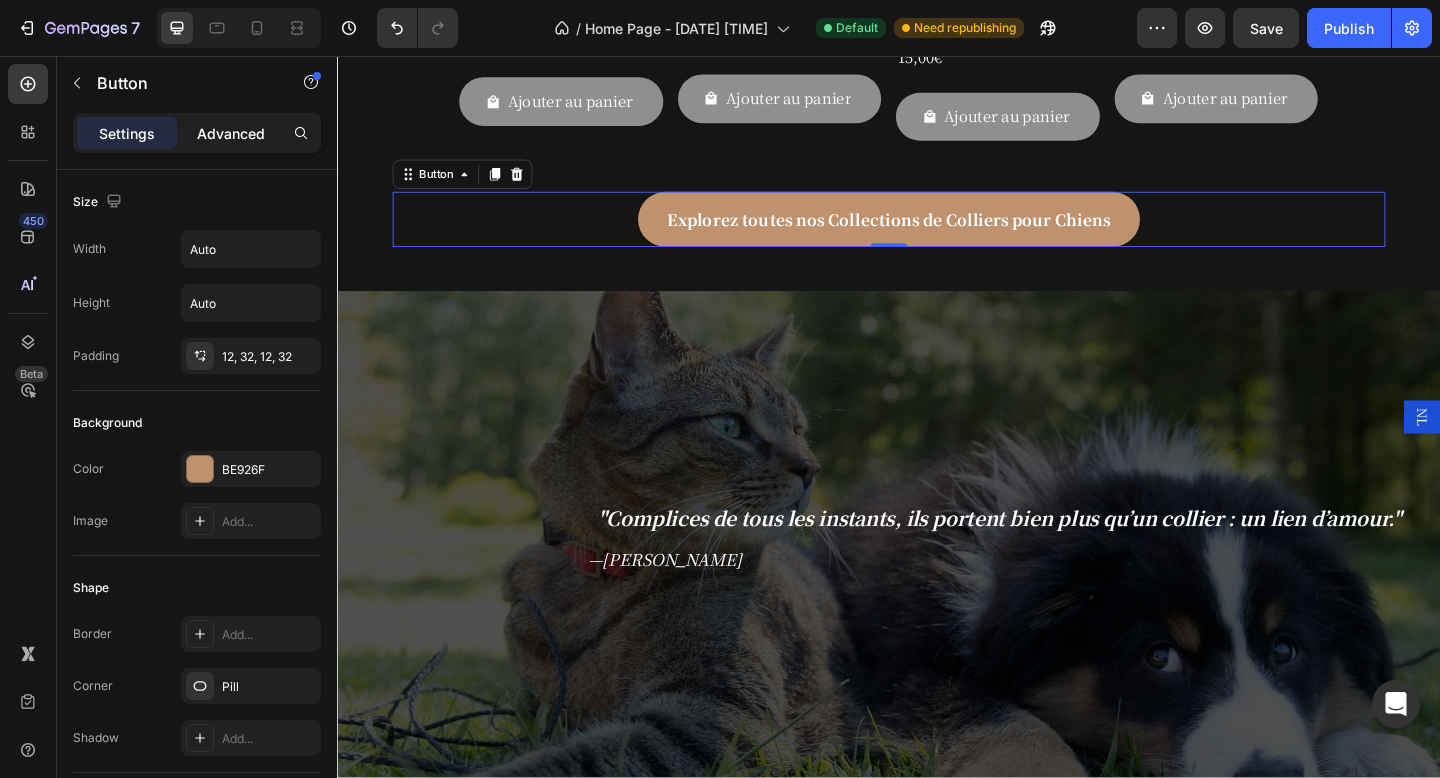 click on "Advanced" at bounding box center (231, 133) 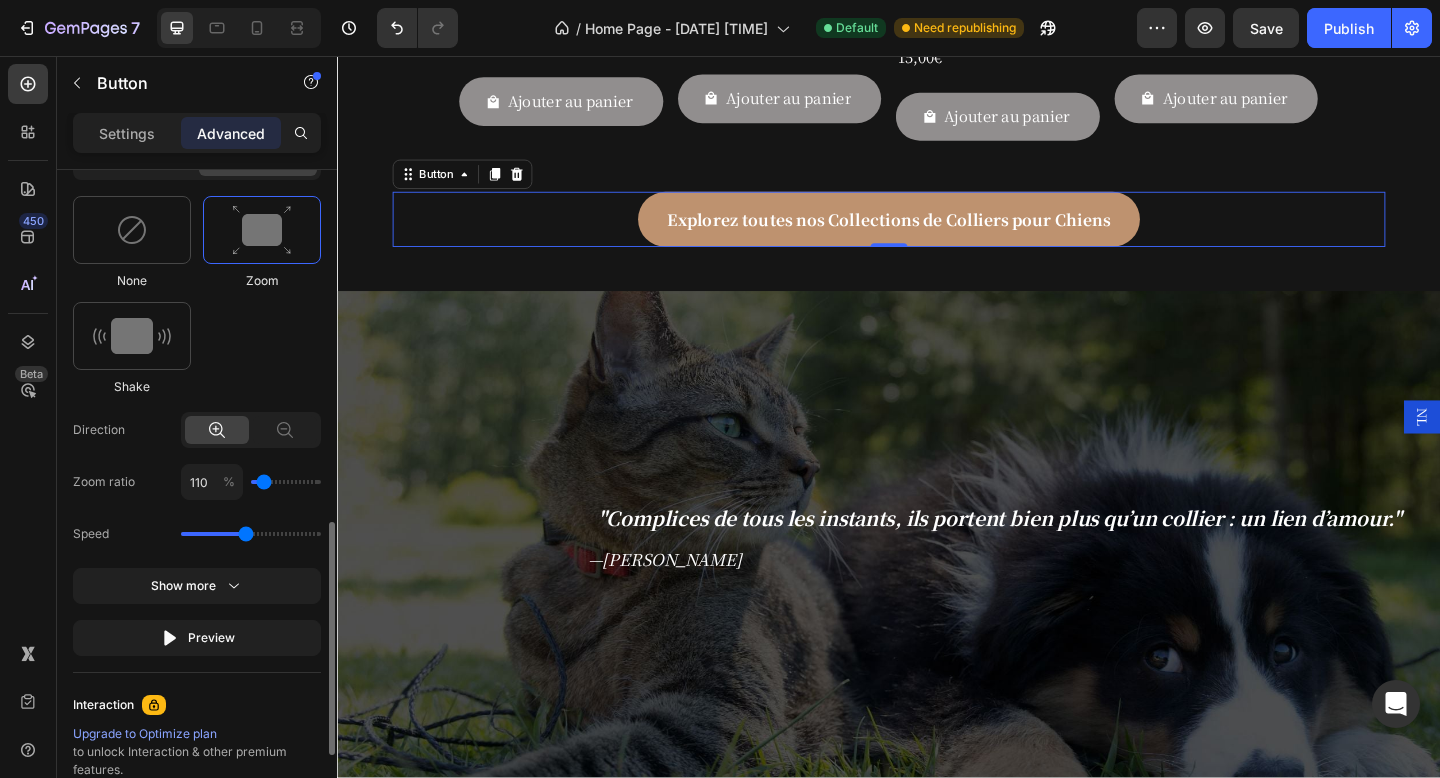 scroll, scrollTop: 990, scrollLeft: 0, axis: vertical 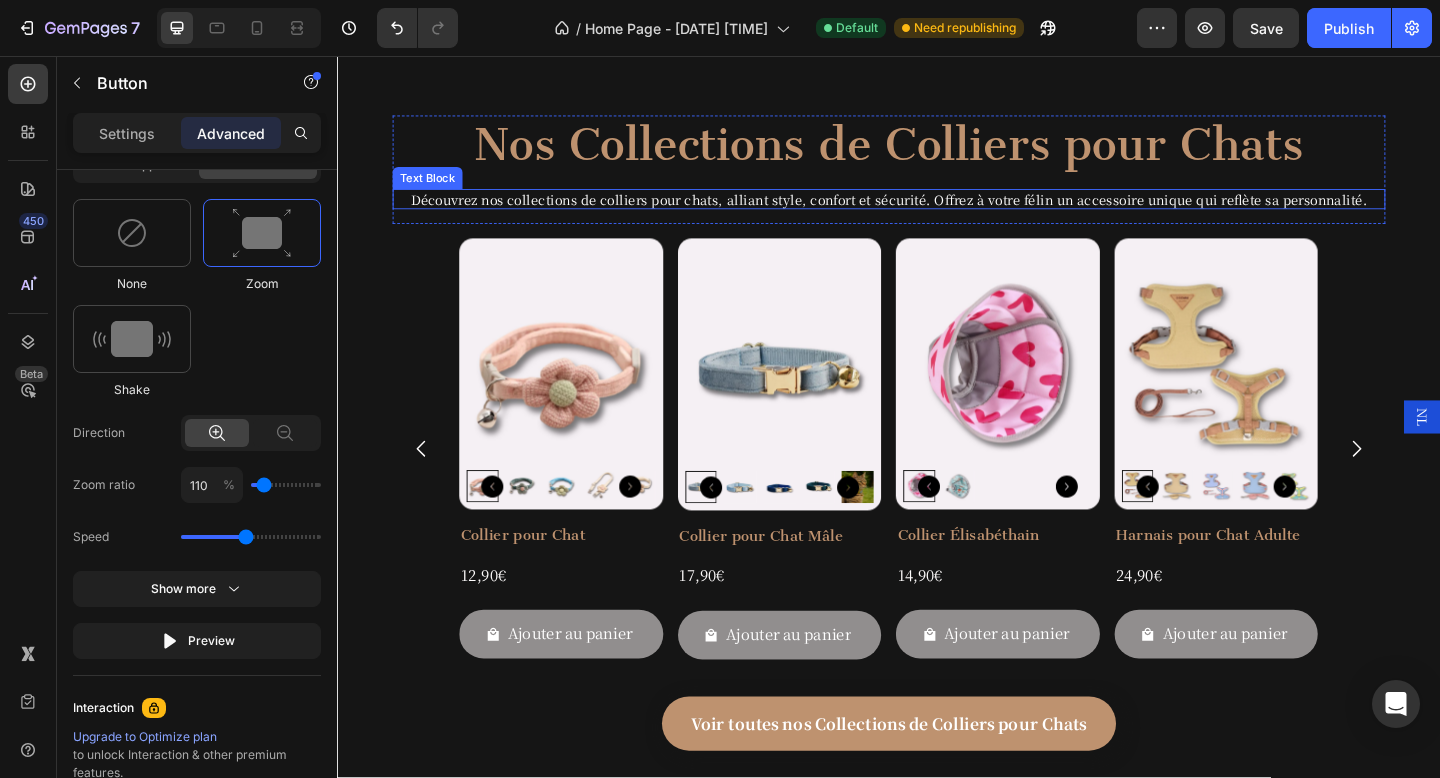 click on "Découvrez nos collections de colliers pour chats, alliant style, confort et sécurité. Offrez à votre félin un accessoire unique qui reflète sa personnalité." at bounding box center (937, 212) 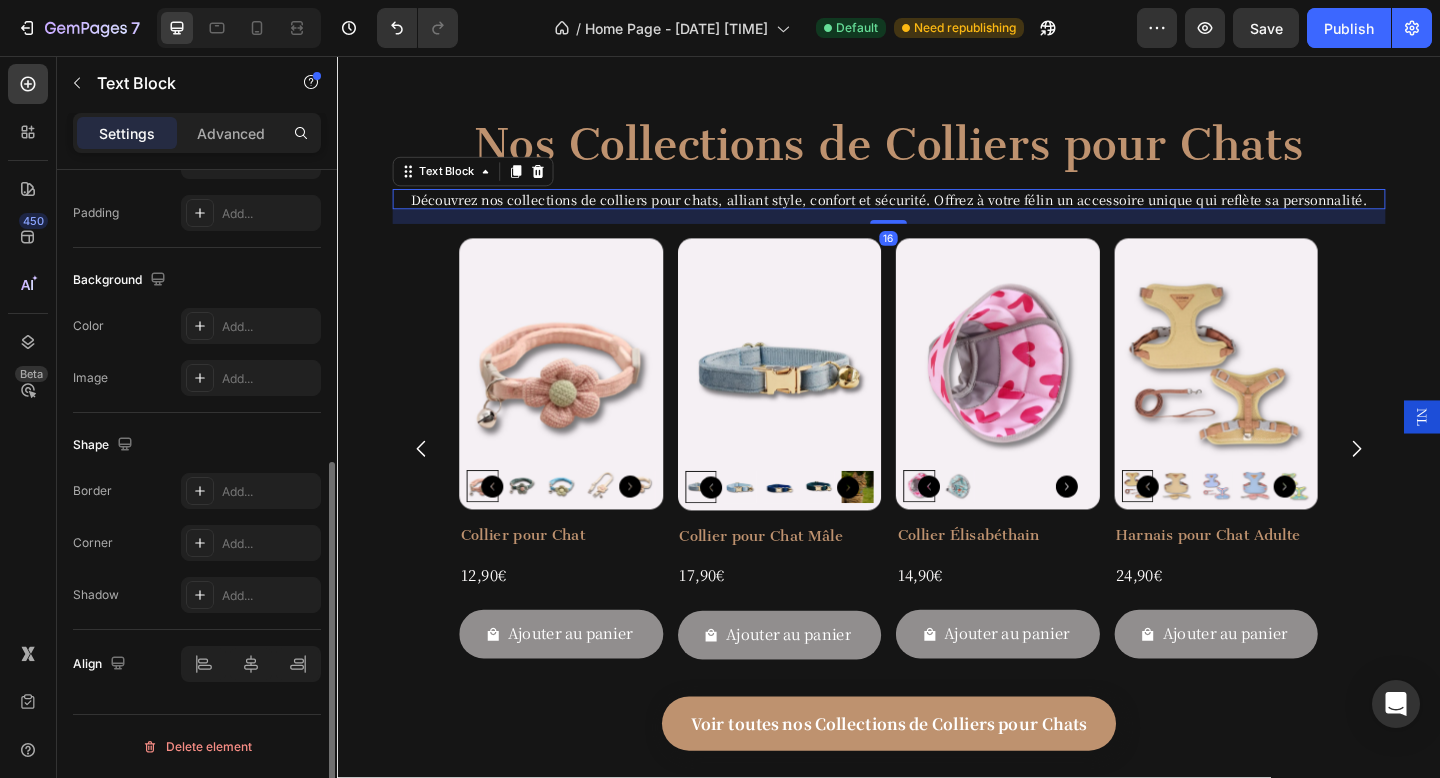 scroll, scrollTop: 0, scrollLeft: 0, axis: both 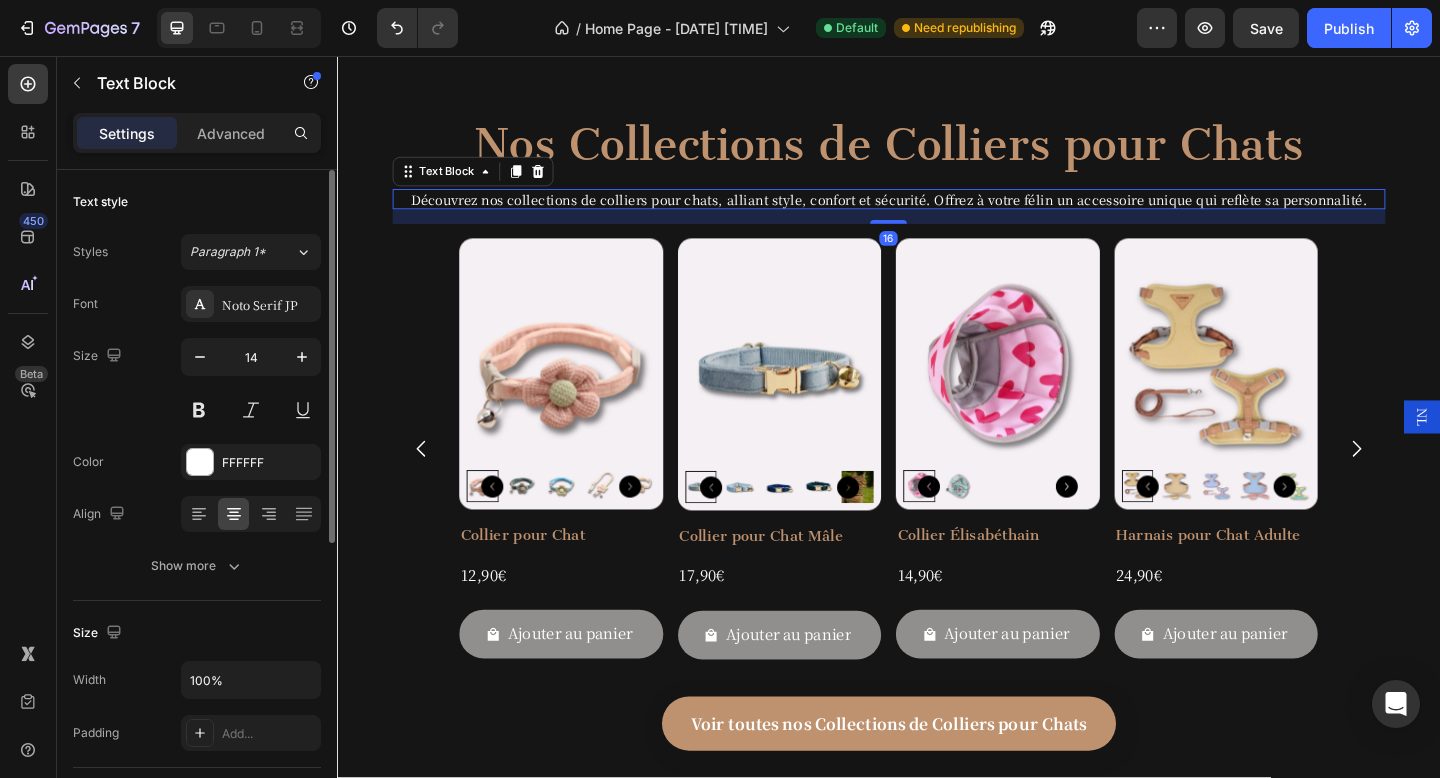 click on "Découvrez nos collections de colliers pour chats, alliant style, confort et sécurité. Offrez à votre félin un accessoire unique qui reflète sa personnalité." at bounding box center (937, 212) 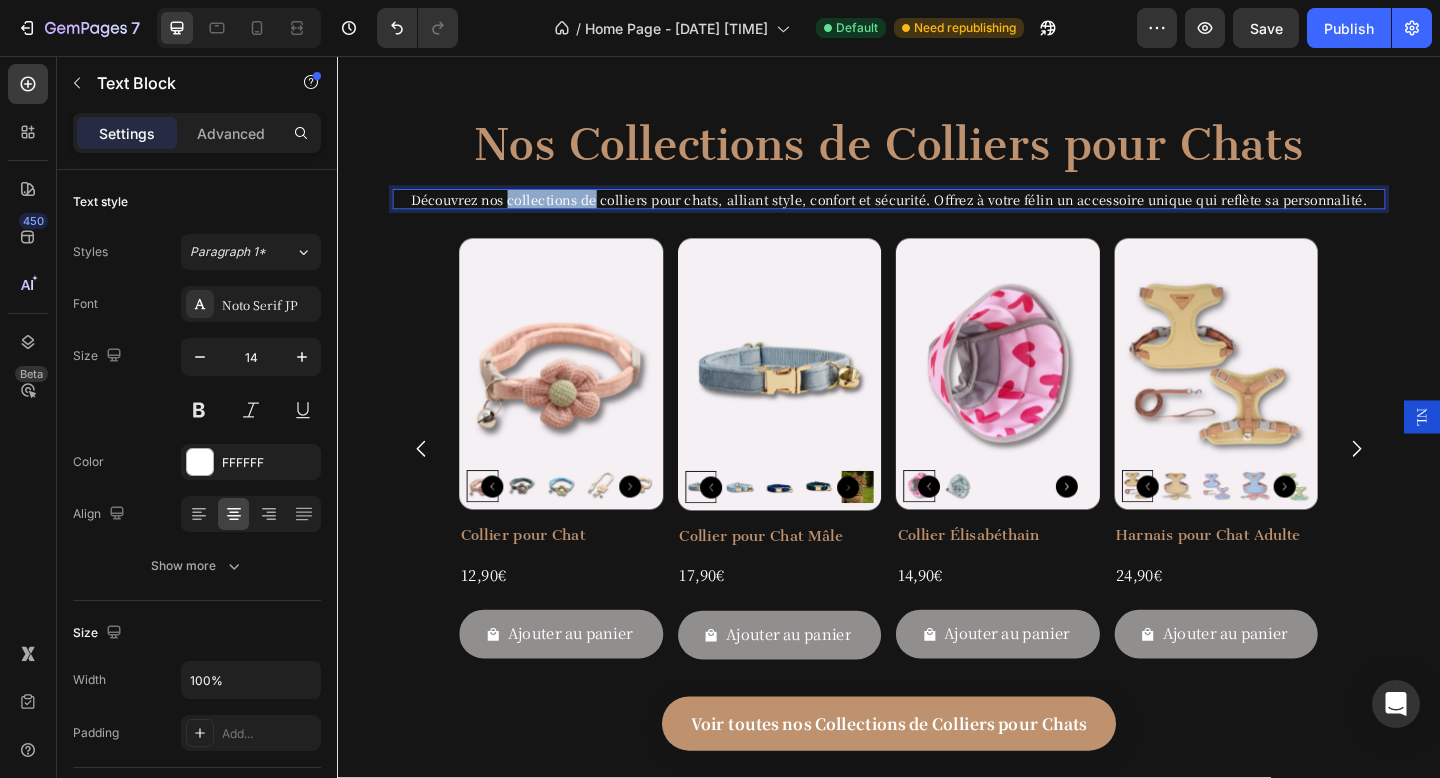 drag, startPoint x: 531, startPoint y: 216, endPoint x: 625, endPoint y: 215, distance: 94.00532 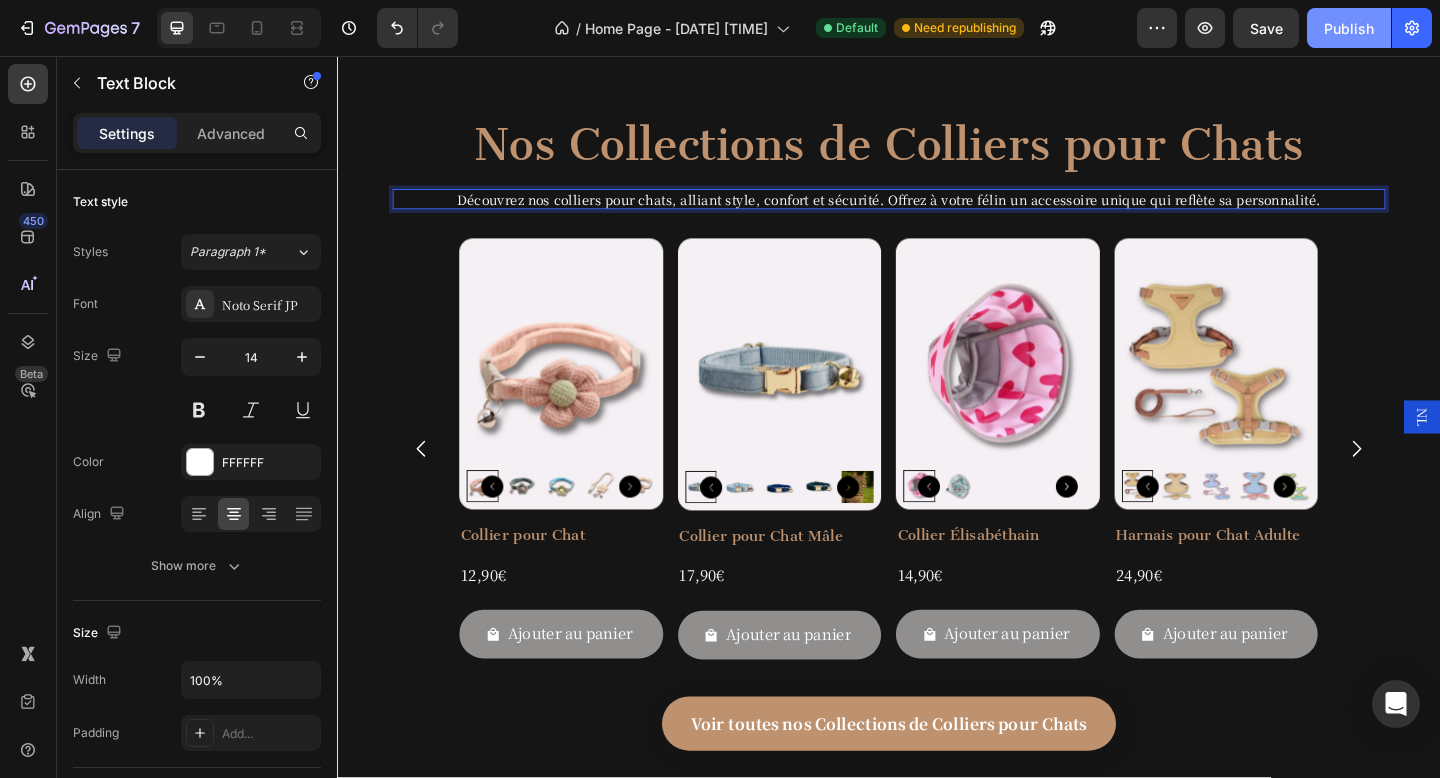 click on "Publish" at bounding box center (1349, 28) 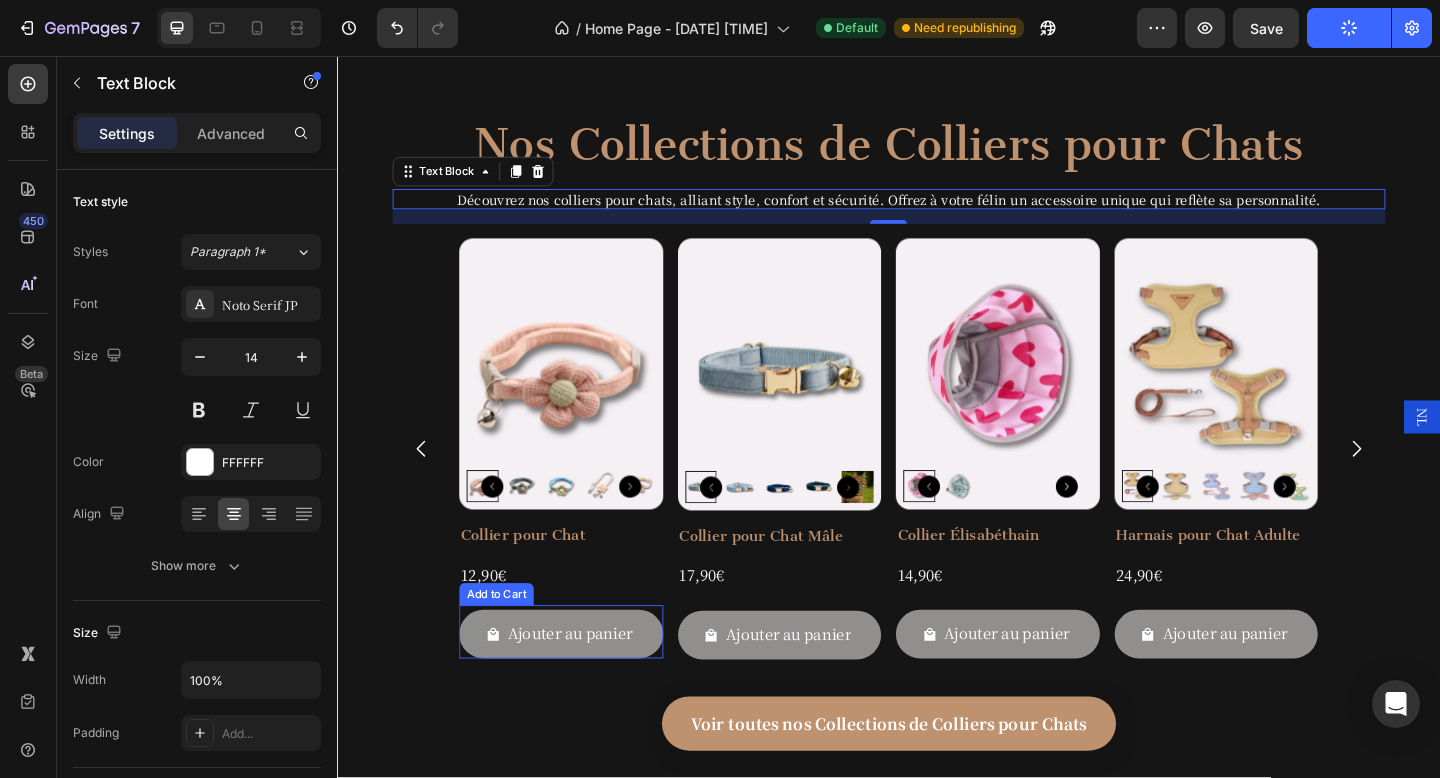 click on "Ajouter au panier Add to Cart" at bounding box center (581, 683) 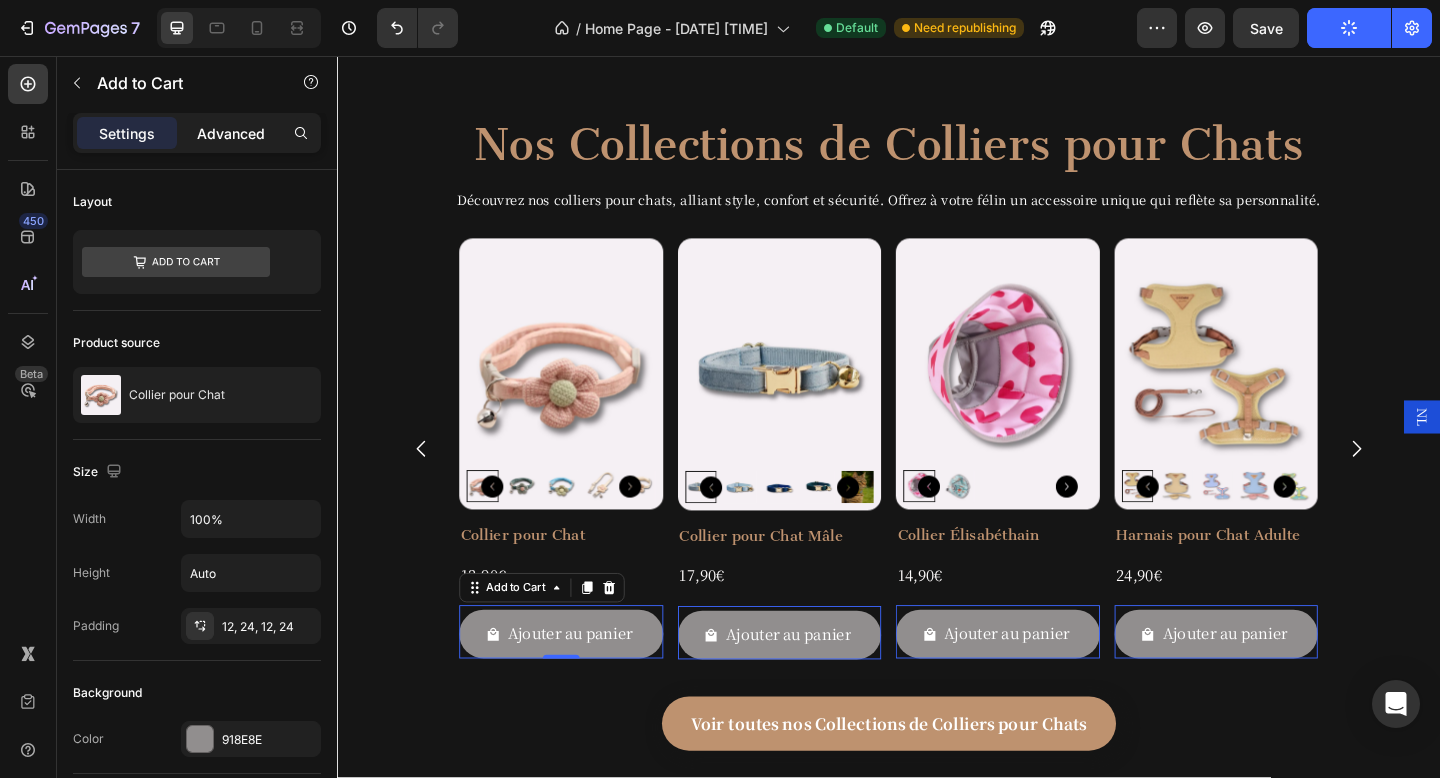 click on "Advanced" at bounding box center [231, 133] 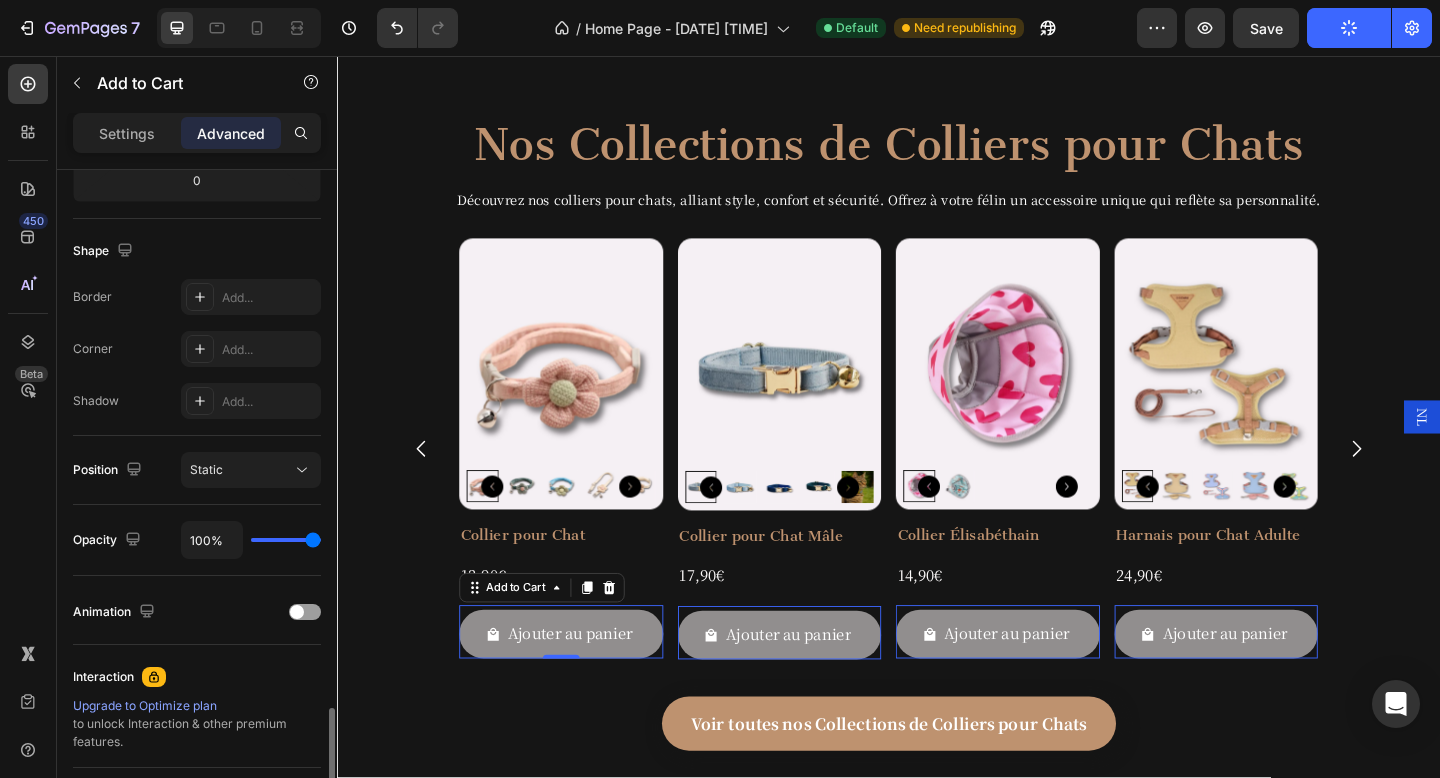 scroll, scrollTop: 669, scrollLeft: 0, axis: vertical 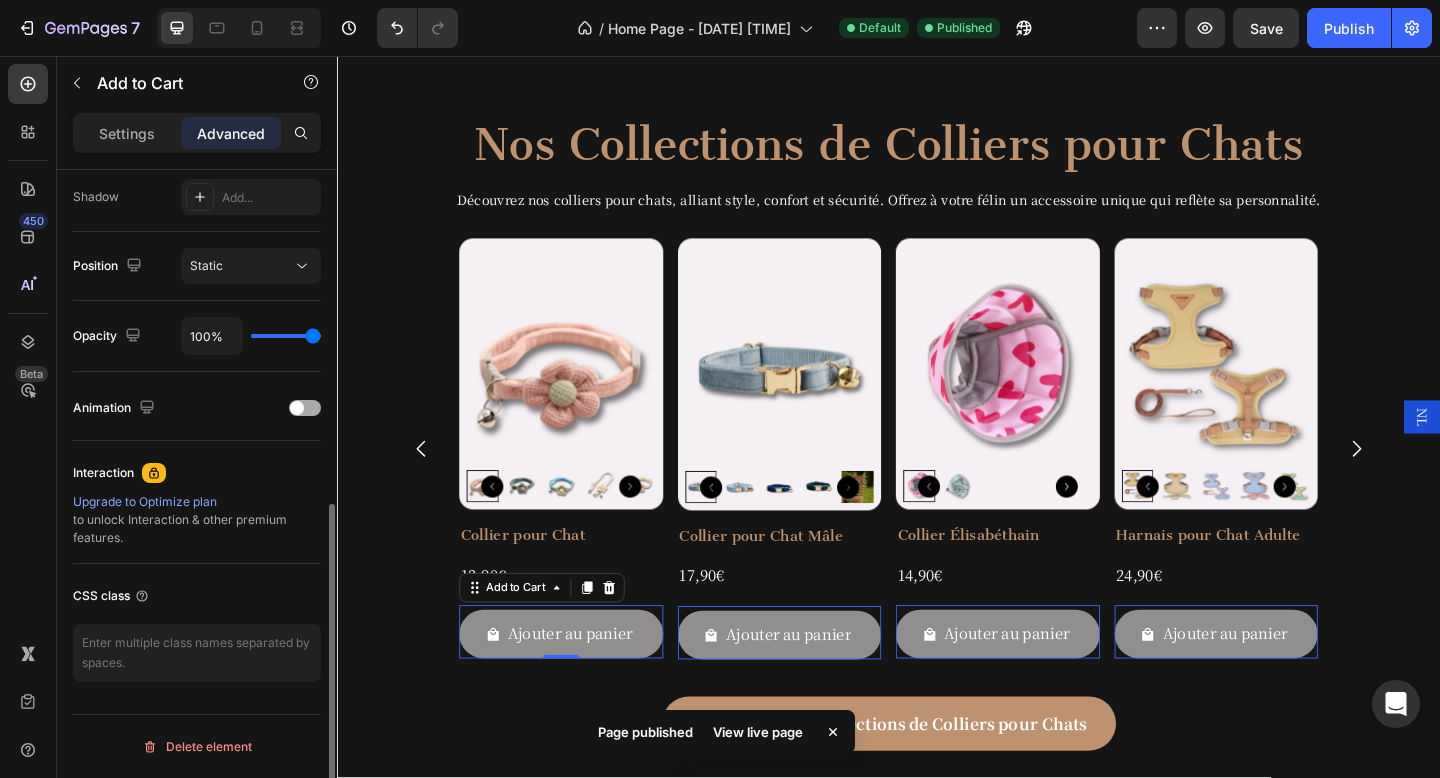 click at bounding box center (305, 408) 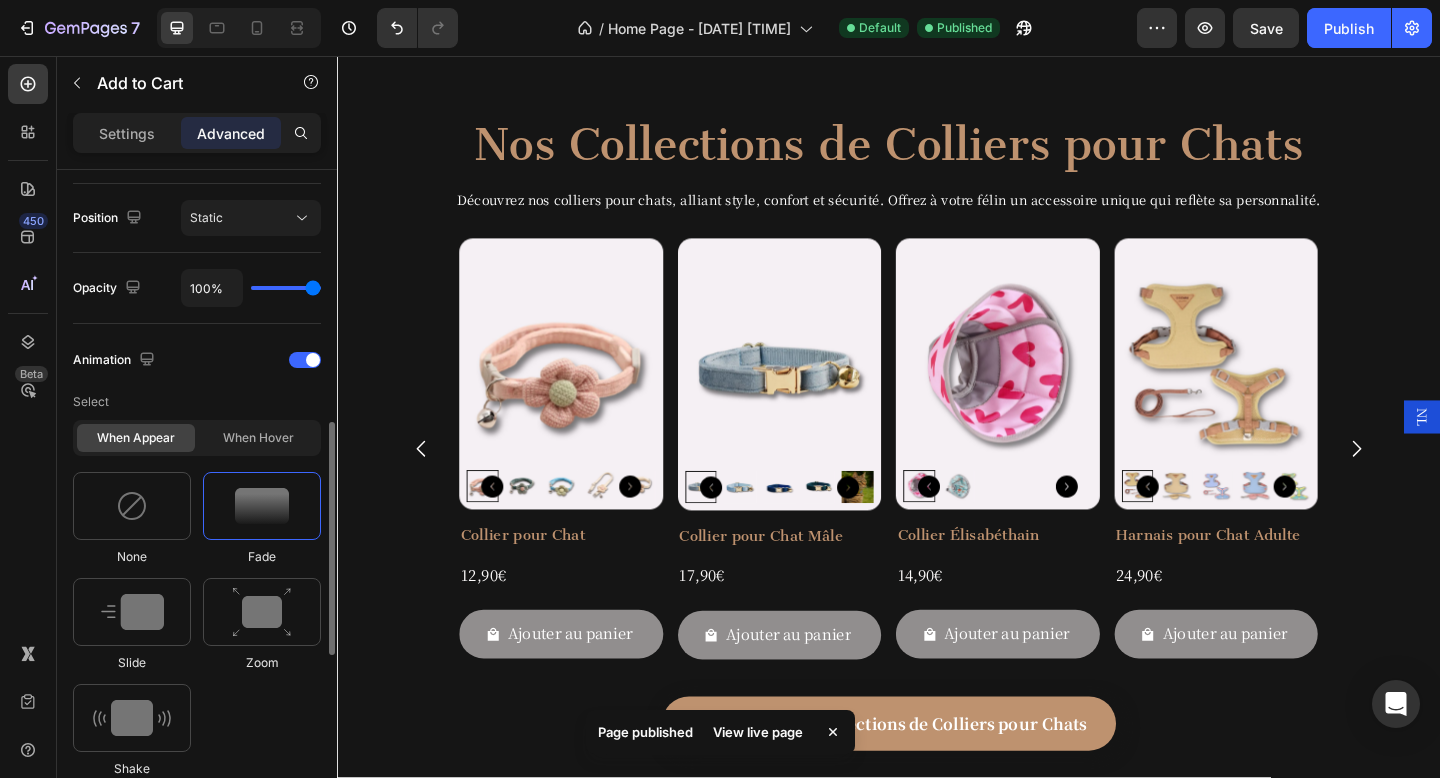 scroll, scrollTop: 793, scrollLeft: 0, axis: vertical 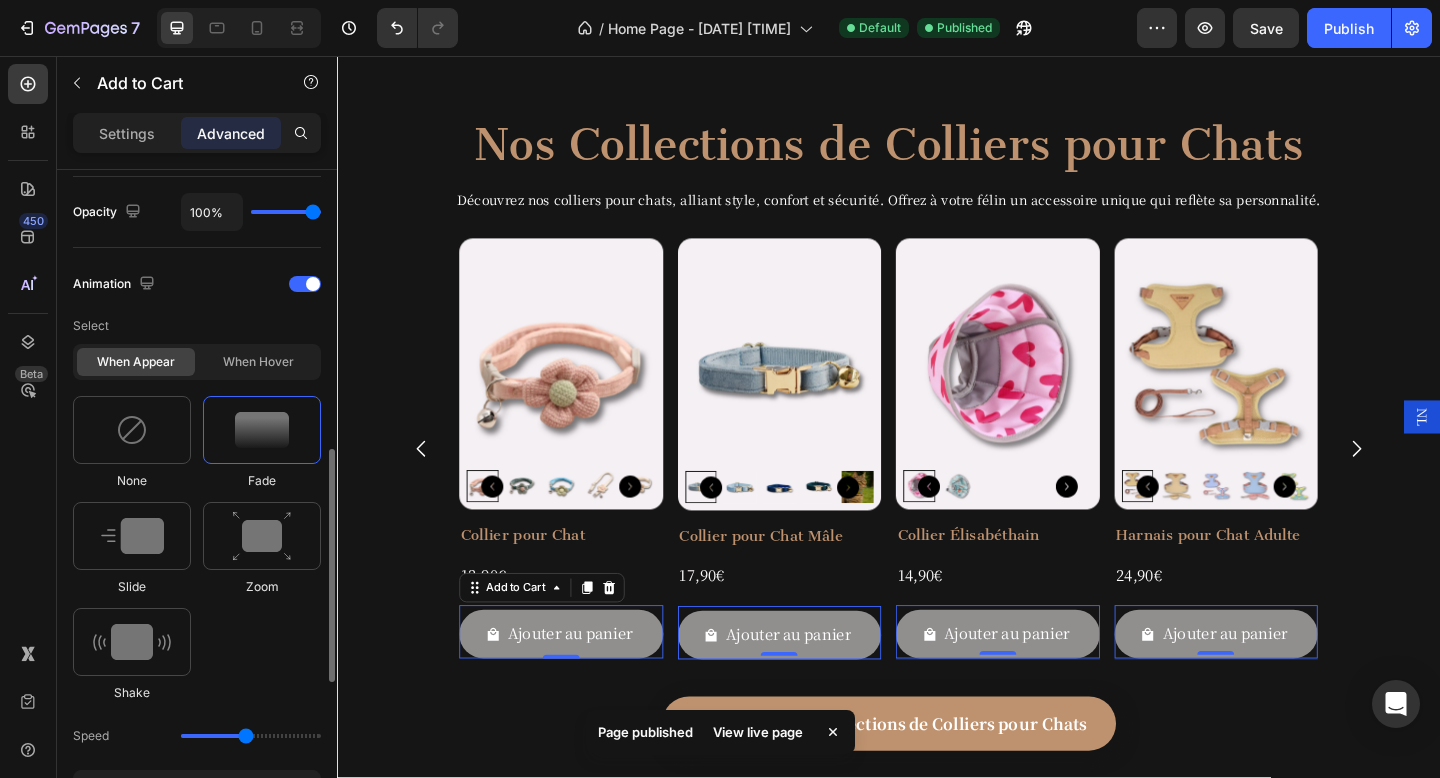 click at bounding box center [262, 430] 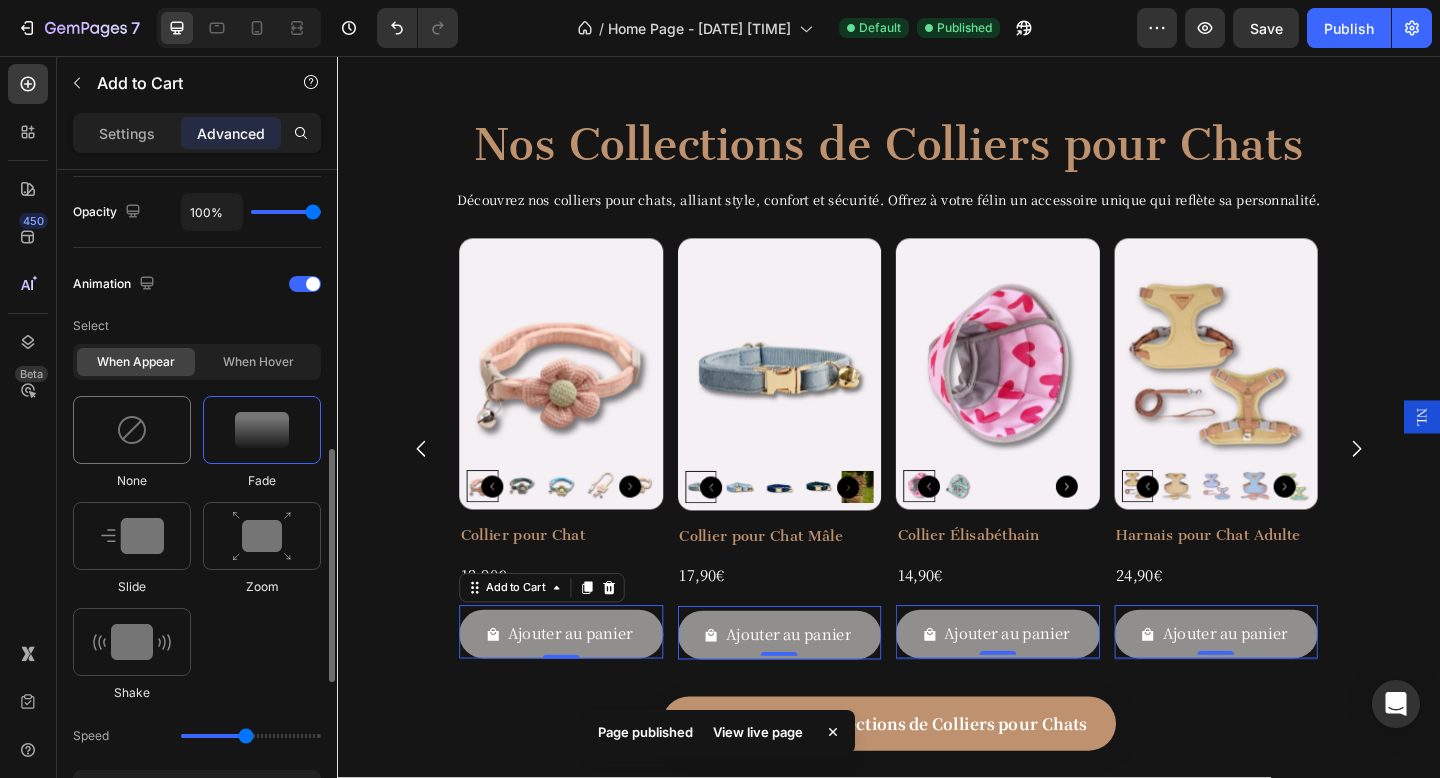 click at bounding box center [132, 430] 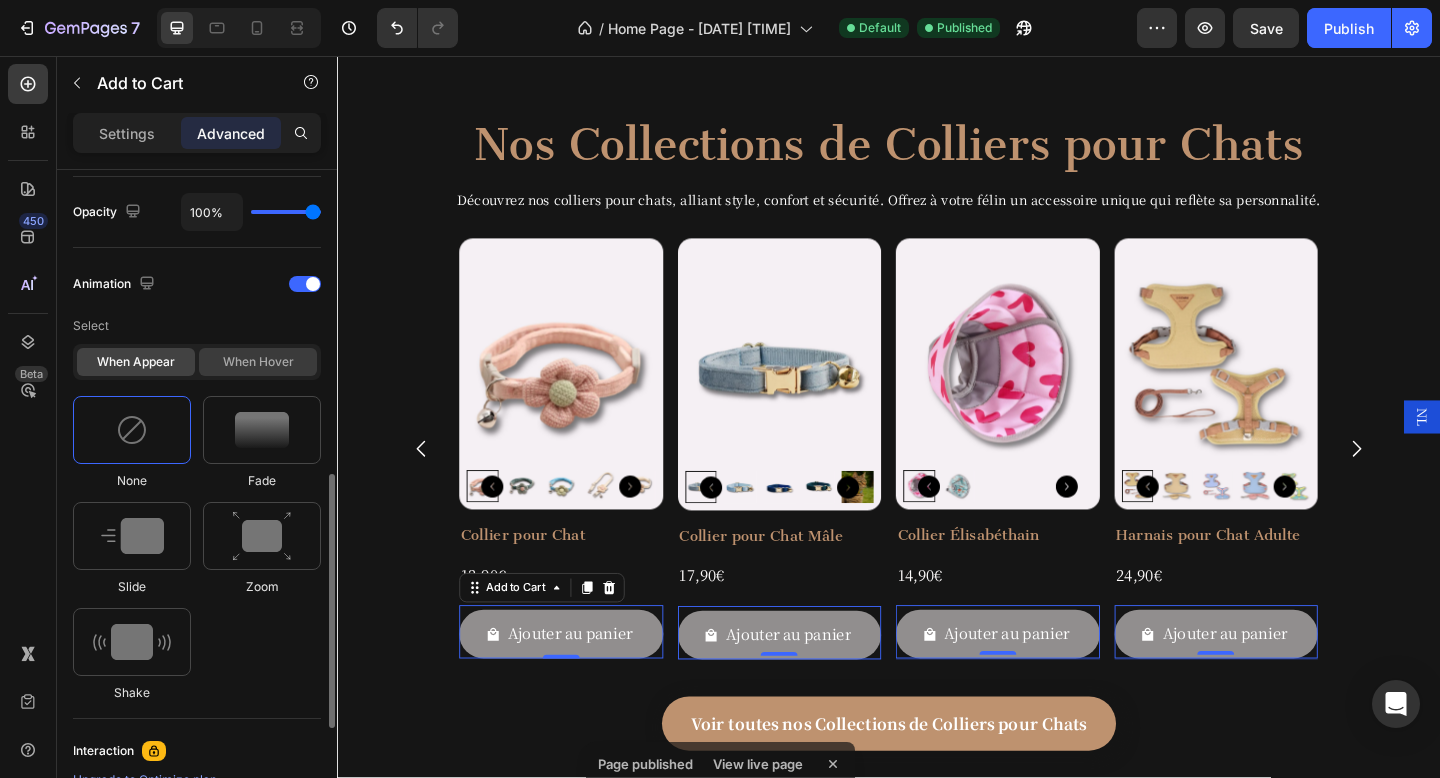 click on "When hover" 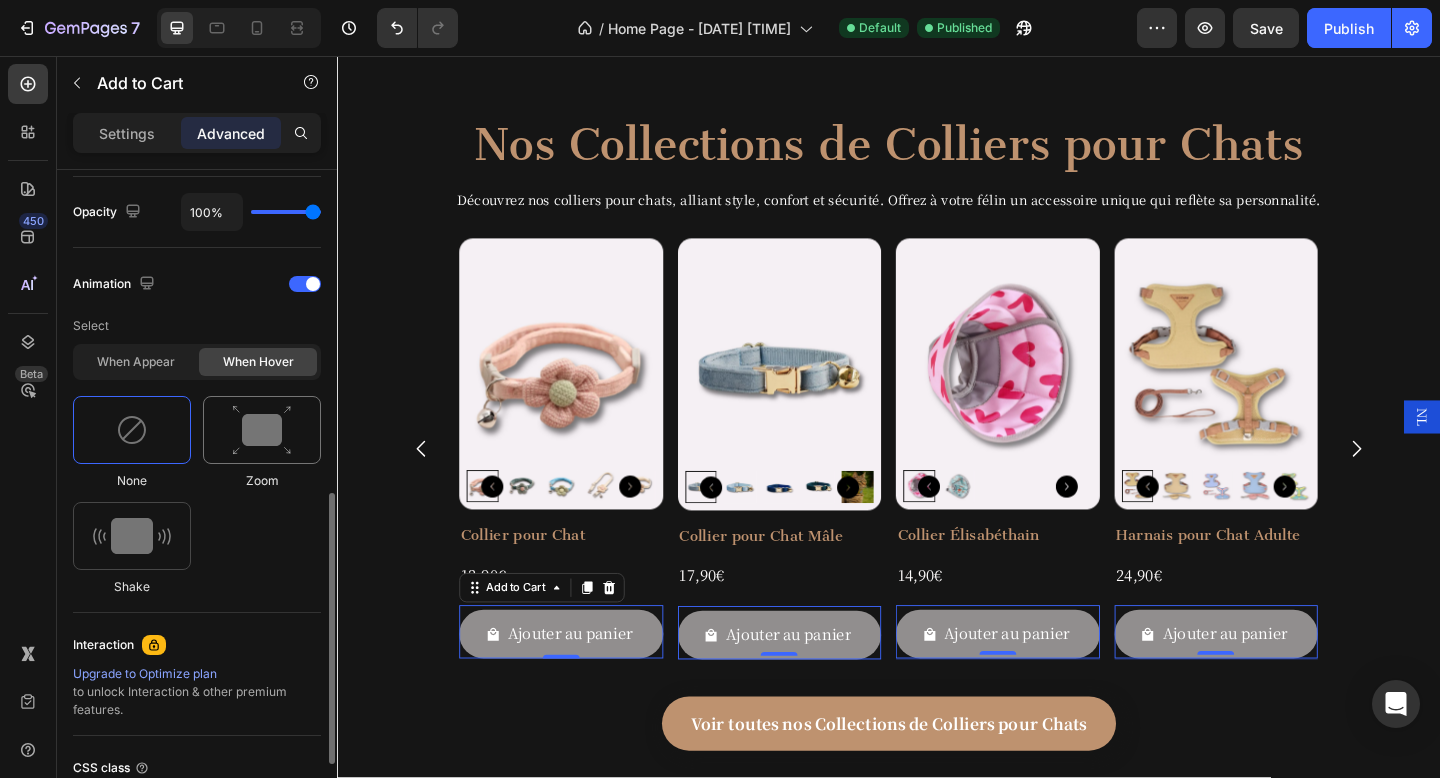click at bounding box center [262, 430] 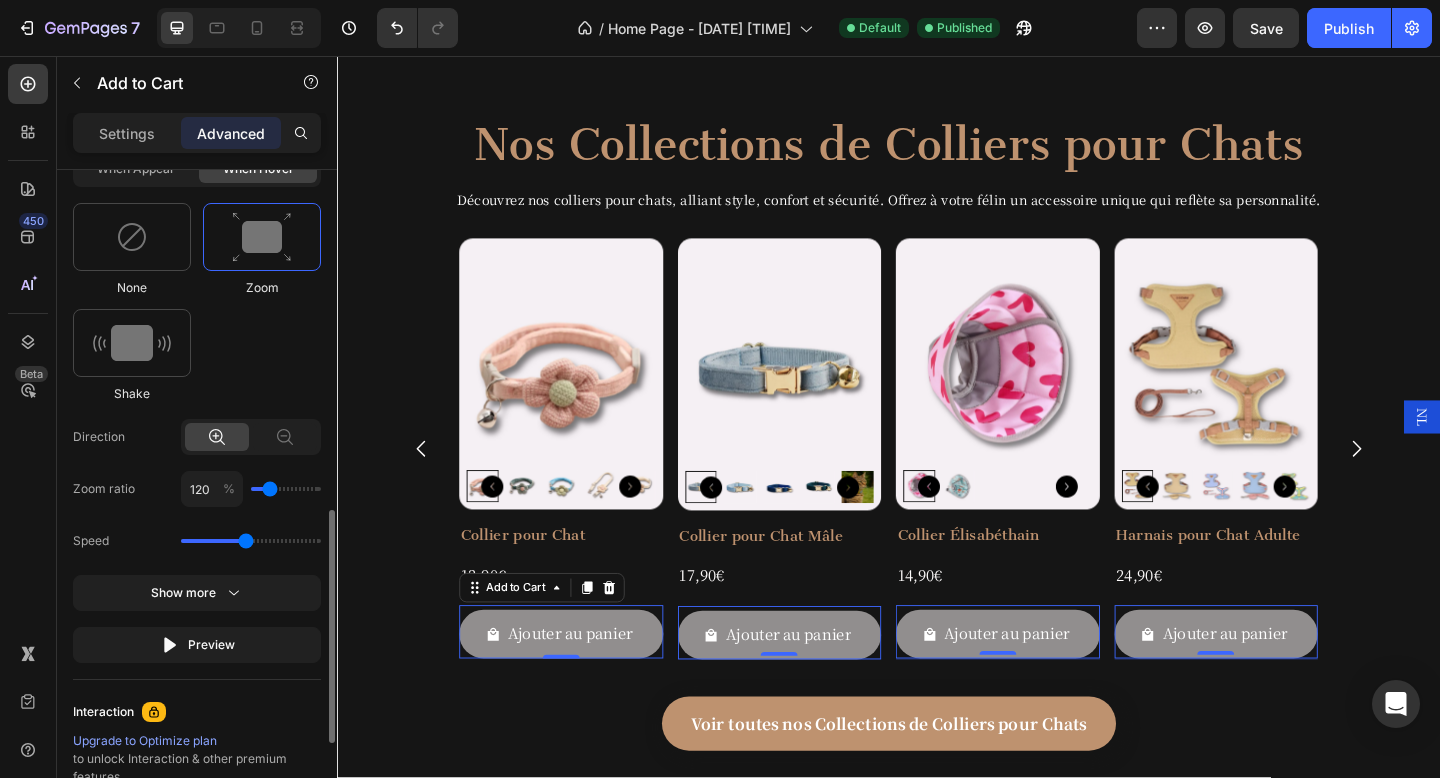 scroll, scrollTop: 987, scrollLeft: 0, axis: vertical 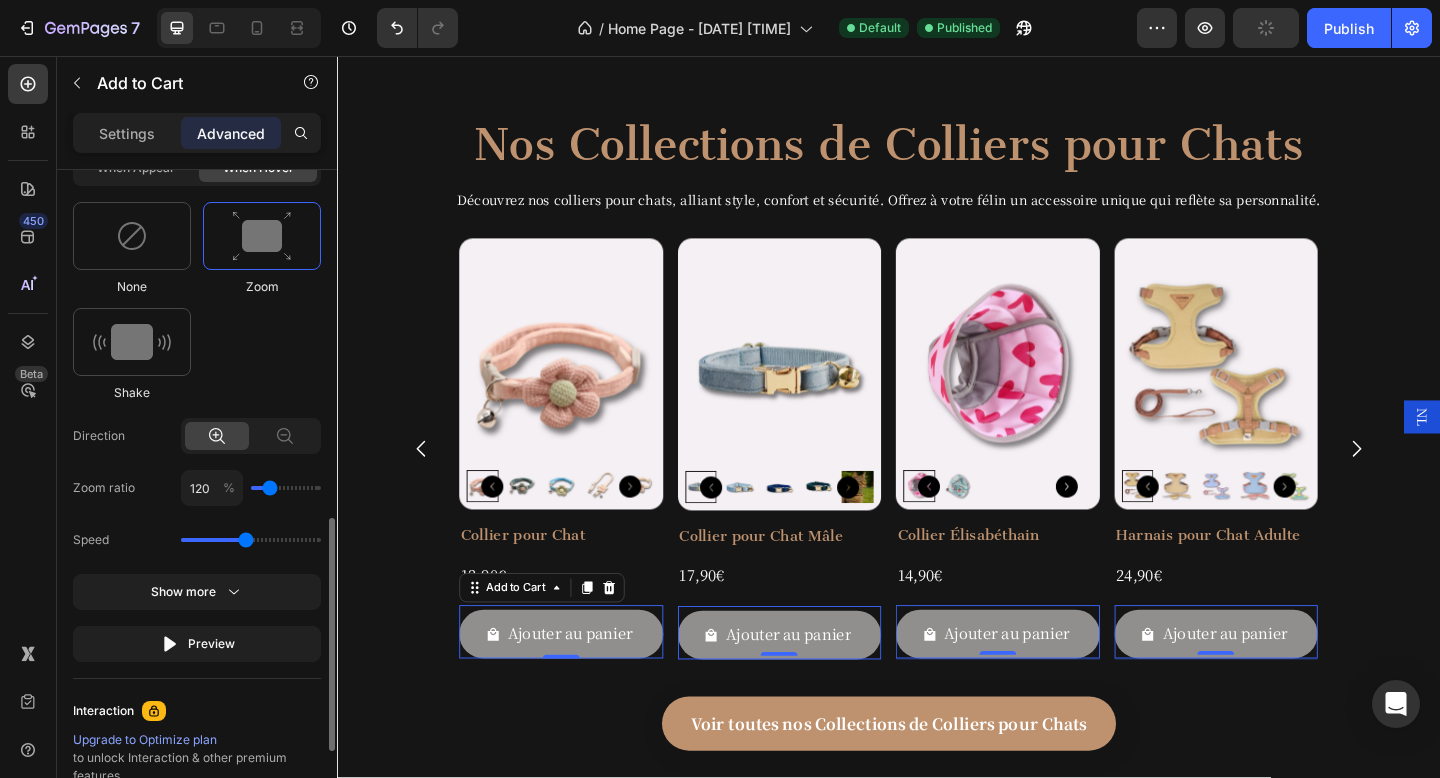 click 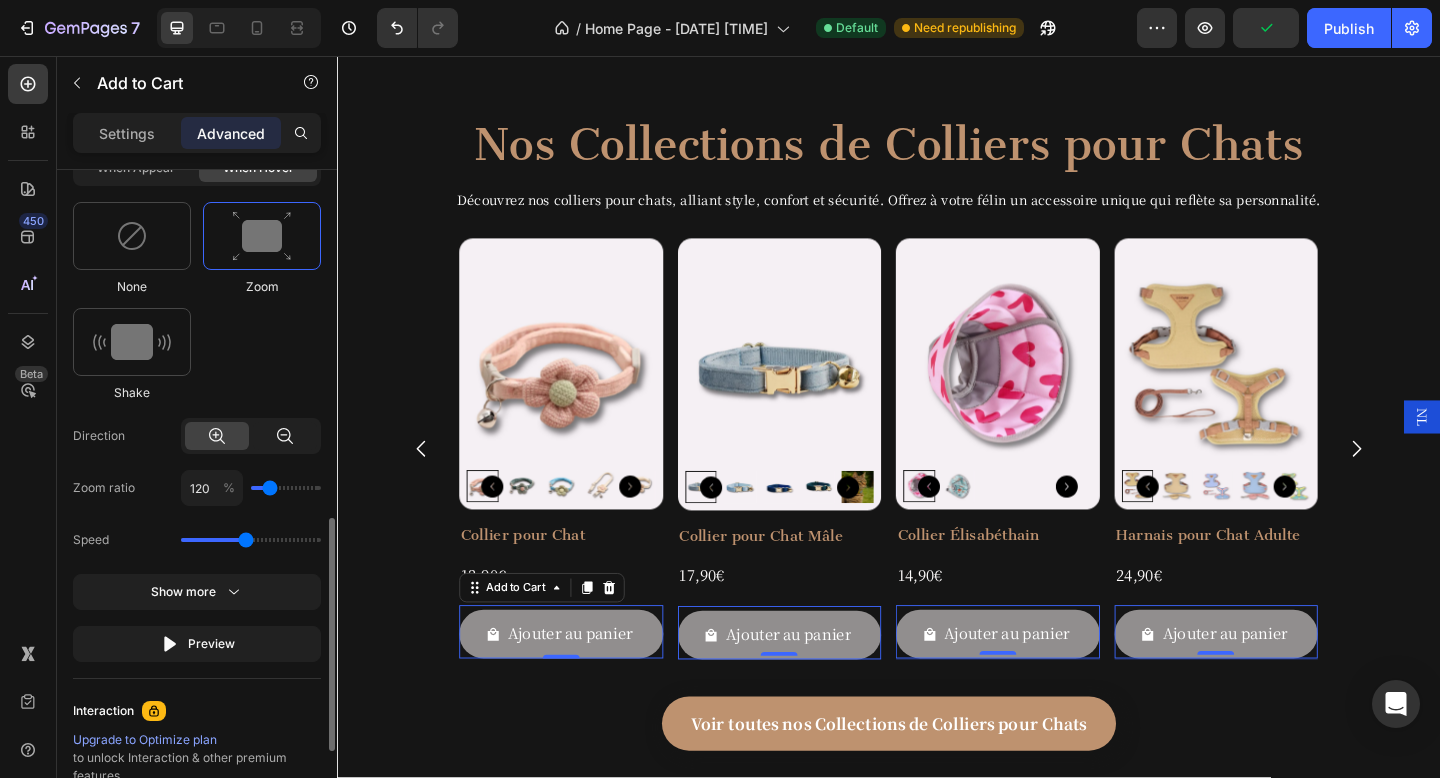 click 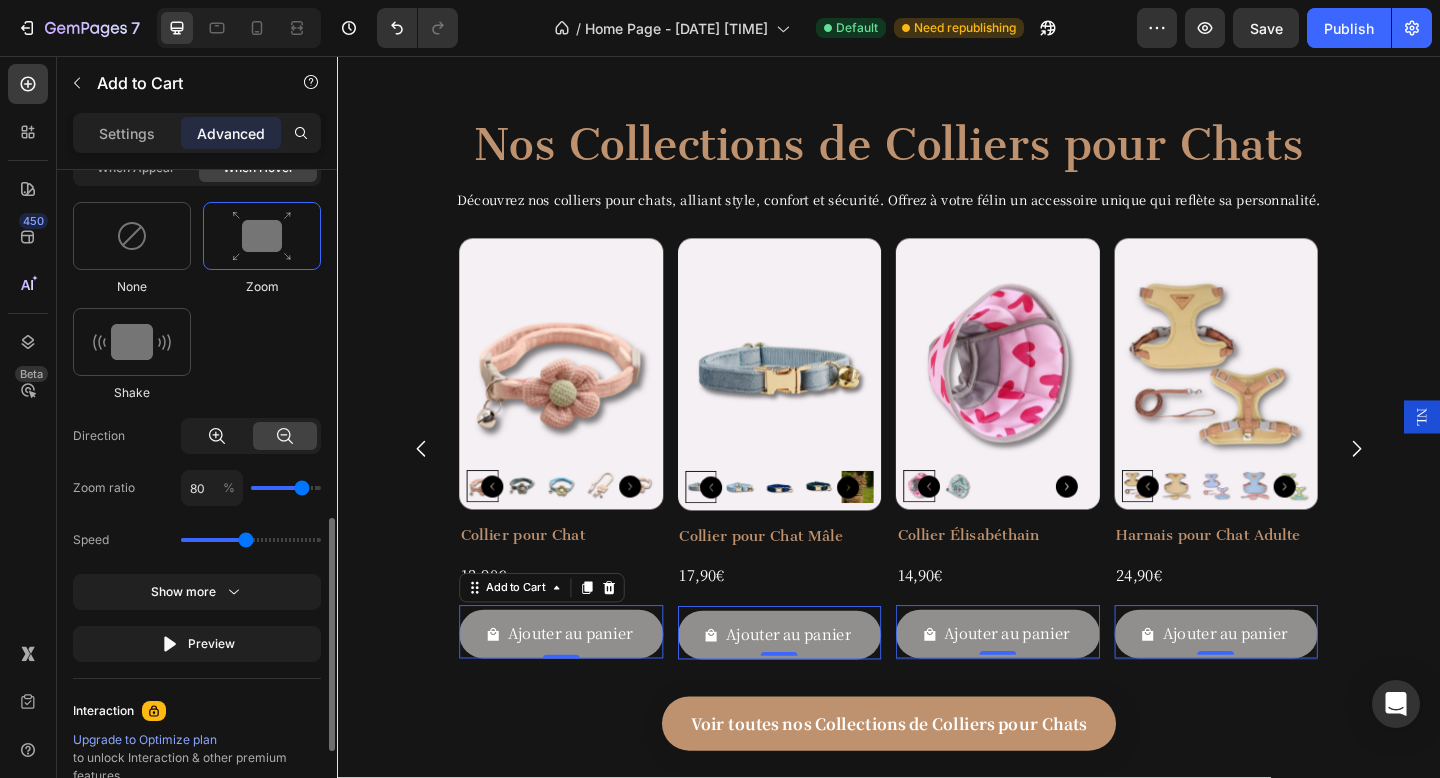 click 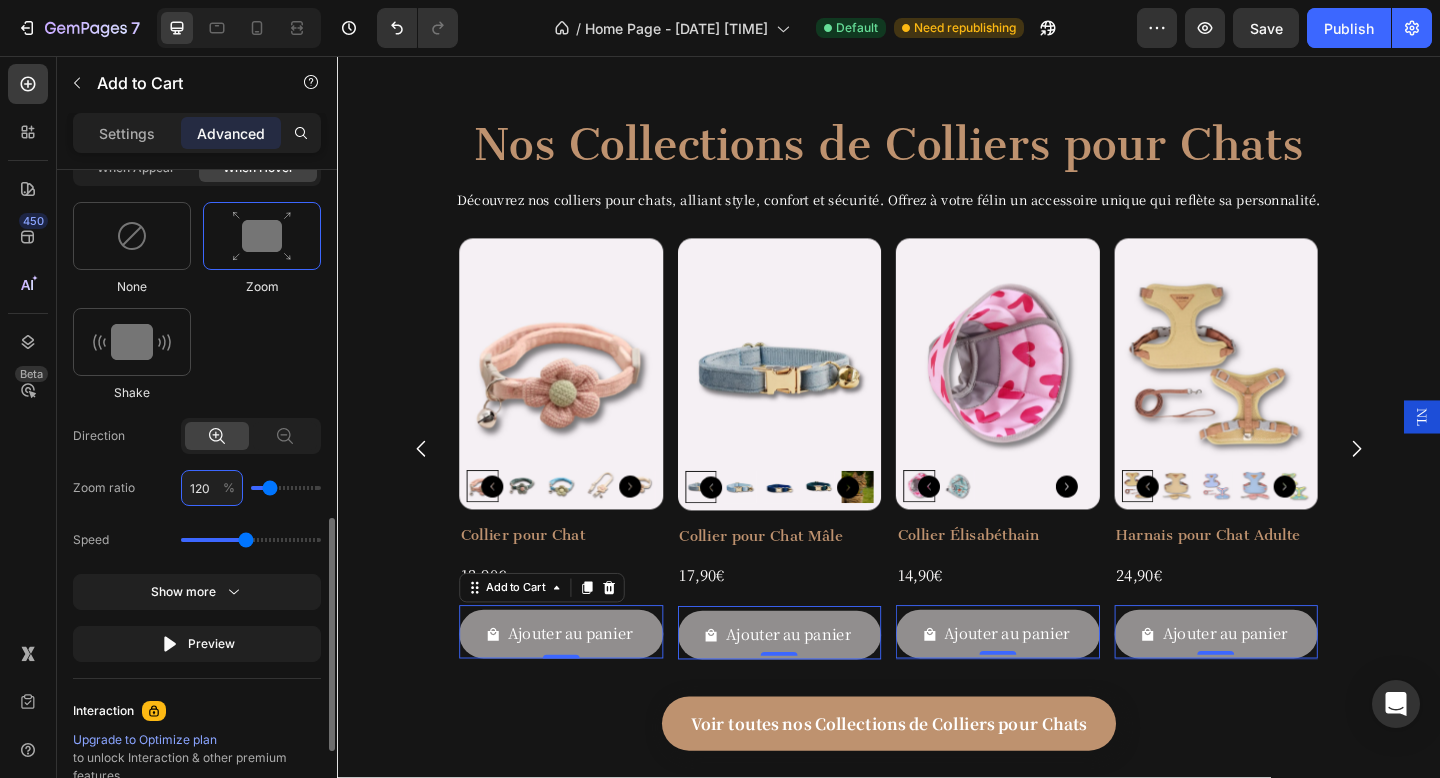 click on "120" at bounding box center (212, 488) 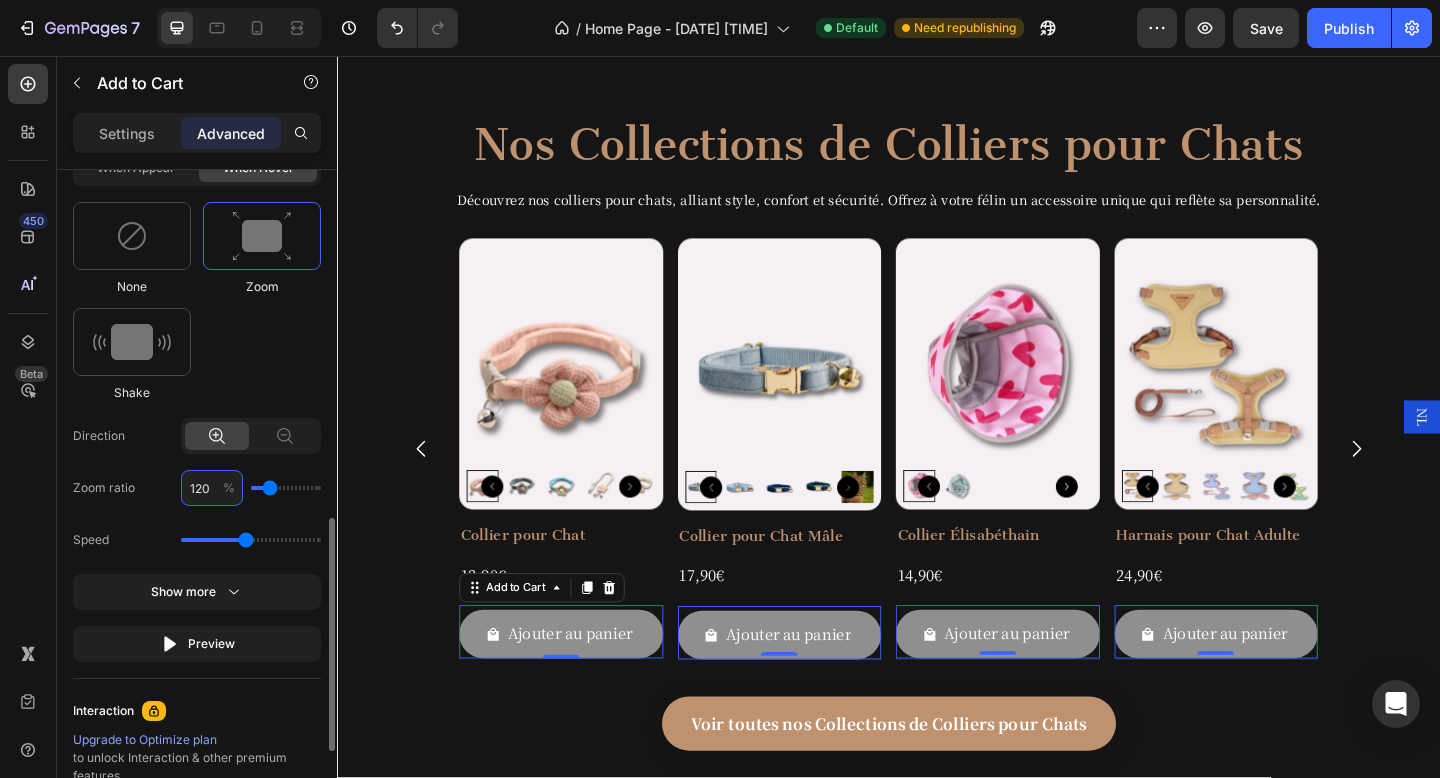 type on "1" 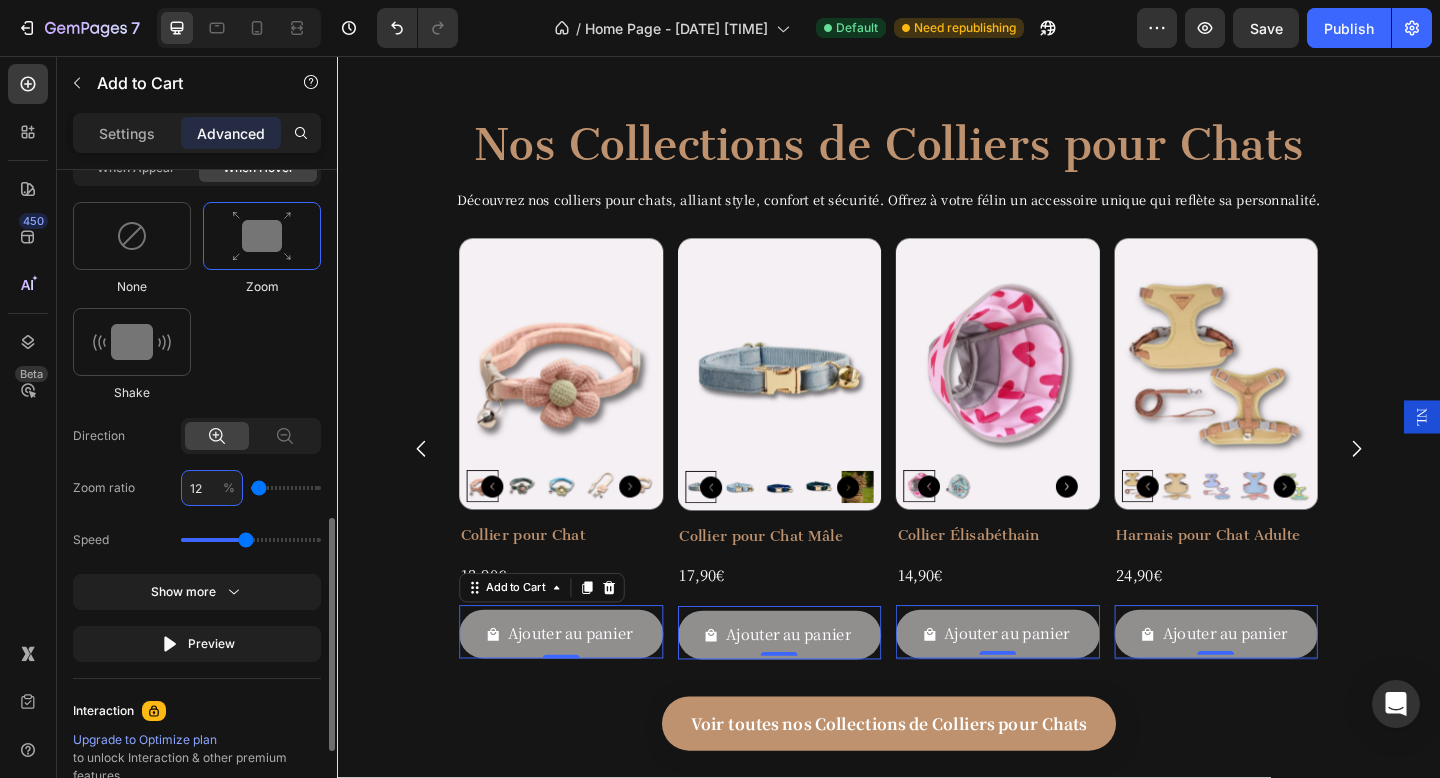 type on "120" 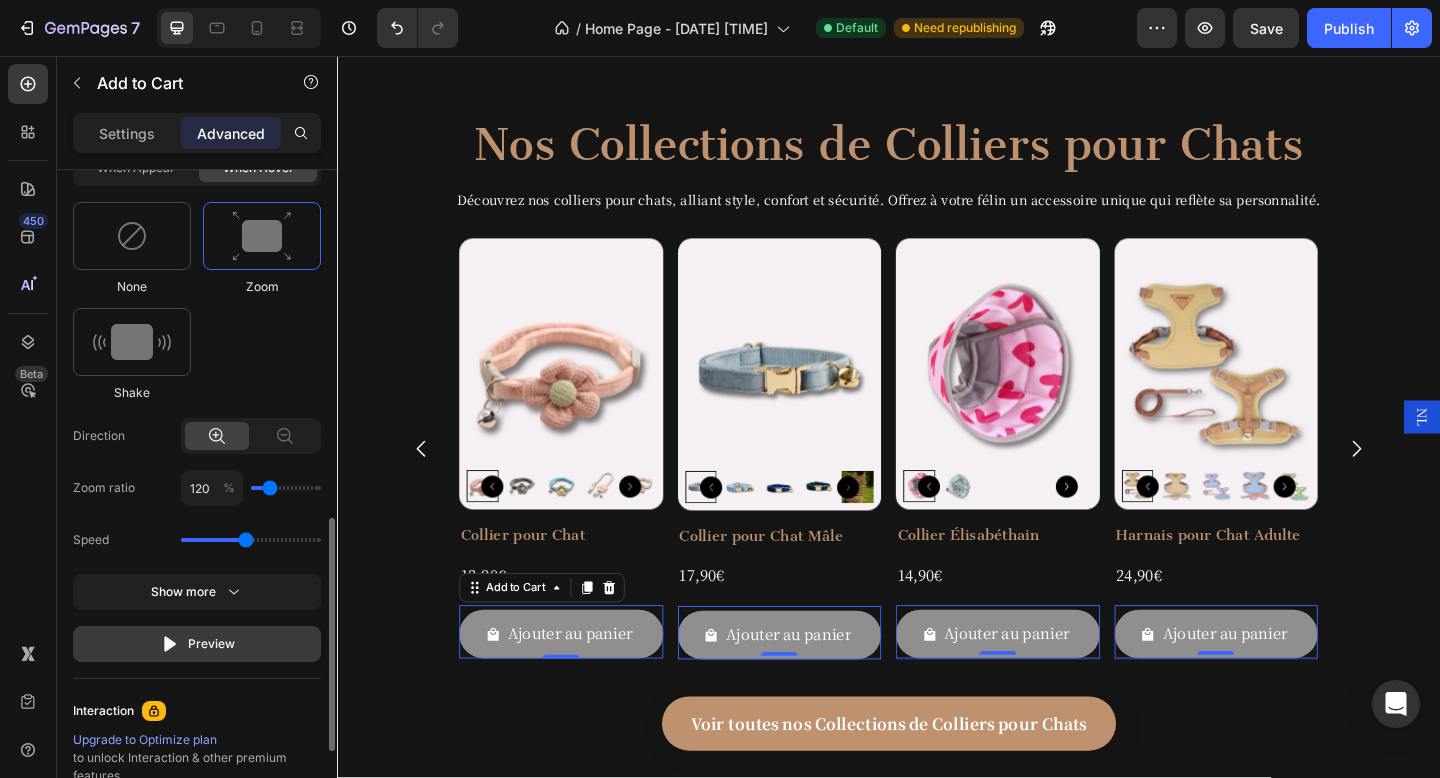 click 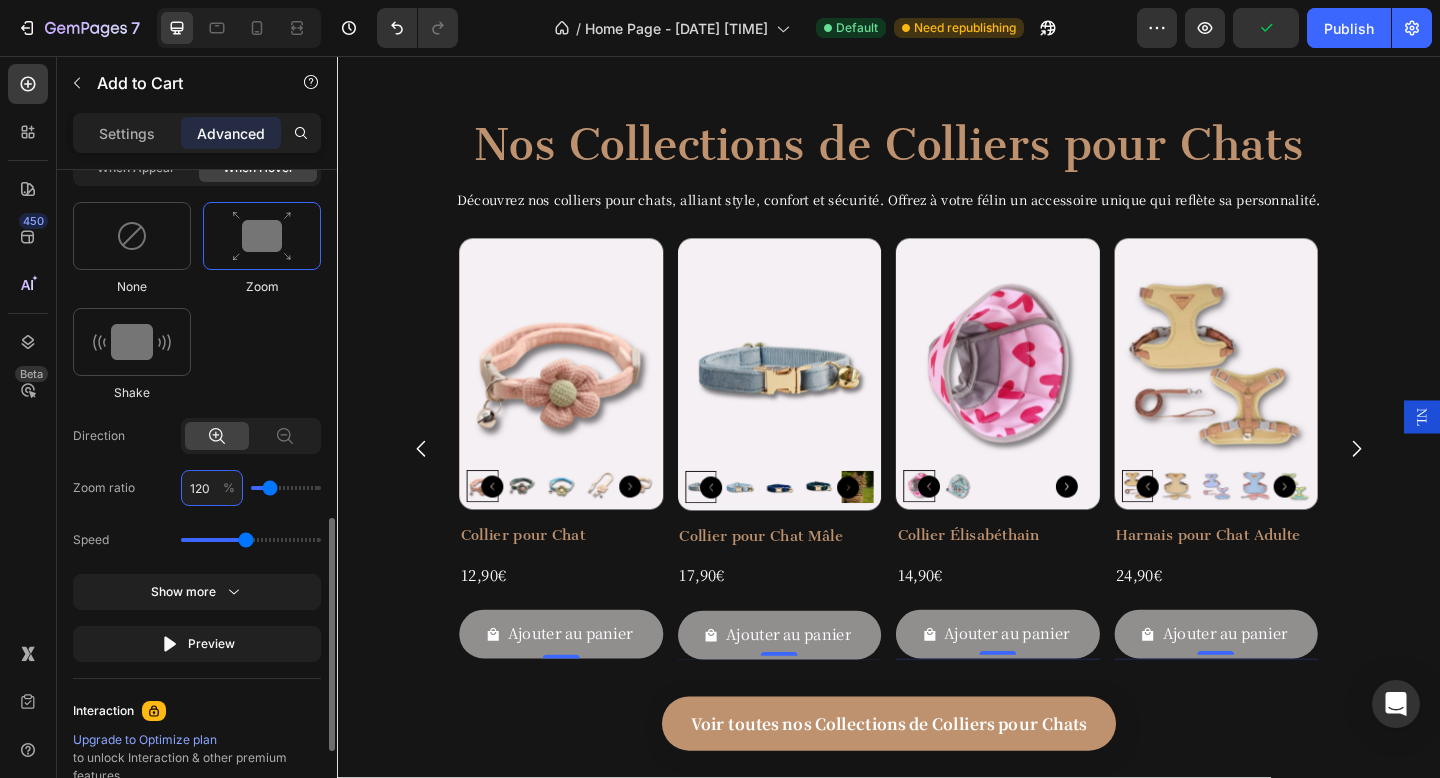 click on "120" at bounding box center (212, 488) 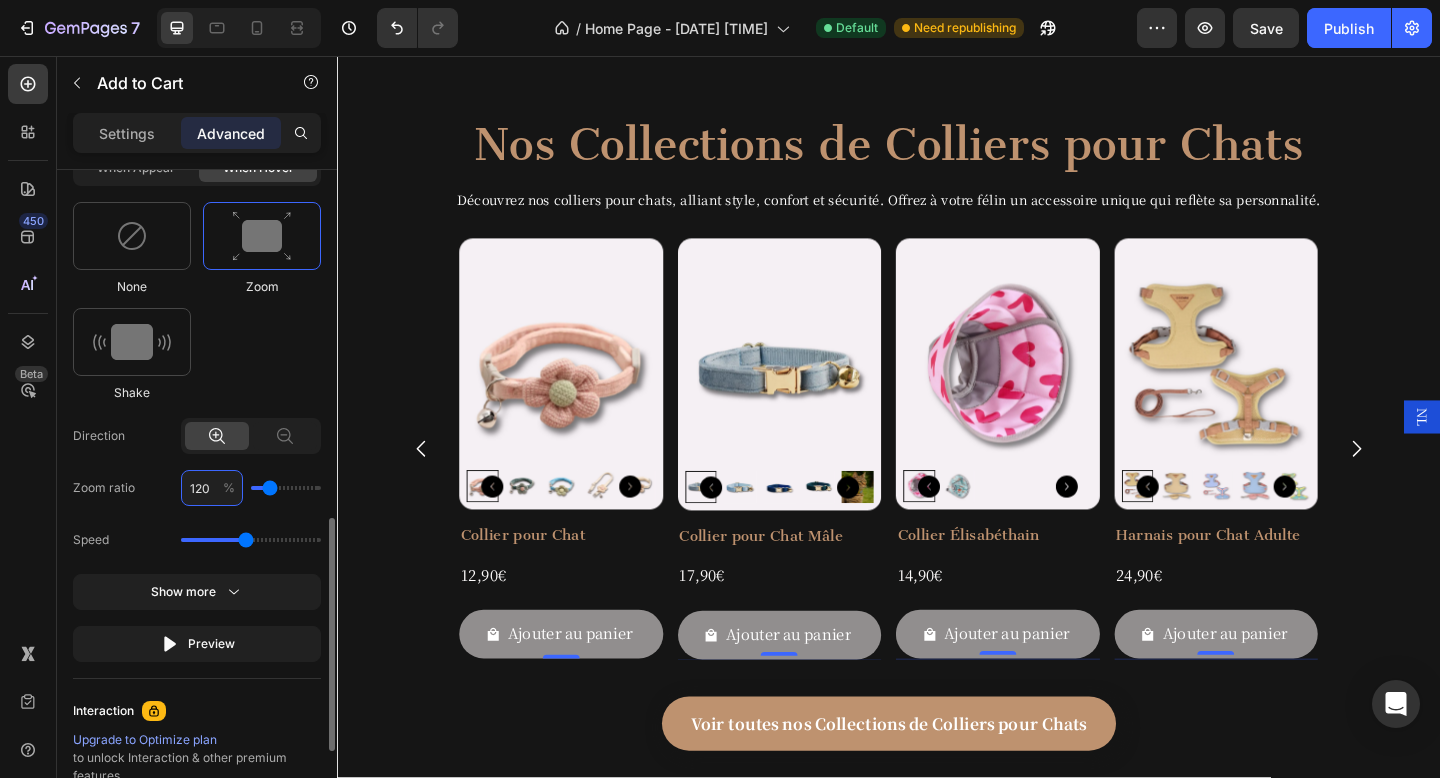 type on "1" 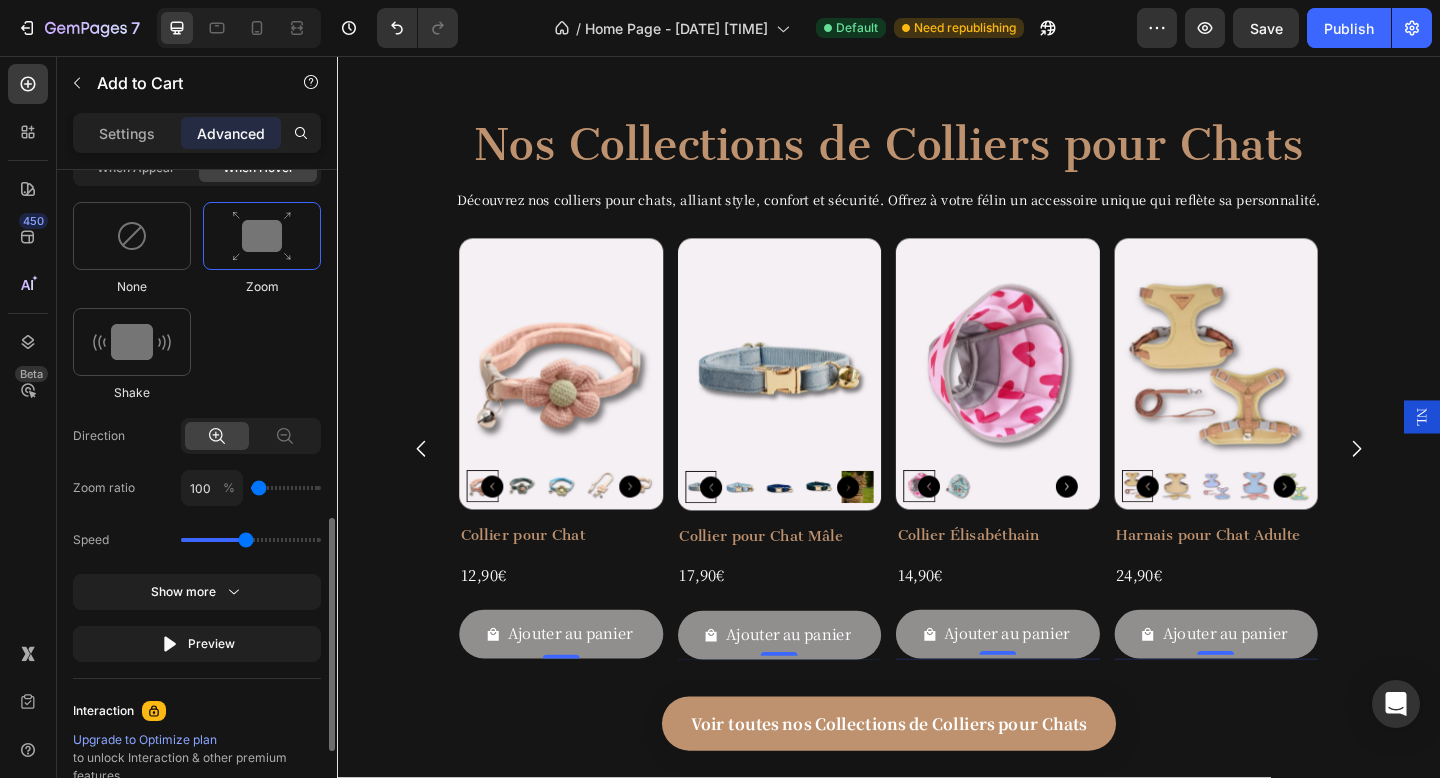 click on "Zoom ratio  100 %" at bounding box center [197, 488] 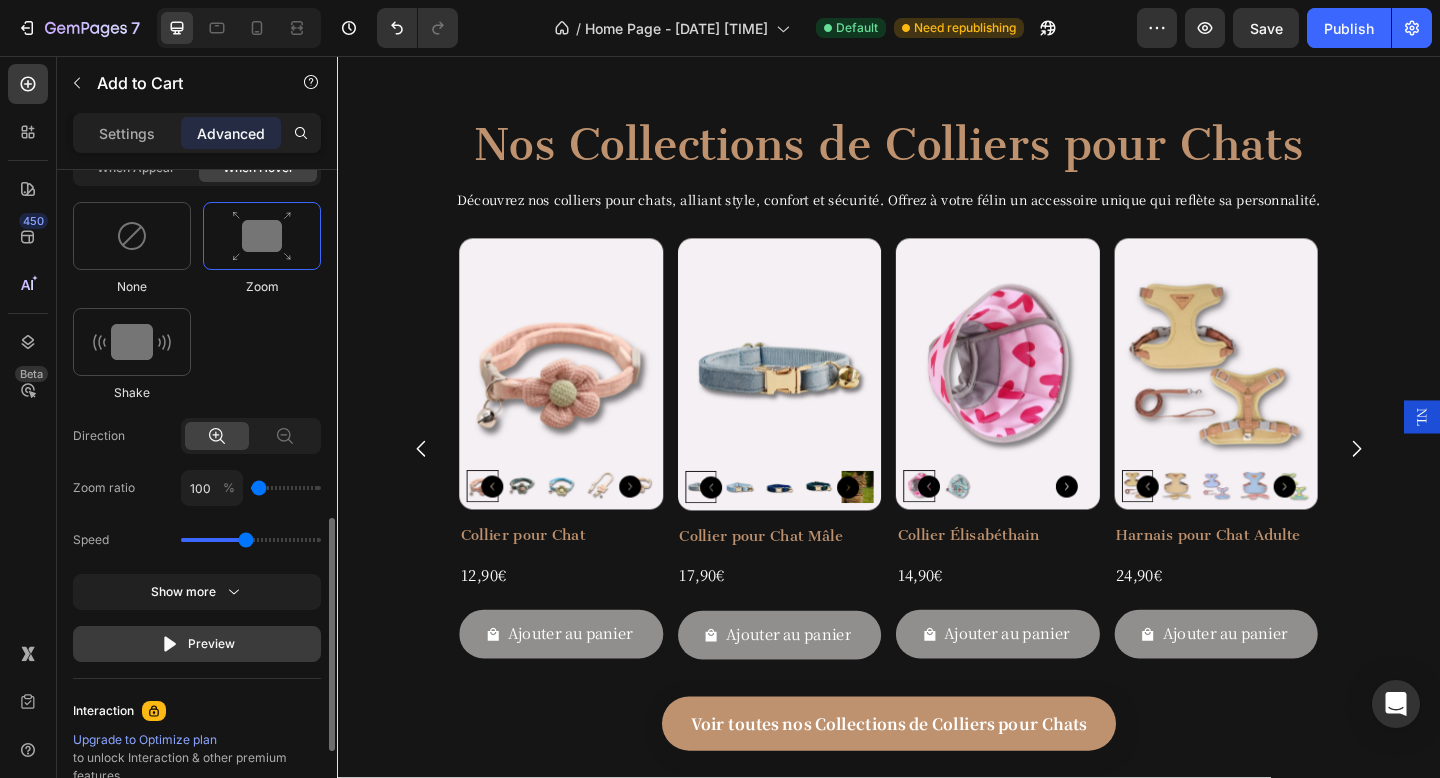 click on "Preview" 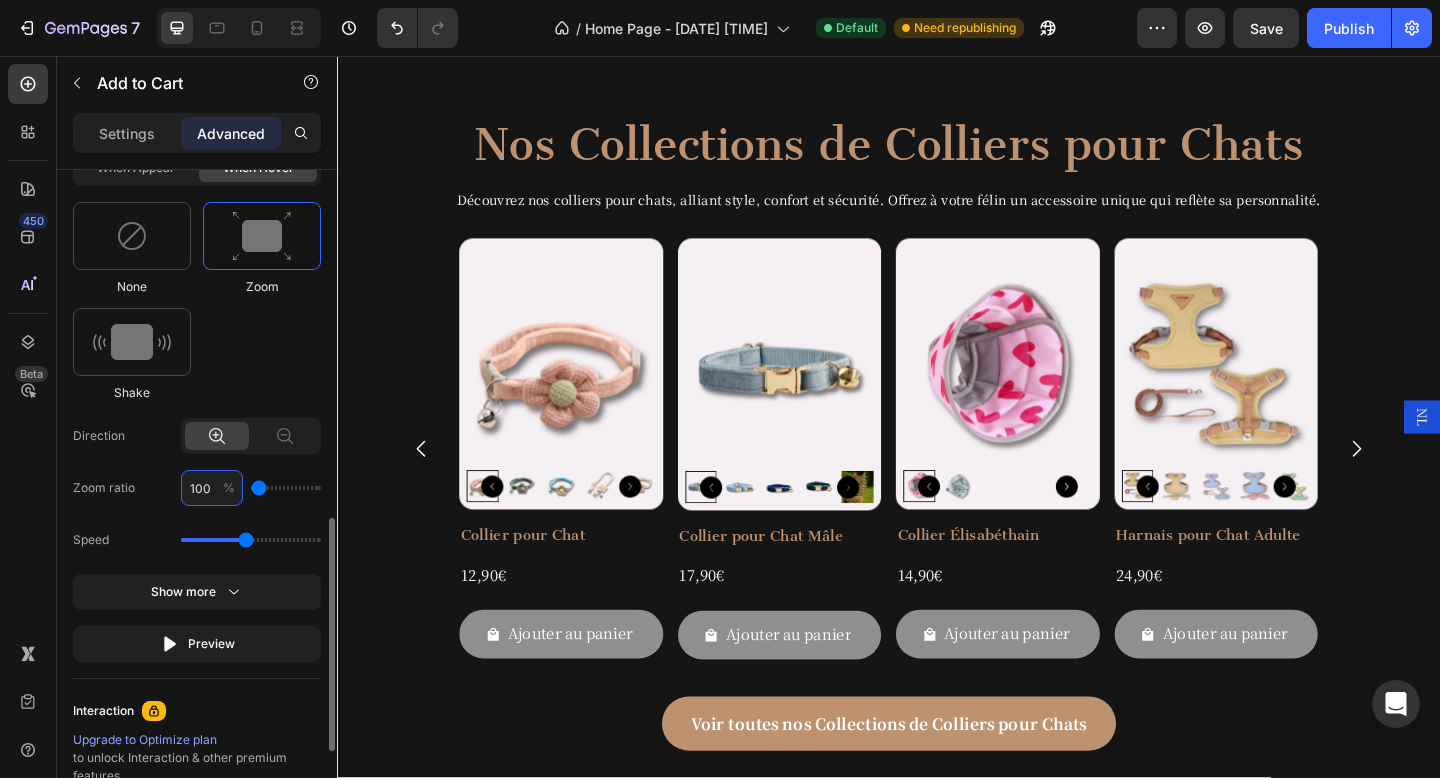 click on "100" at bounding box center [212, 488] 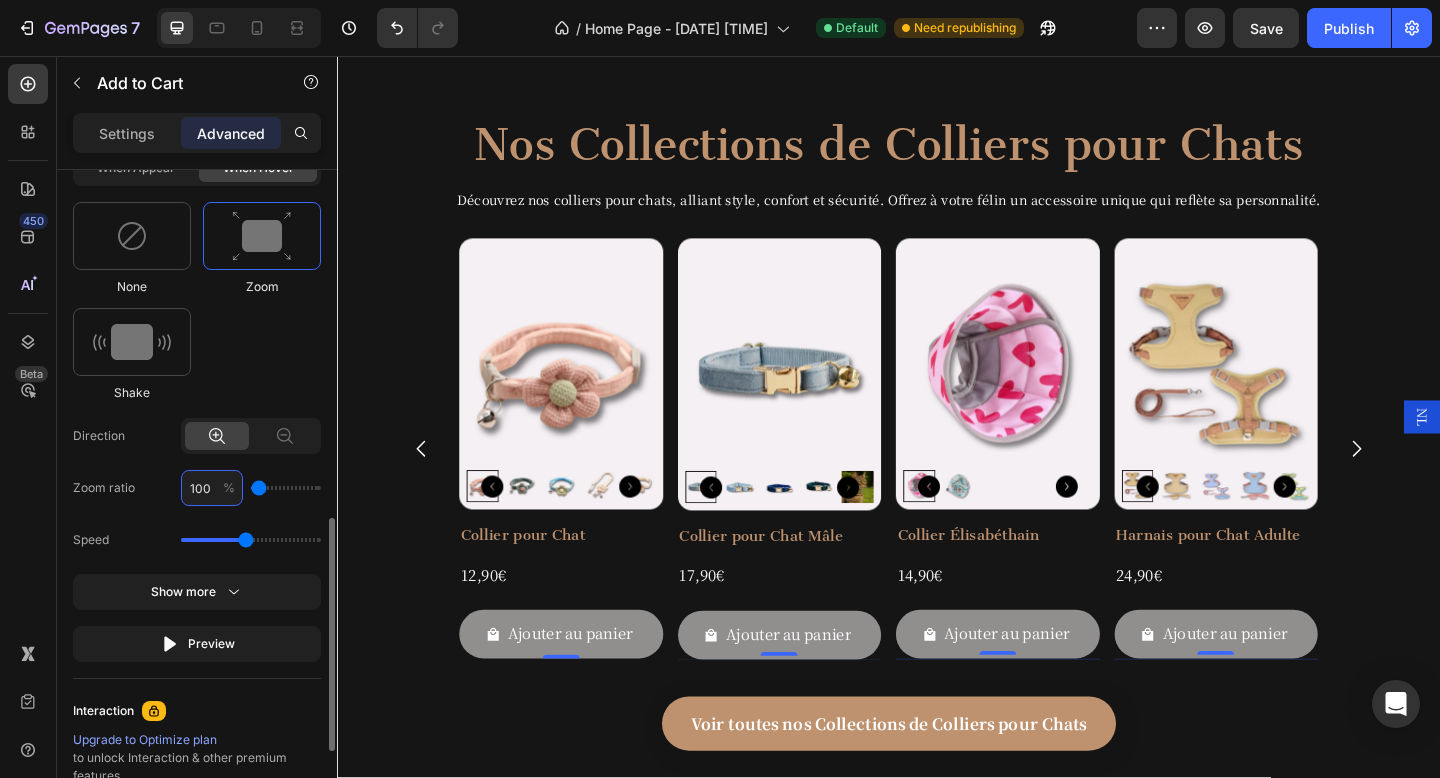 click on "100" at bounding box center [212, 488] 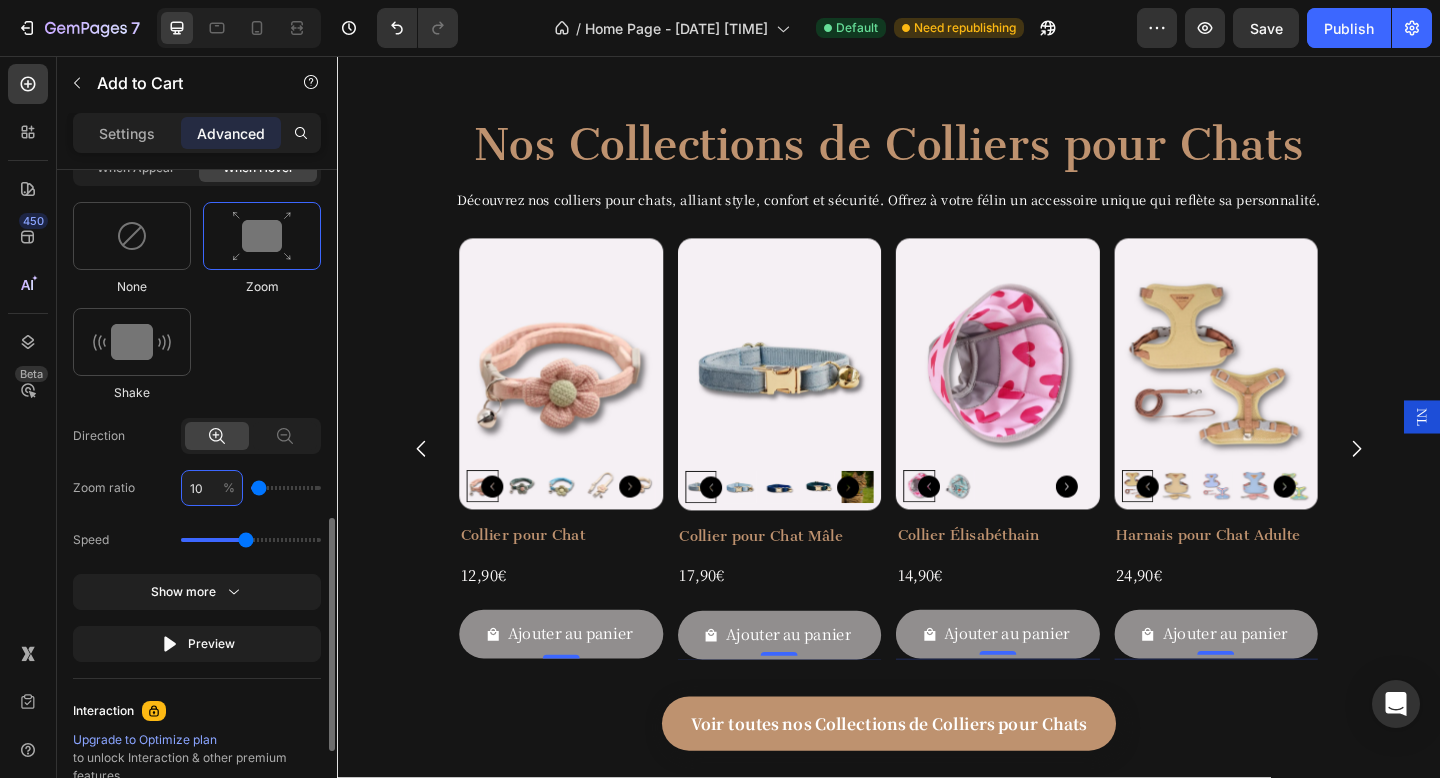 type on "110" 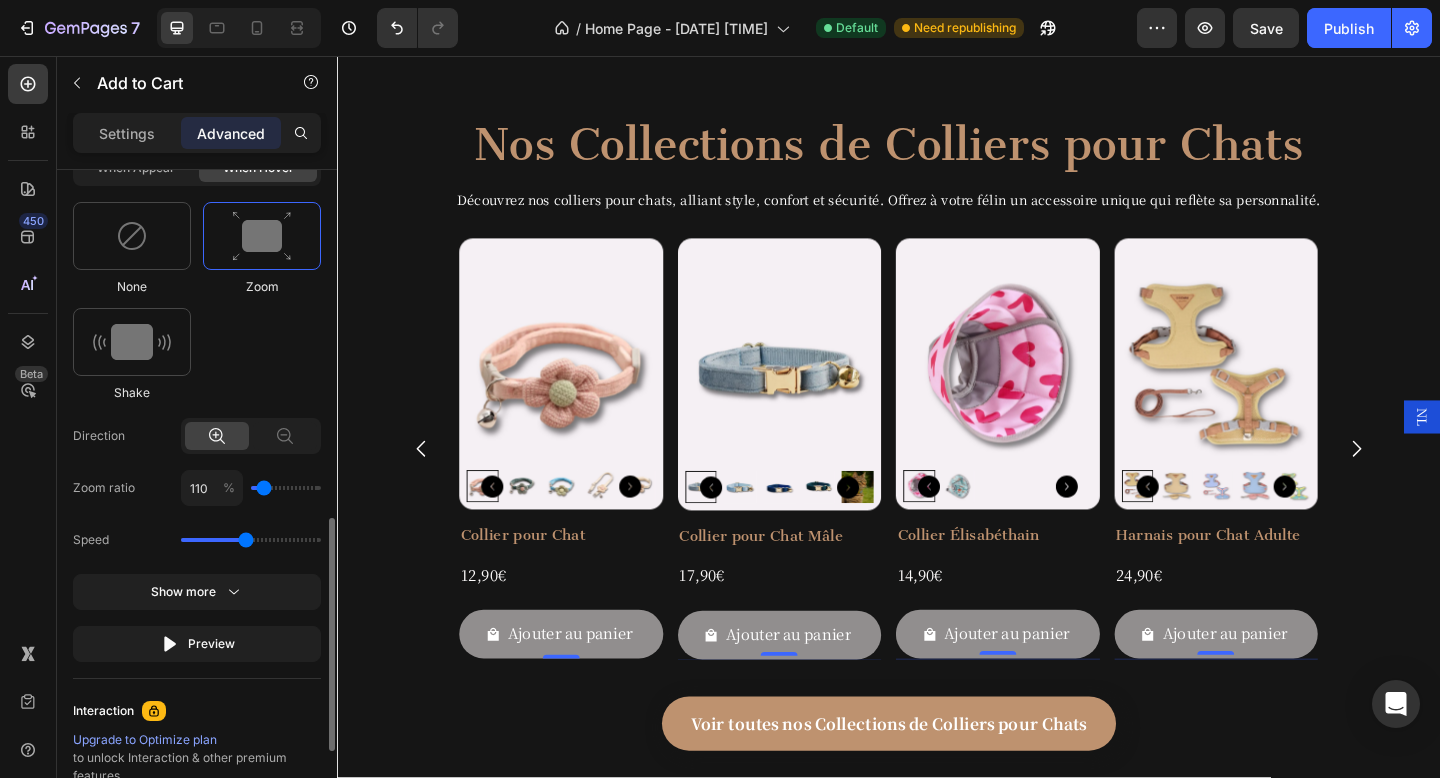 click on "Zoom ratio 110 %" at bounding box center (197, 488) 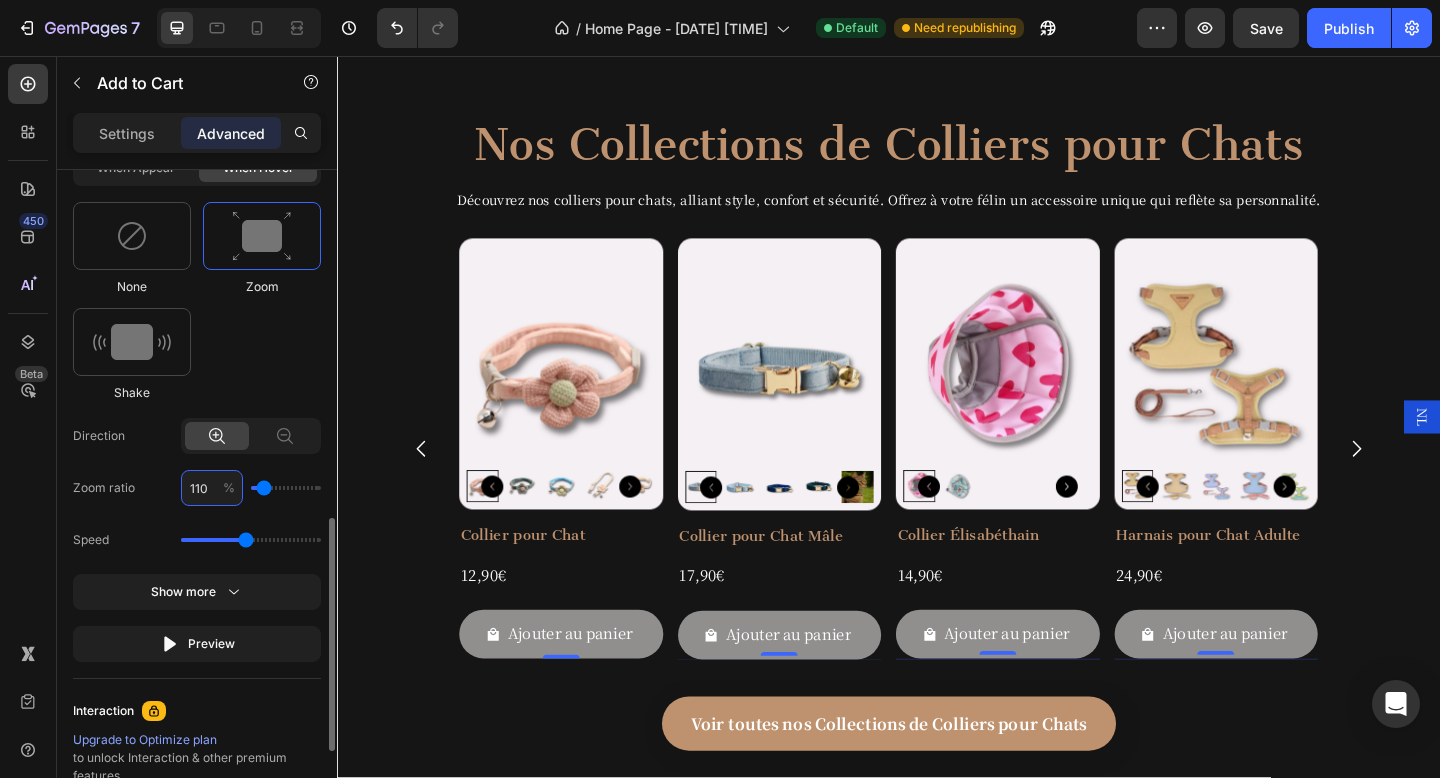 click on "110" at bounding box center (212, 488) 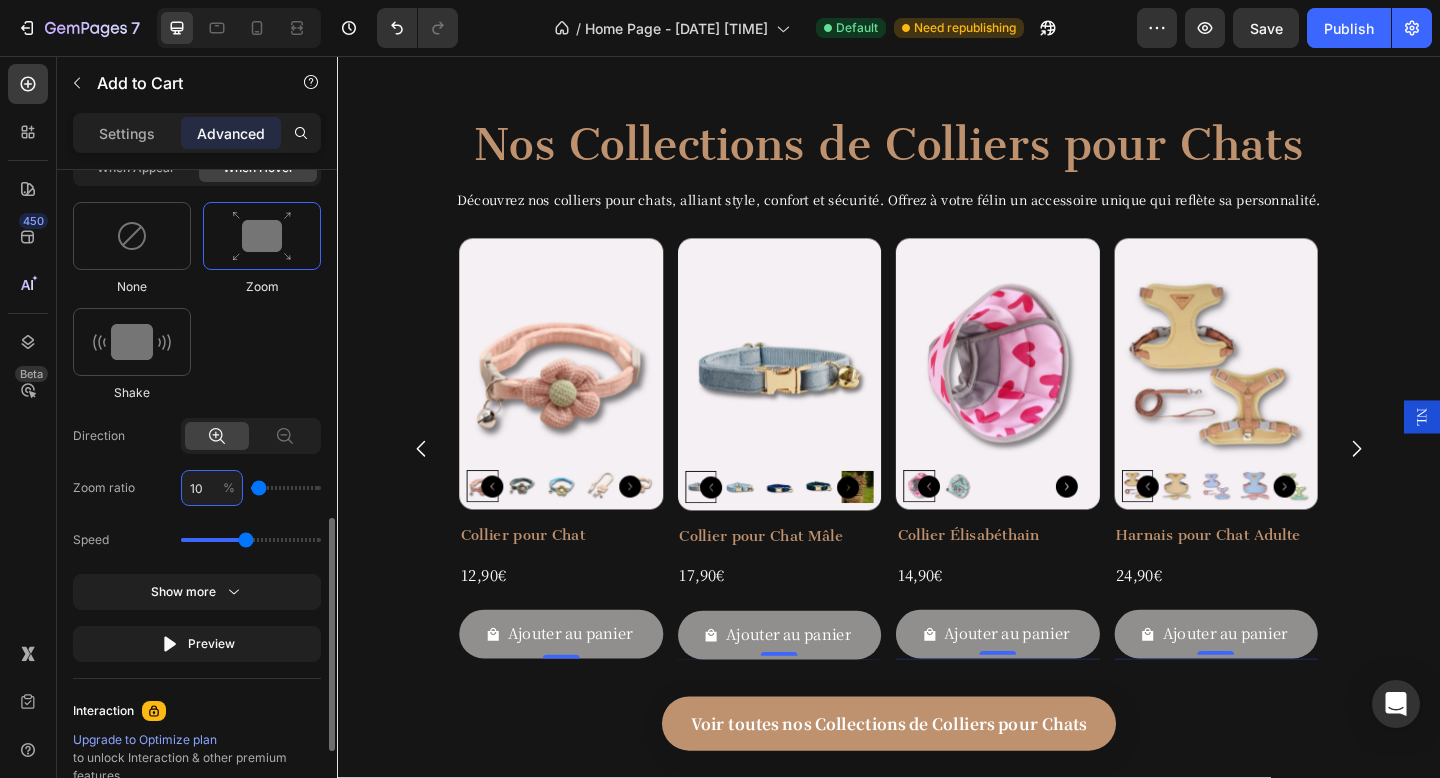 type on "105" 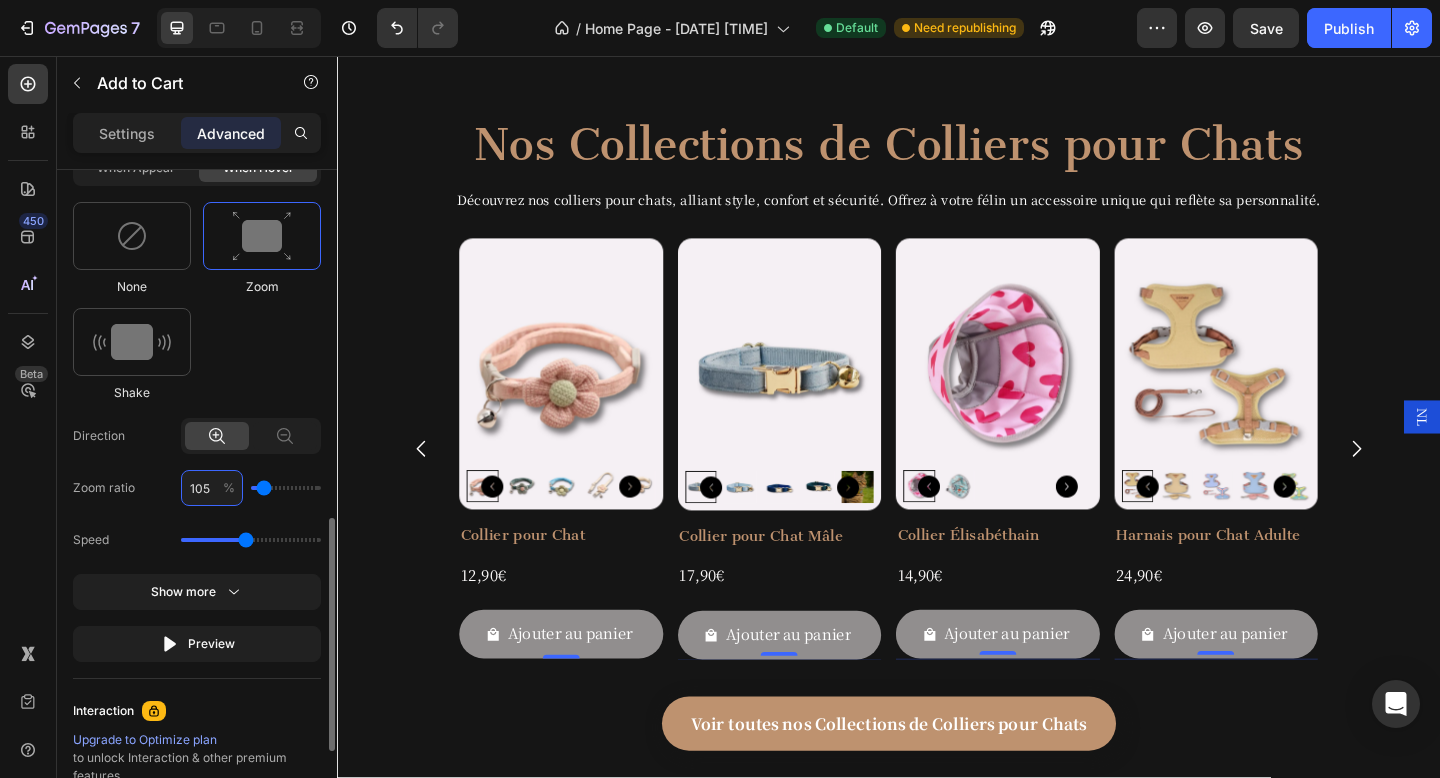 type on "105" 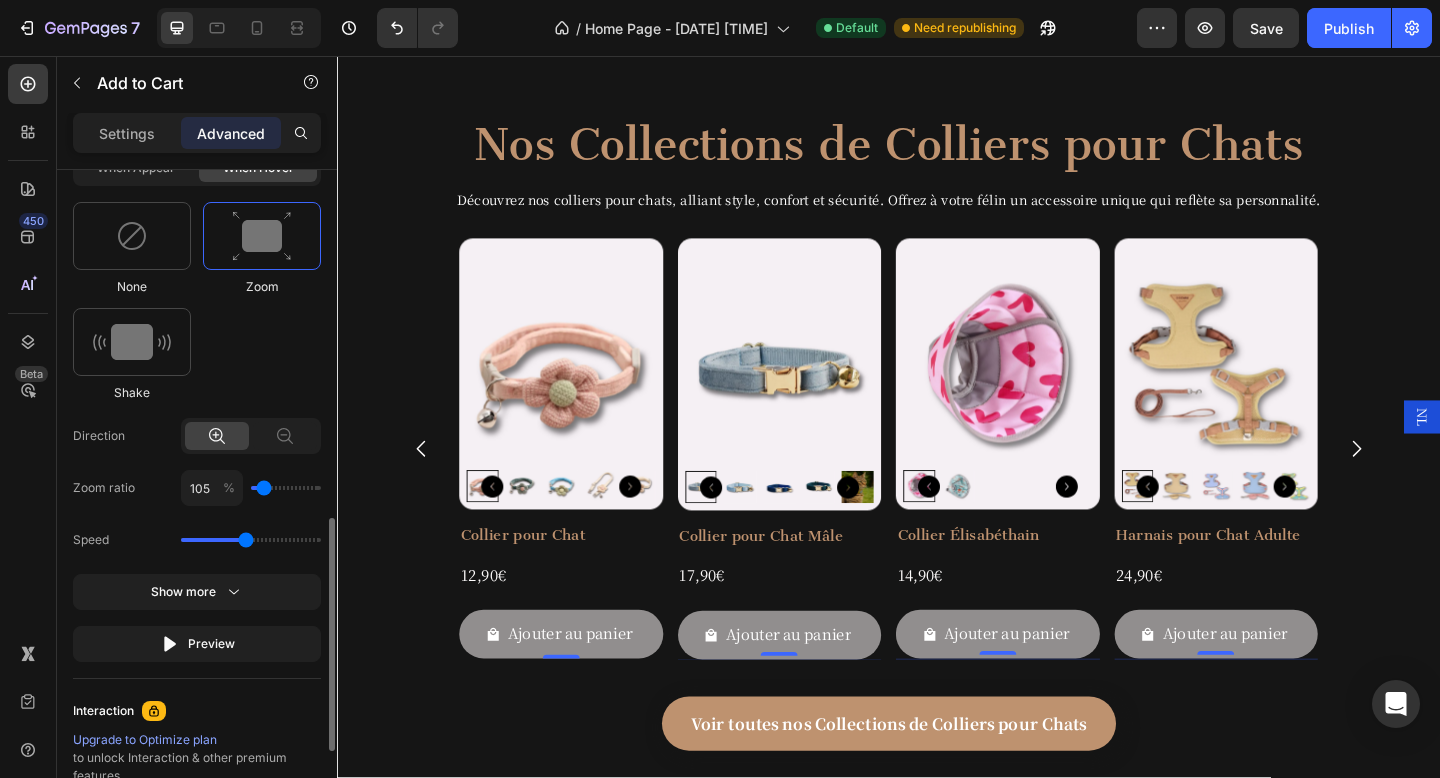 click on "Direction" at bounding box center [197, 436] 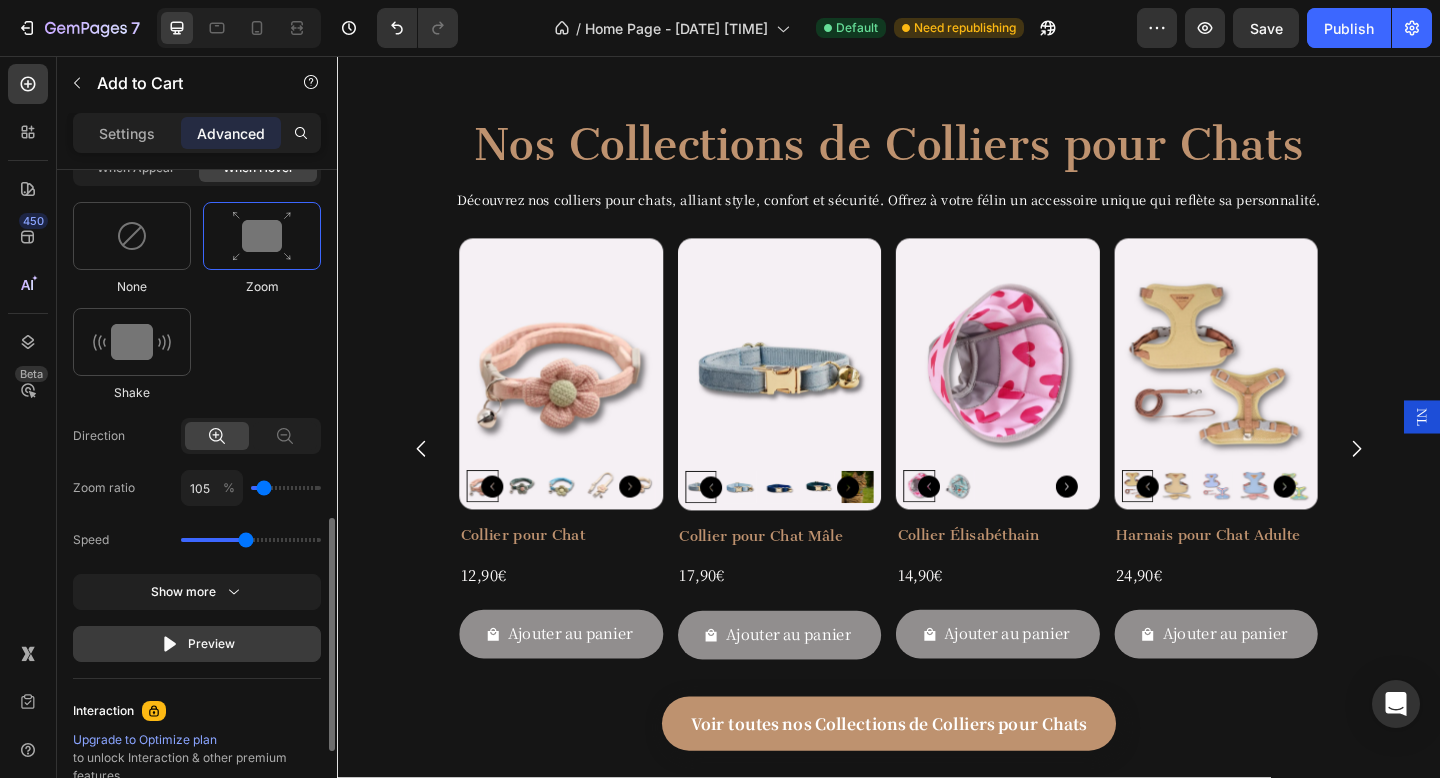 click on "Preview" at bounding box center [197, 644] 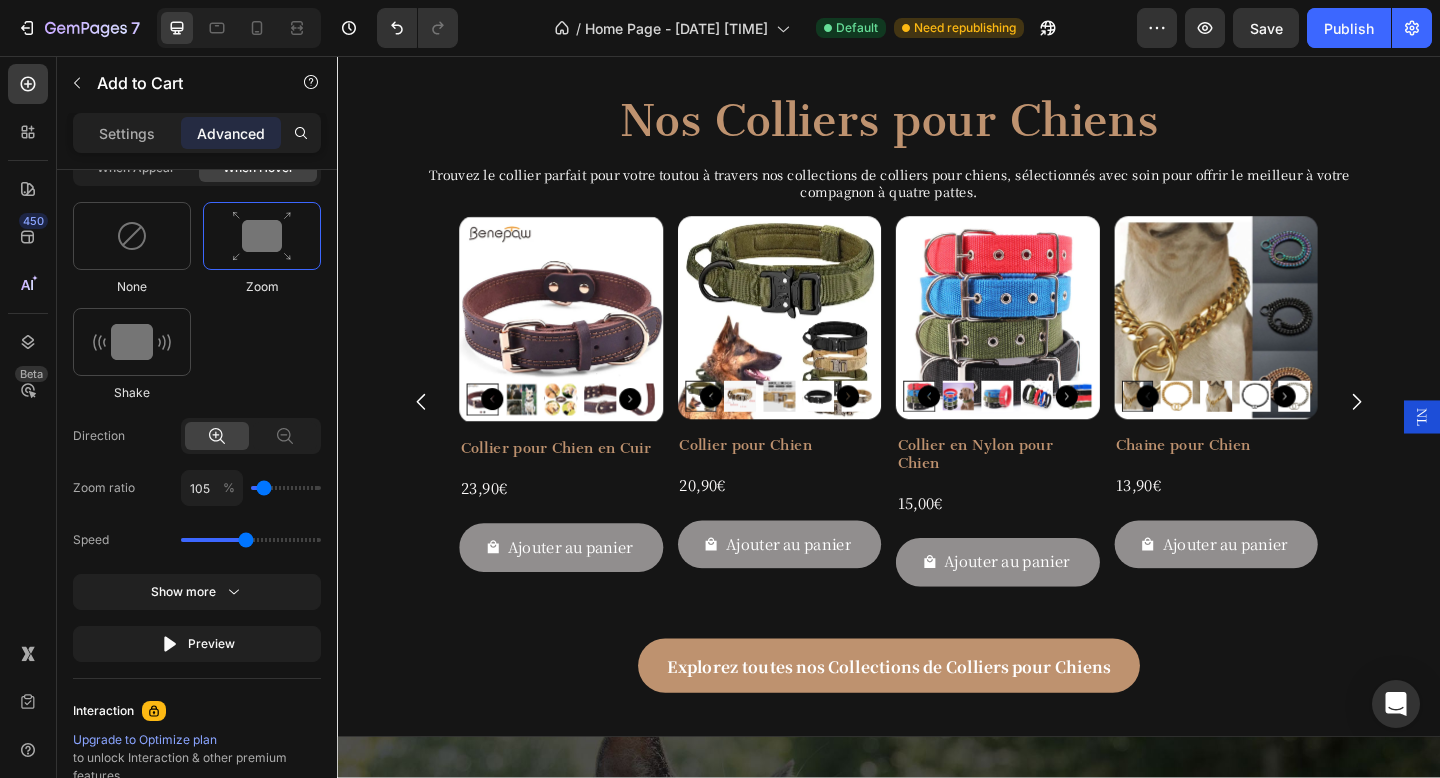 scroll, scrollTop: 972, scrollLeft: 0, axis: vertical 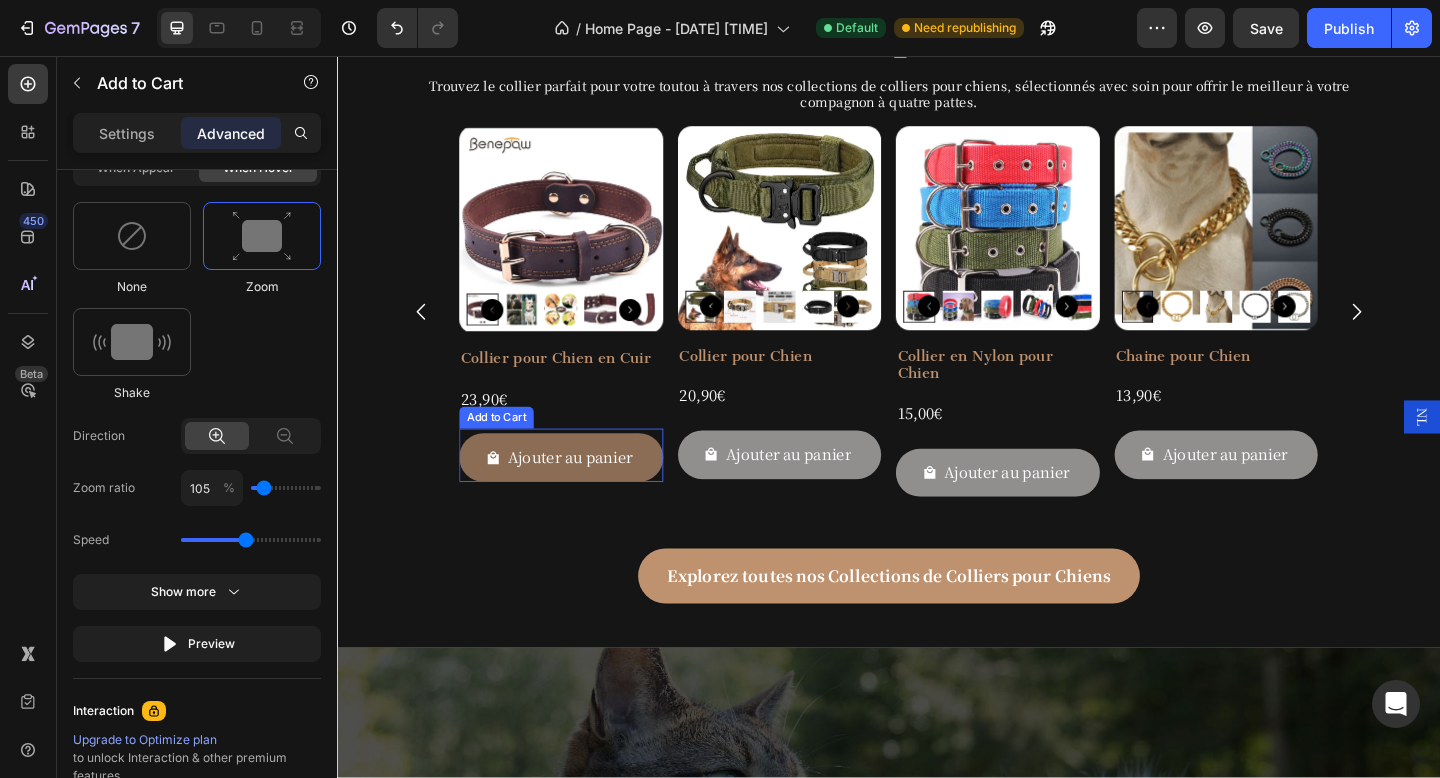 click on "Ajouter au panier" at bounding box center (581, 493) 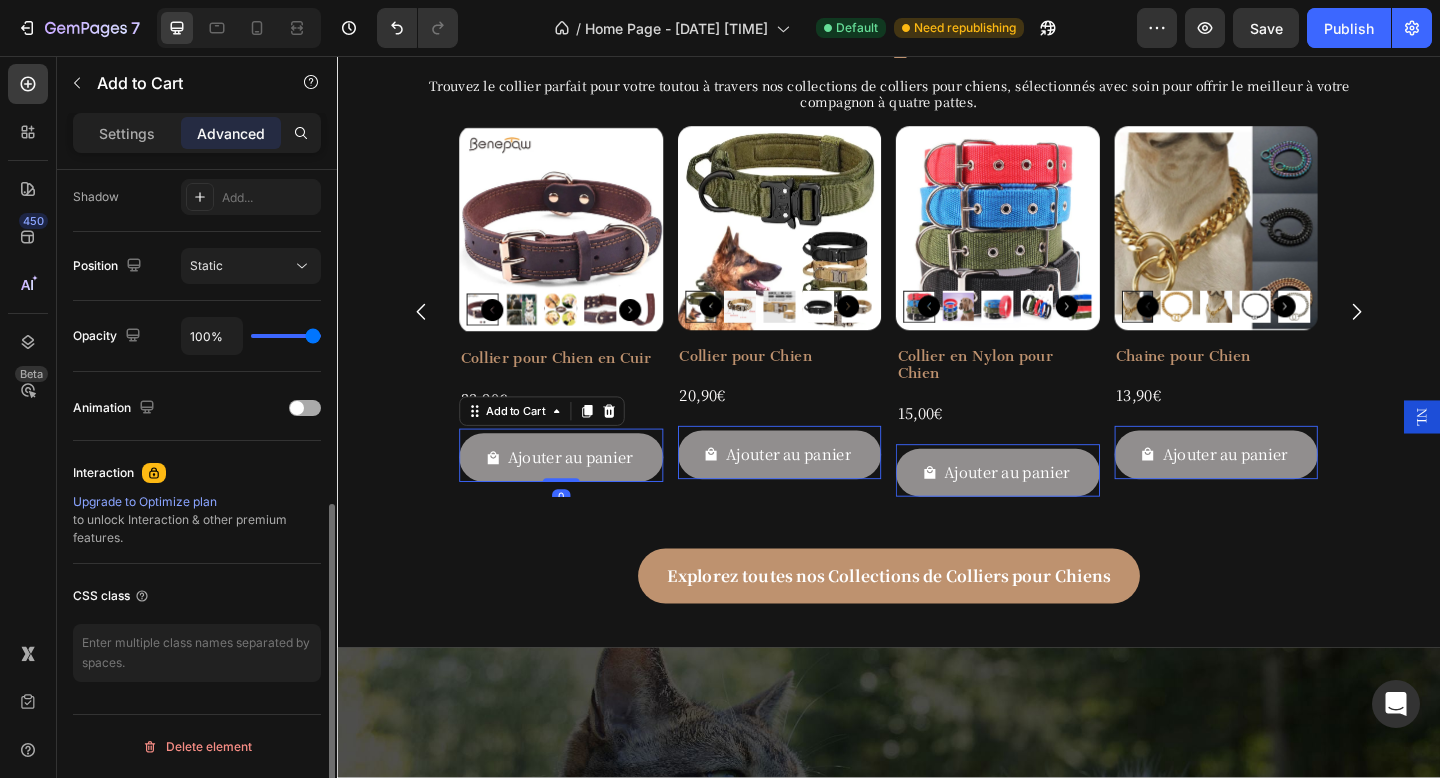 click at bounding box center [305, 408] 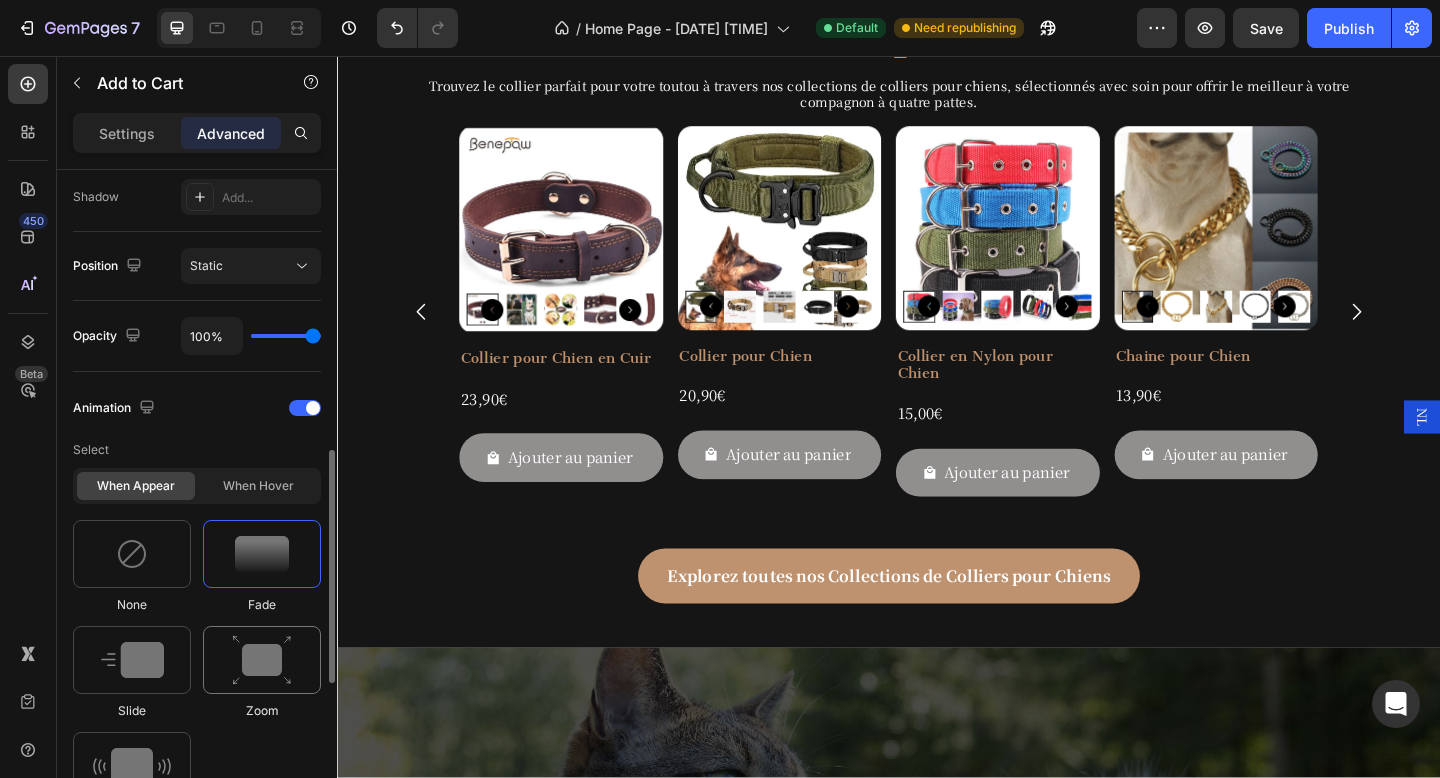 scroll, scrollTop: 716, scrollLeft: 0, axis: vertical 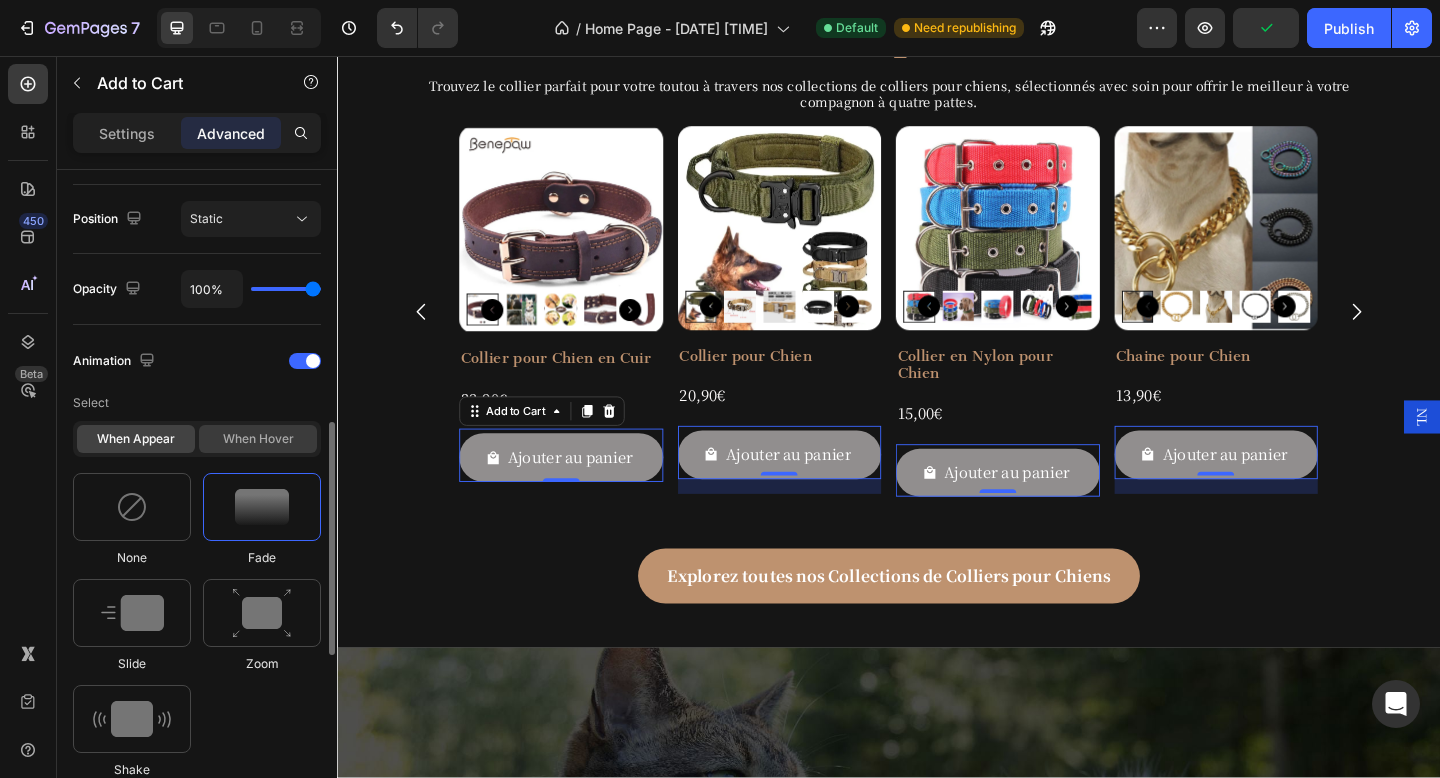 click on "When hover" 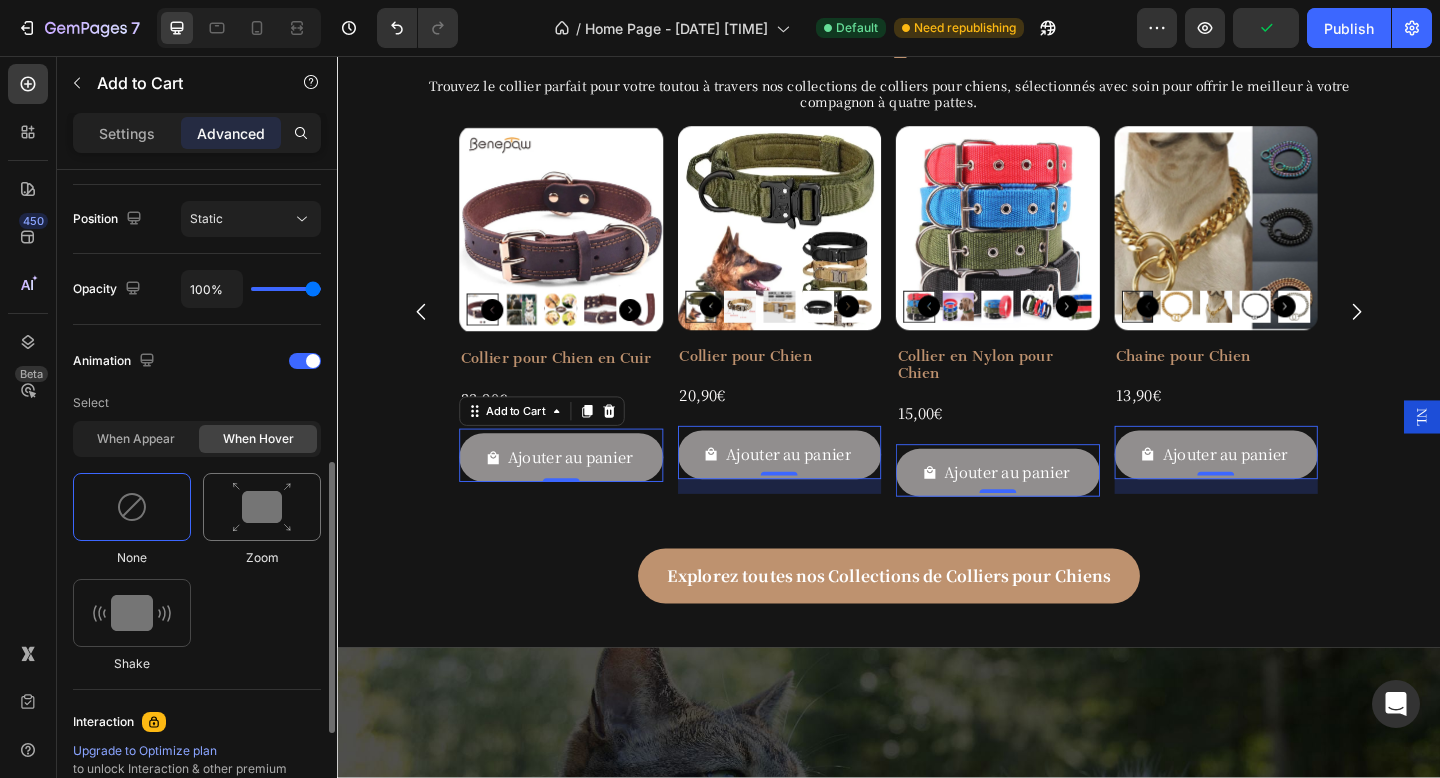 click at bounding box center (262, 507) 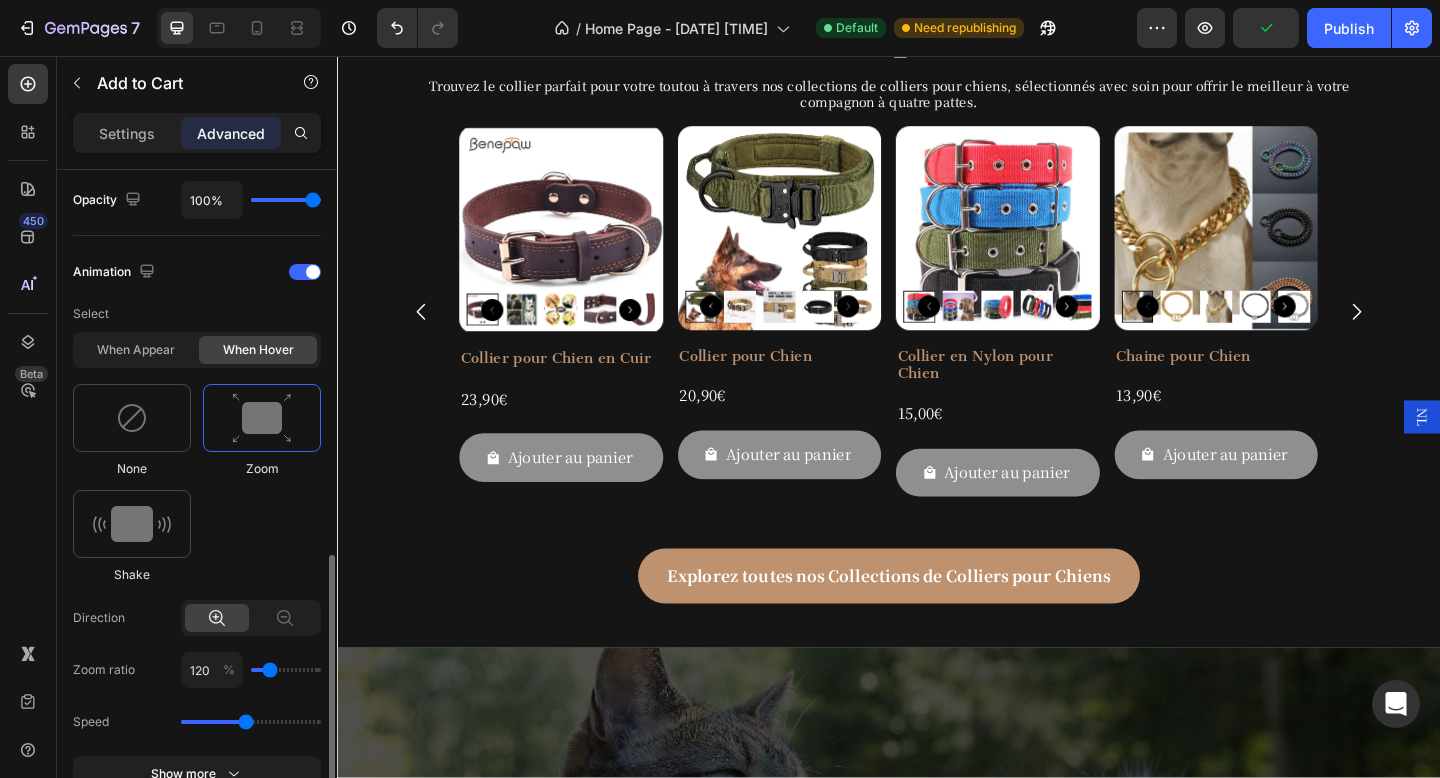 scroll, scrollTop: 928, scrollLeft: 0, axis: vertical 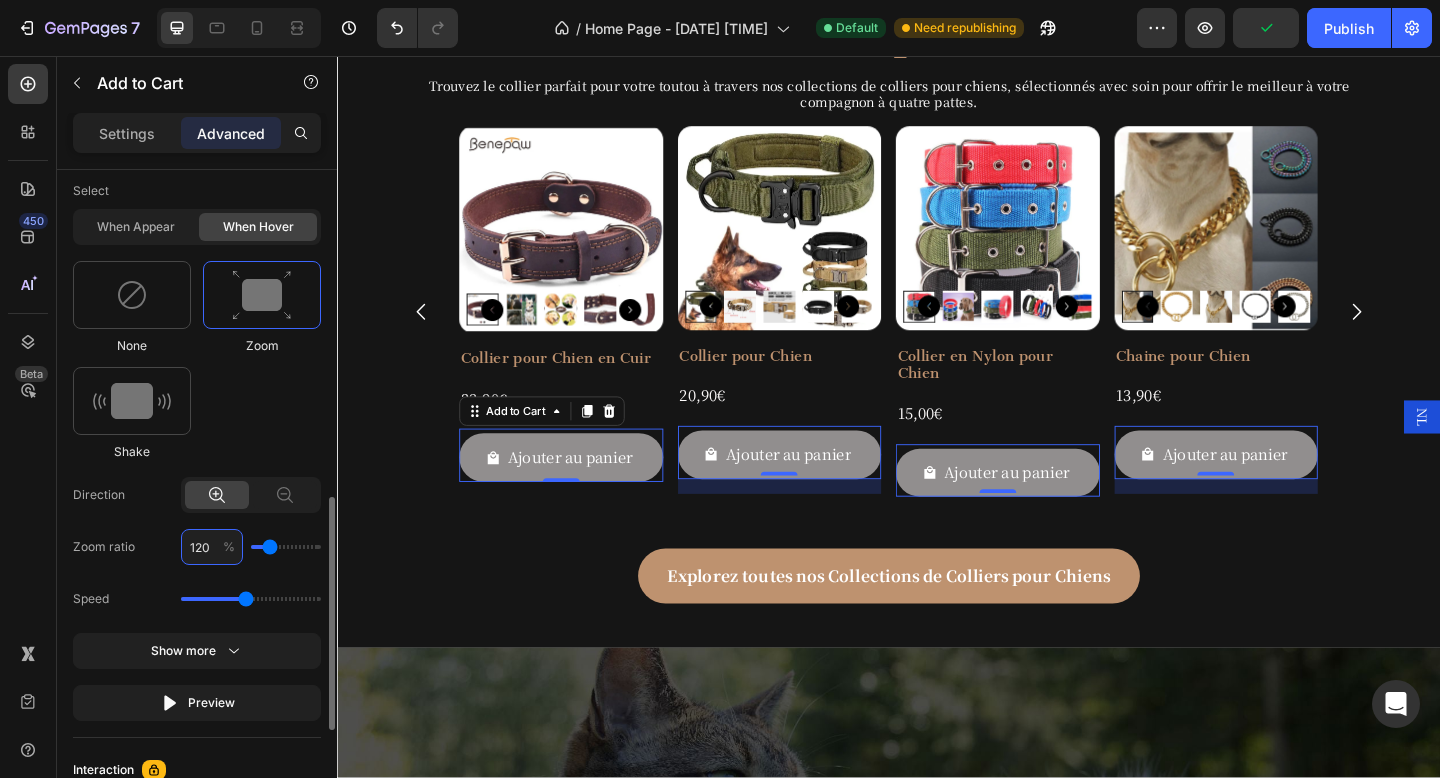 click on "120" at bounding box center [212, 547] 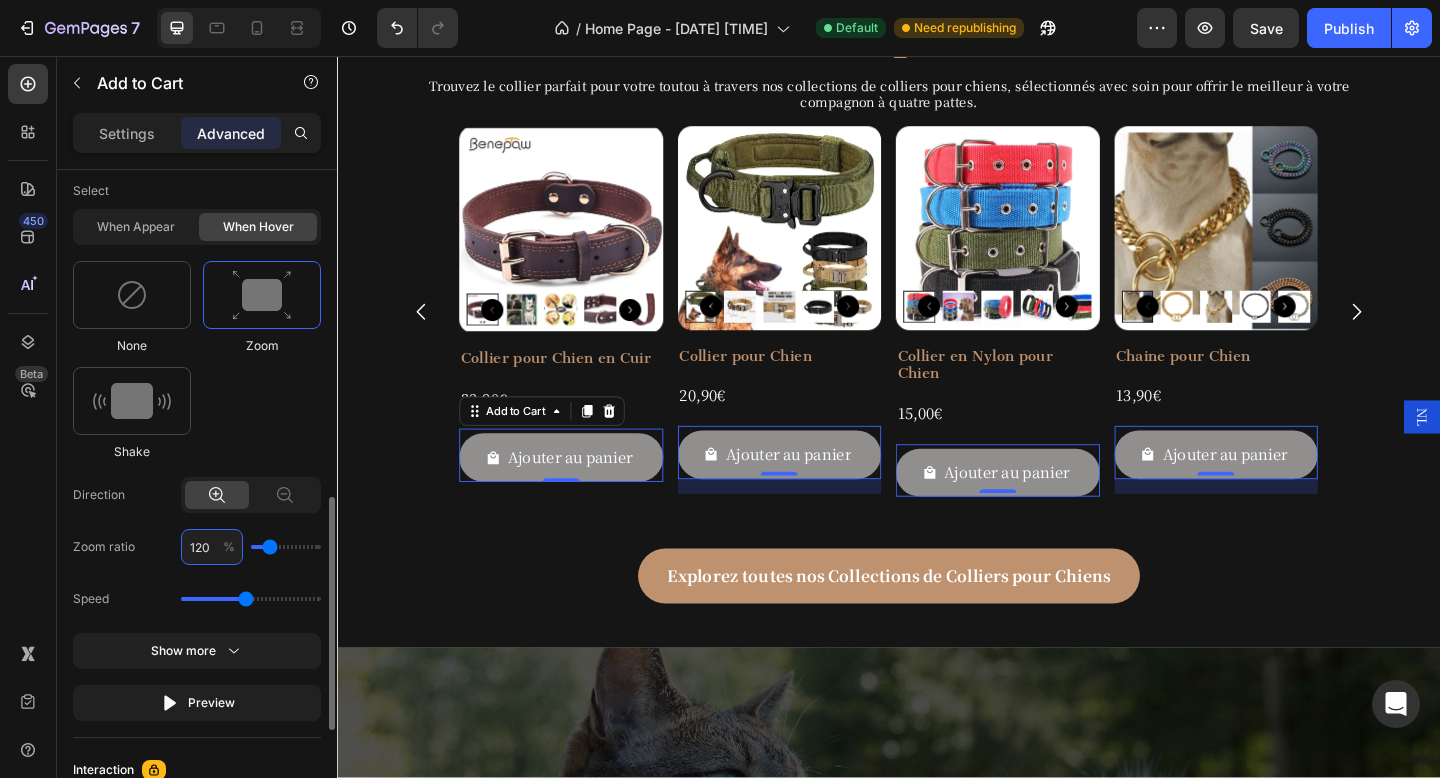 click on "120" at bounding box center (212, 547) 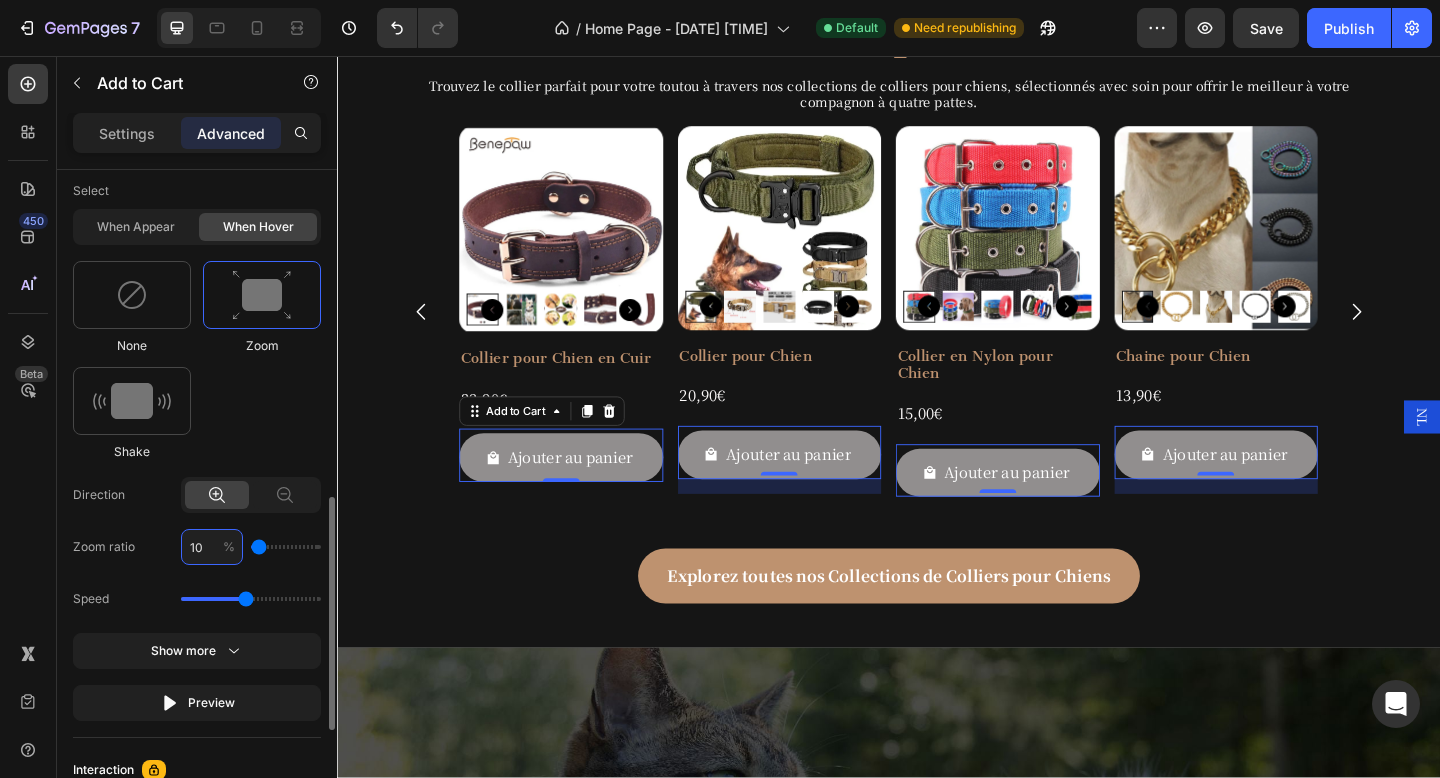 type on "105" 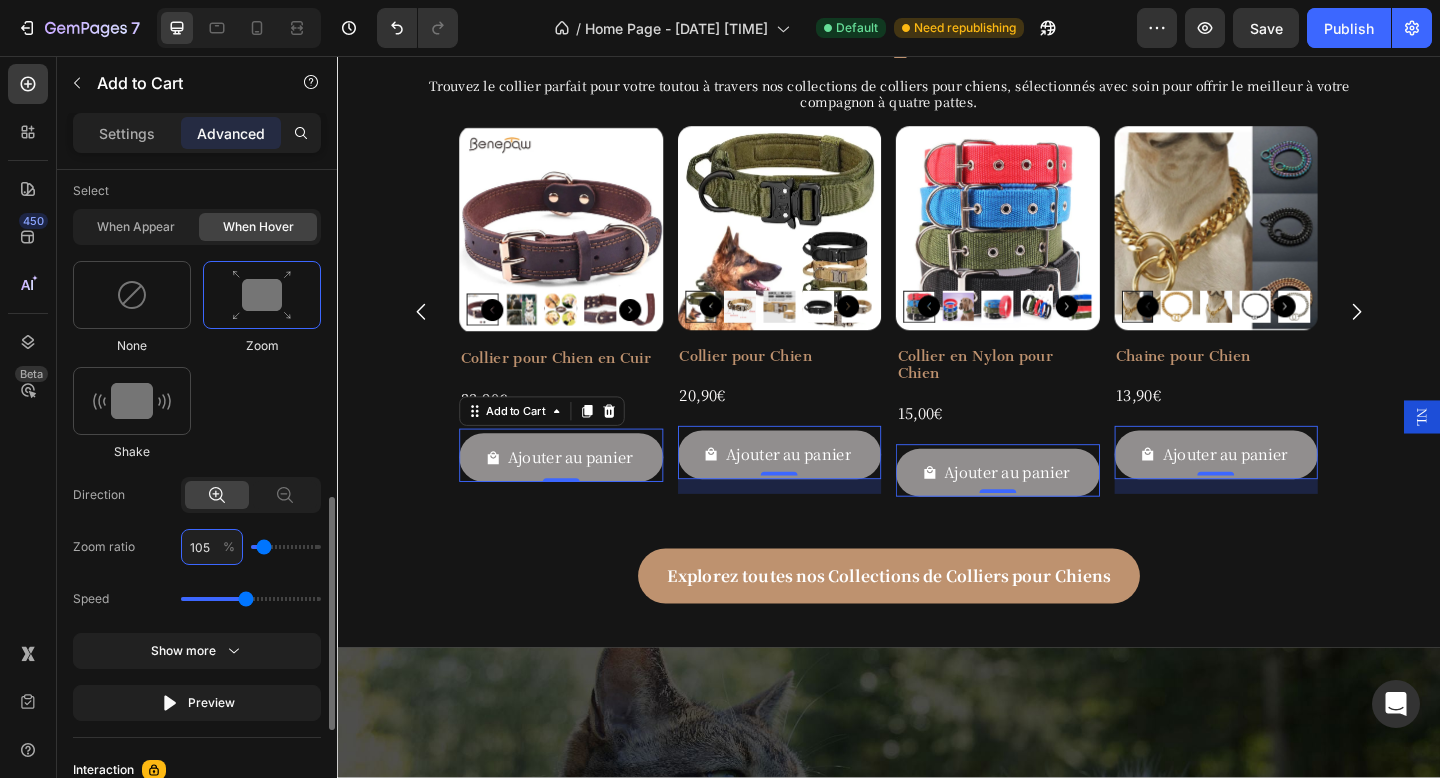 type on "105" 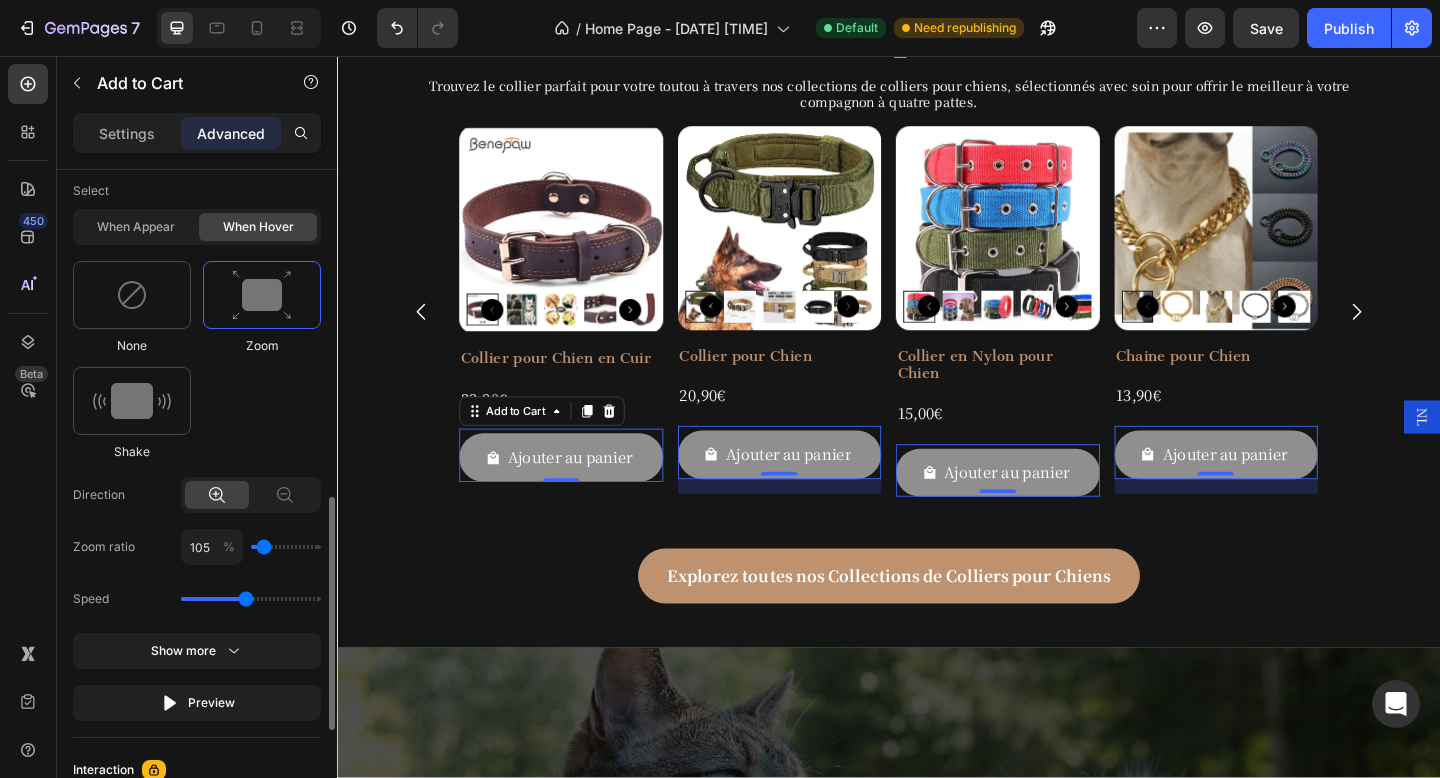 click on "Direction Zoom ratio 105 %" 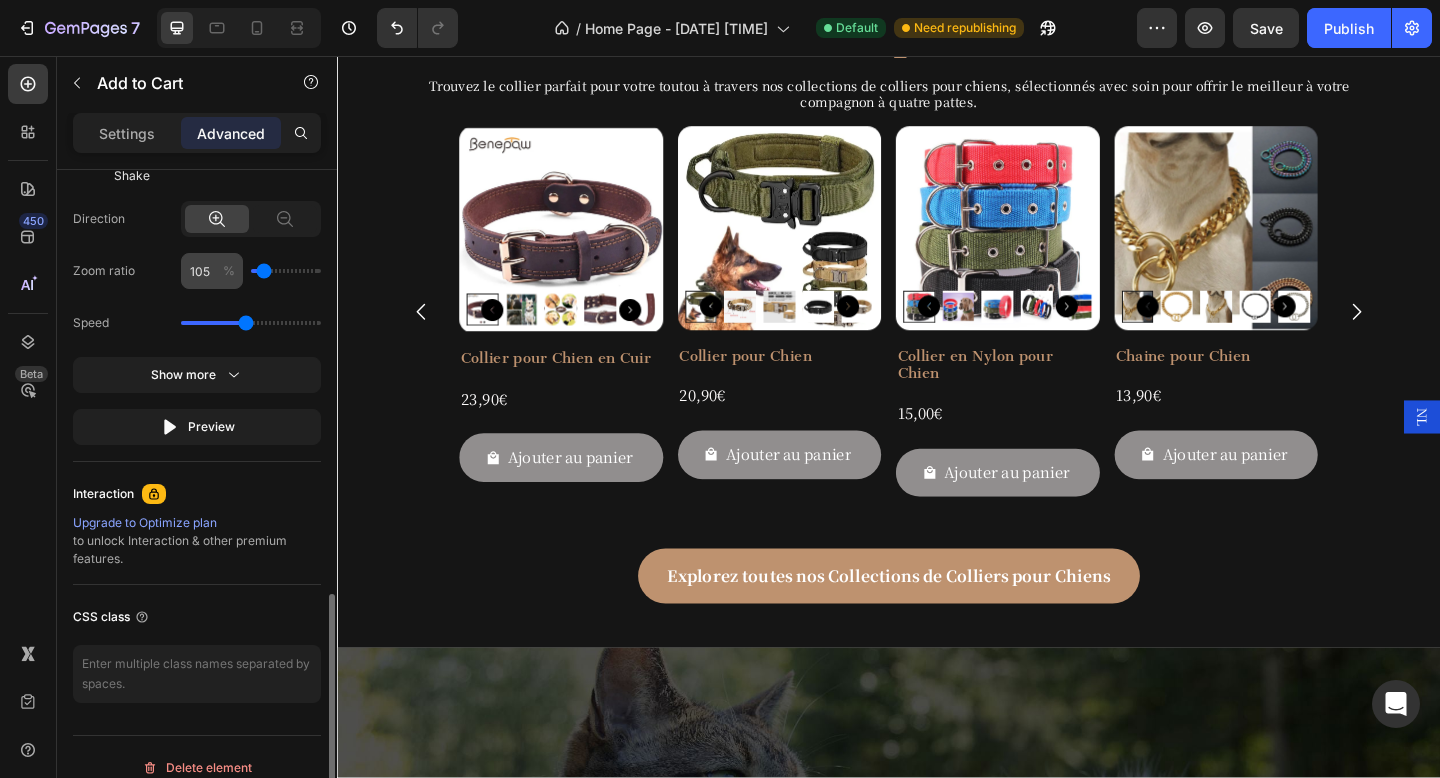 scroll, scrollTop: 1225, scrollLeft: 0, axis: vertical 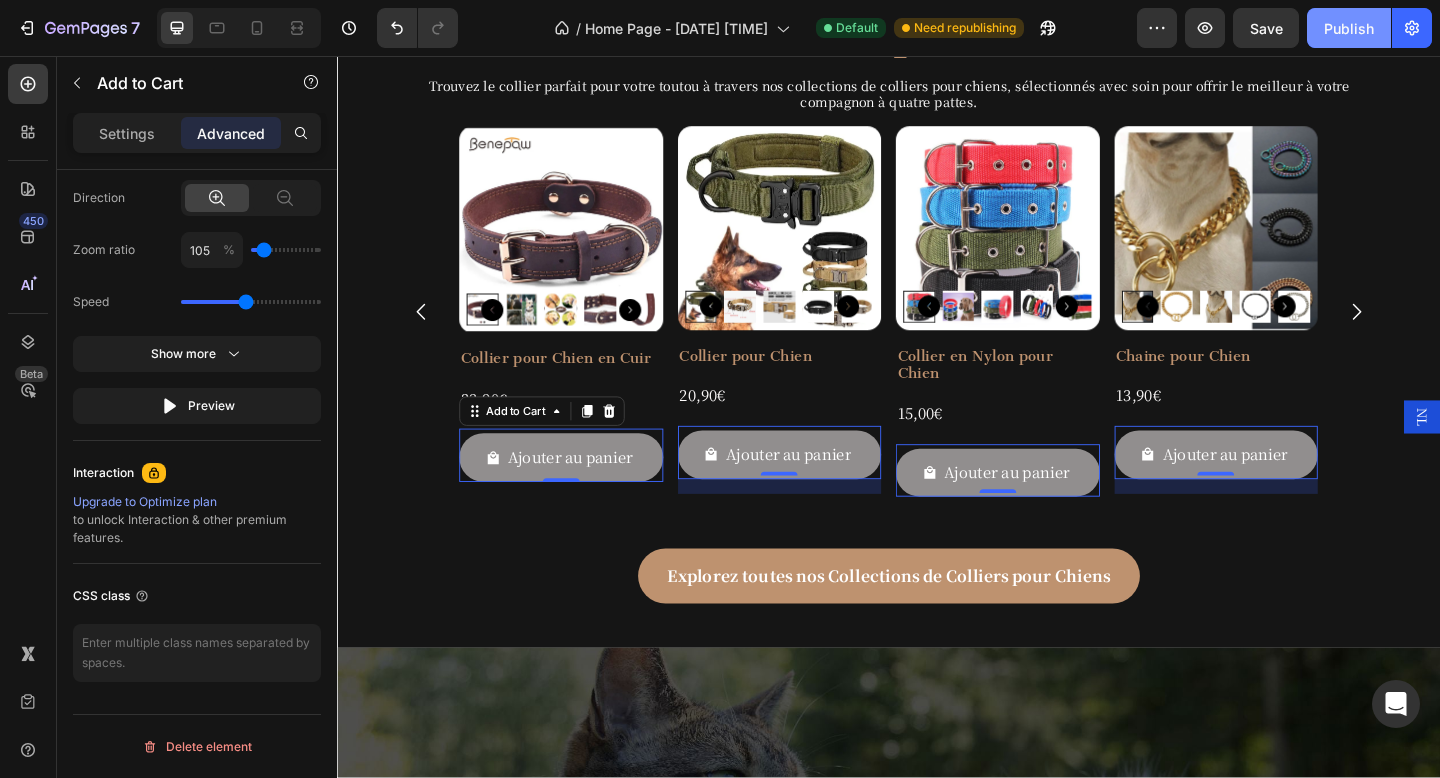 click on "Publish" at bounding box center [1349, 28] 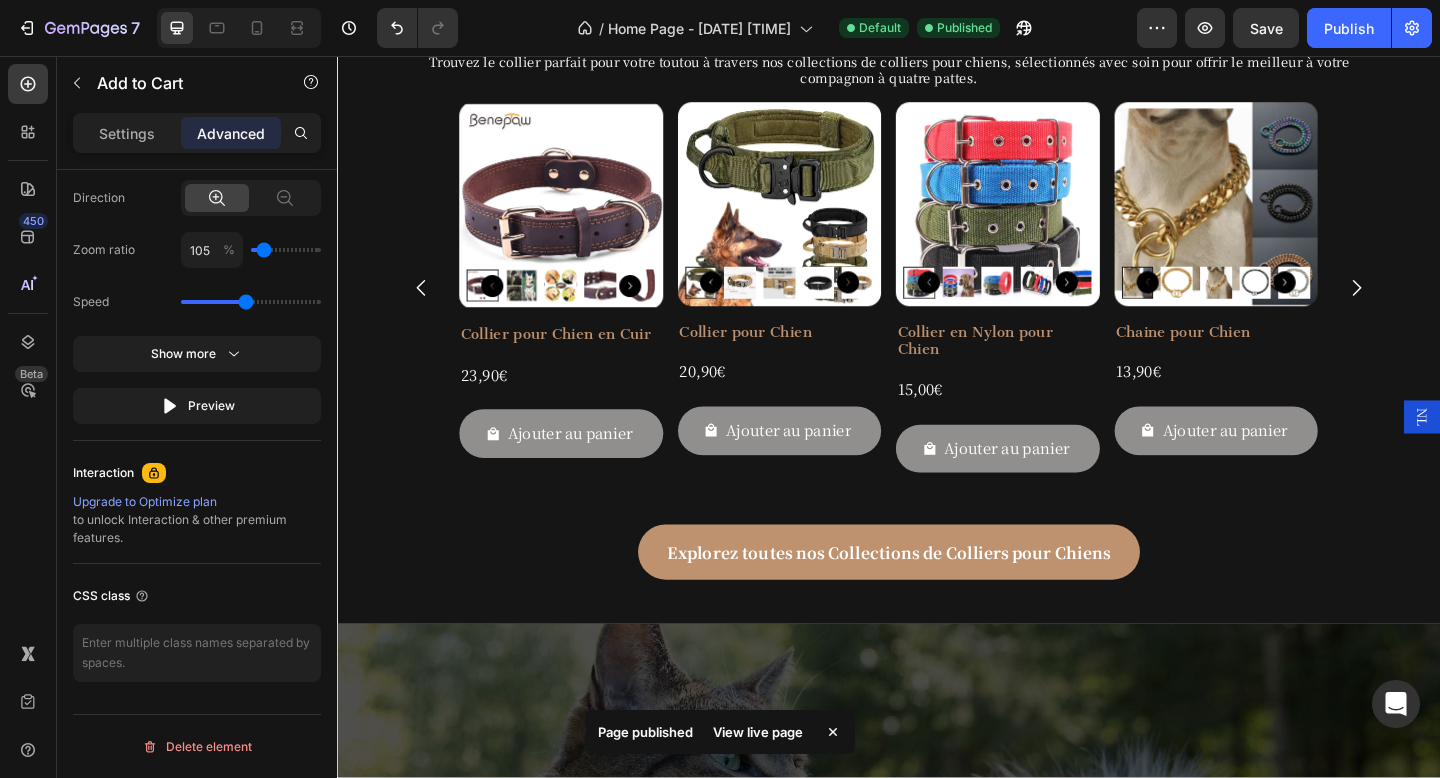 scroll, scrollTop: 994, scrollLeft: 0, axis: vertical 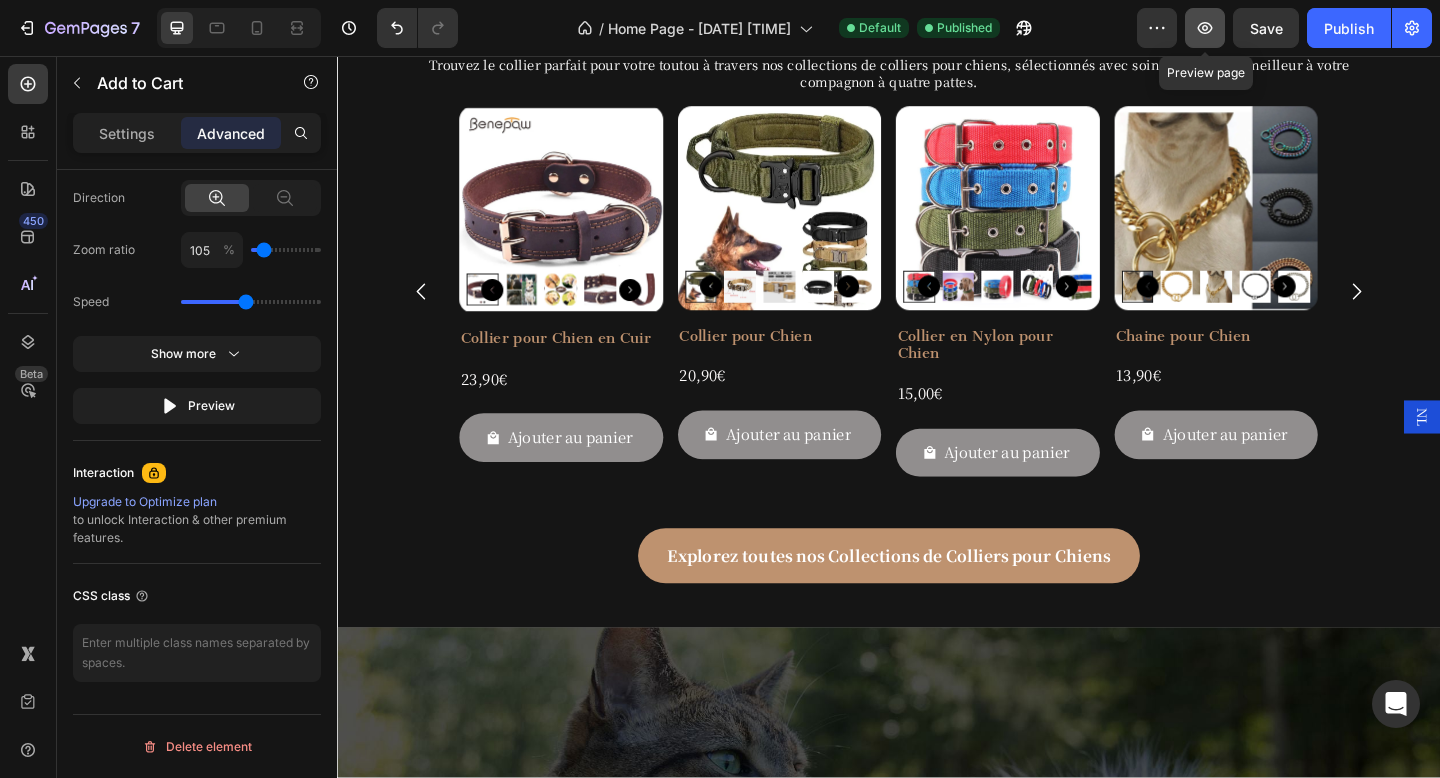 click 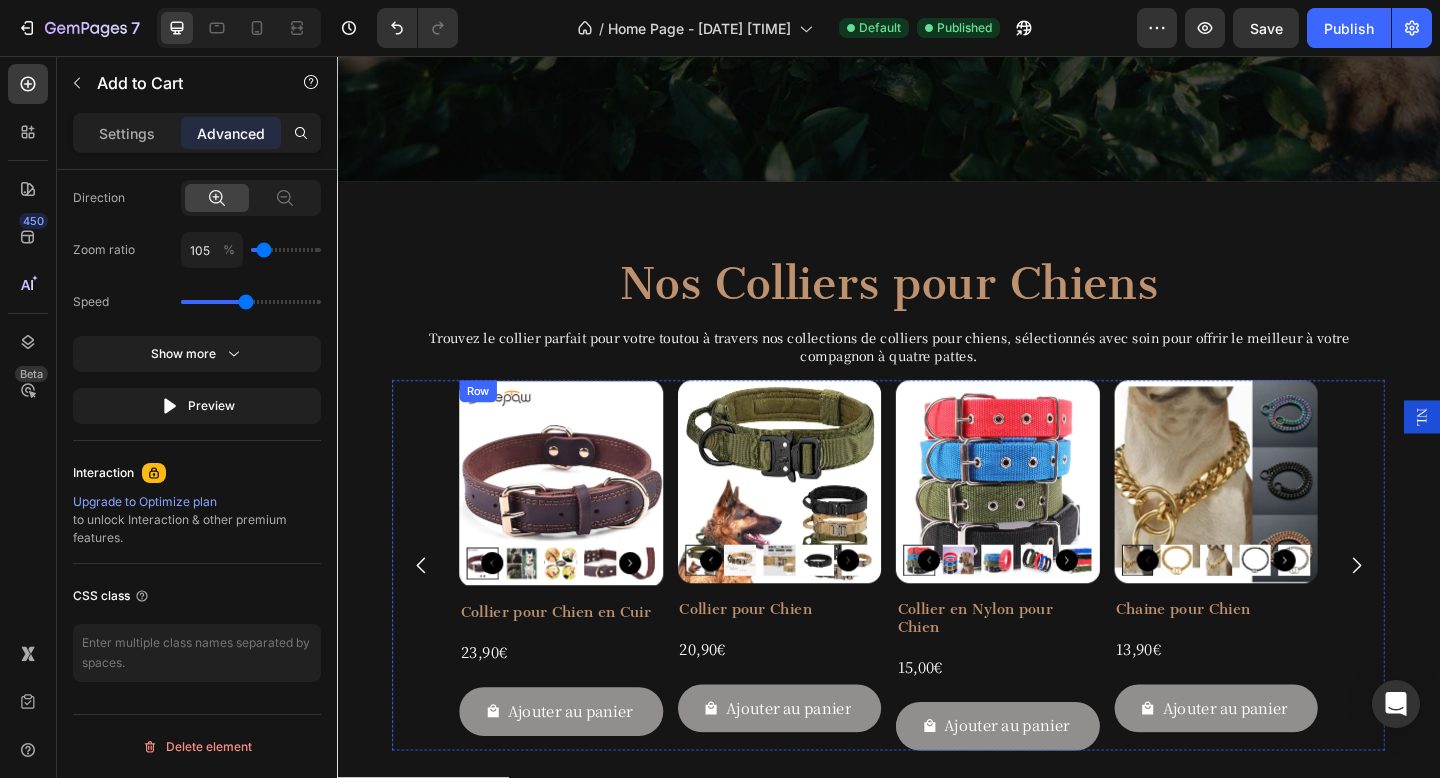 scroll, scrollTop: 724, scrollLeft: 0, axis: vertical 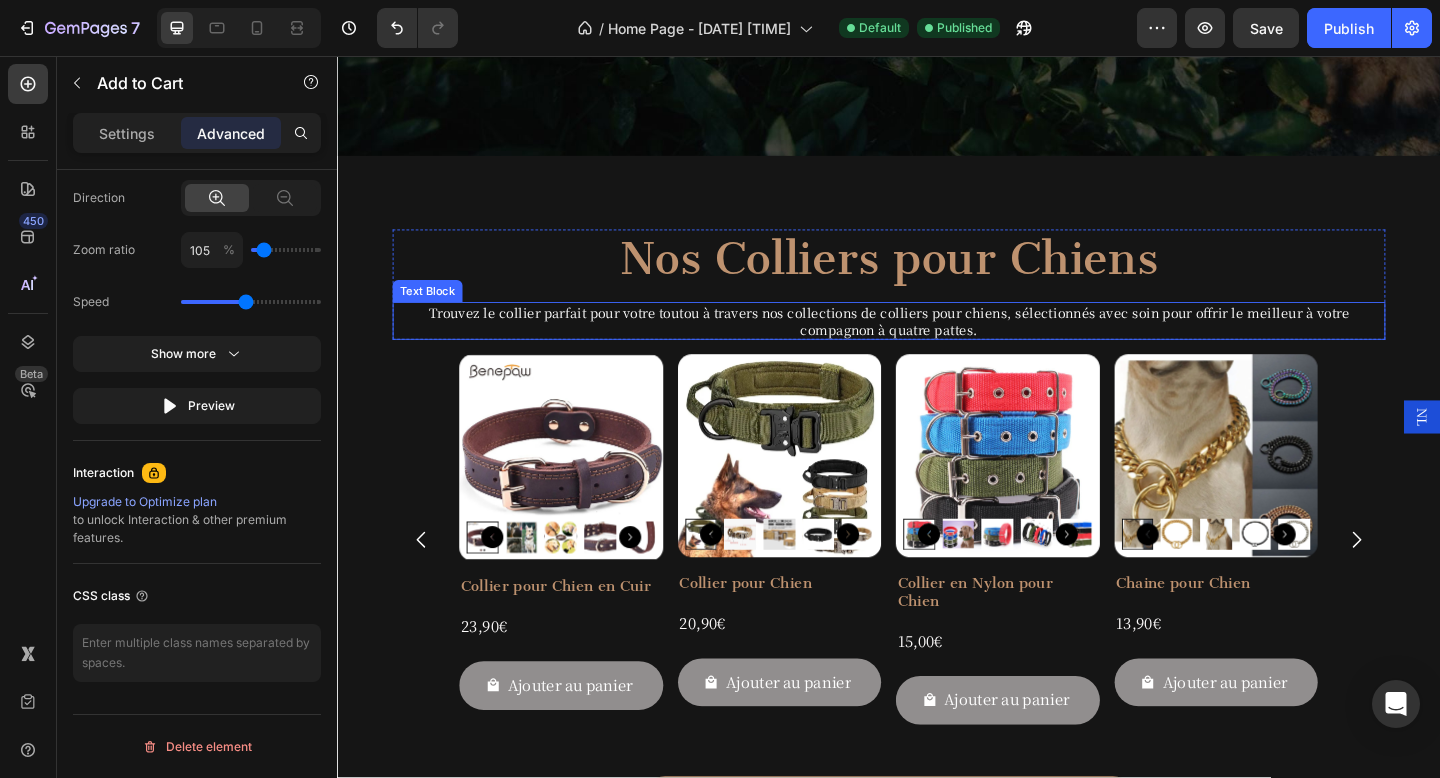 click on "Trouvez le collier parfait pour votre toutou à travers nos collections de colliers pour chiens, sélectionnés avec soin pour offrir le meilleur à votre compagnon à quatre pattes." at bounding box center (937, 344) 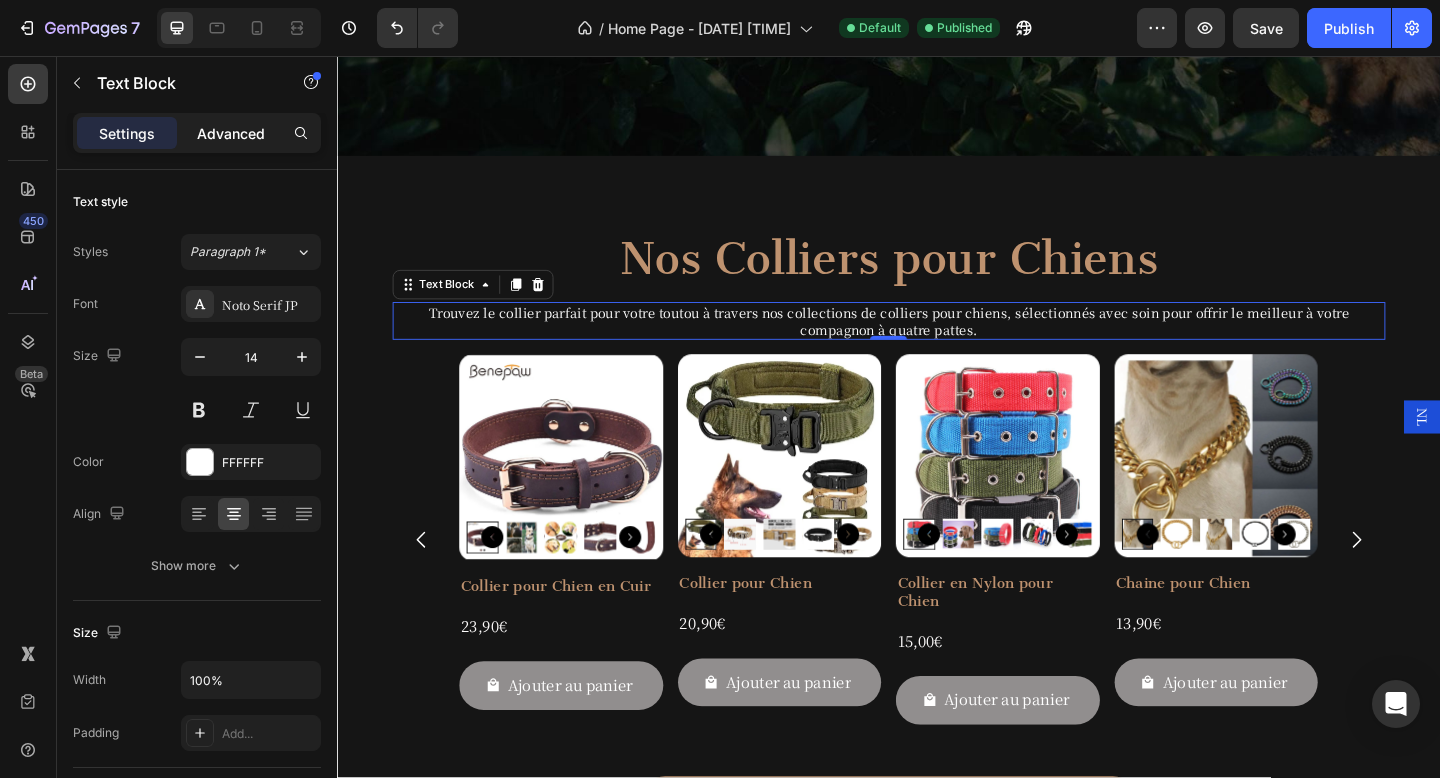 click on "Advanced" at bounding box center (231, 133) 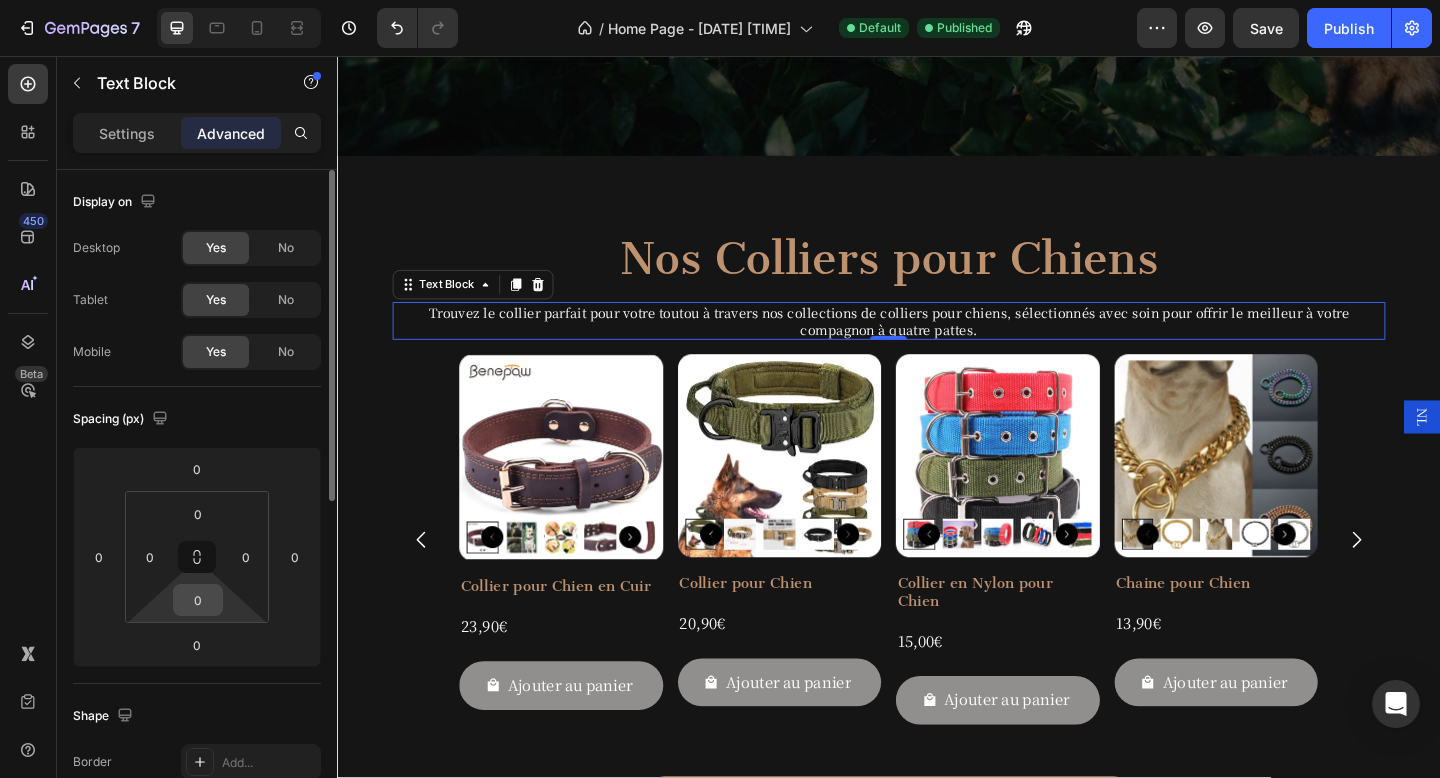 click on "0" at bounding box center (198, 600) 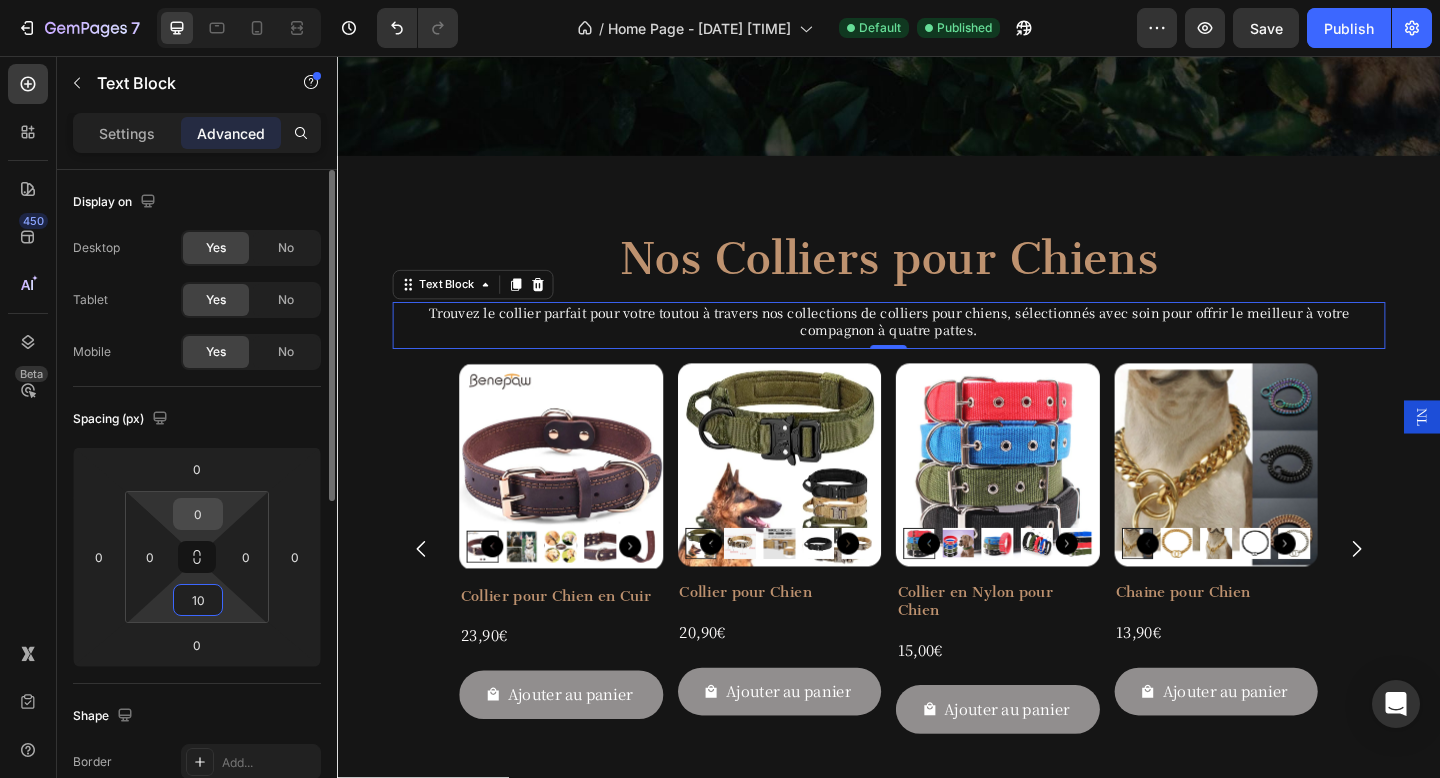 type on "10" 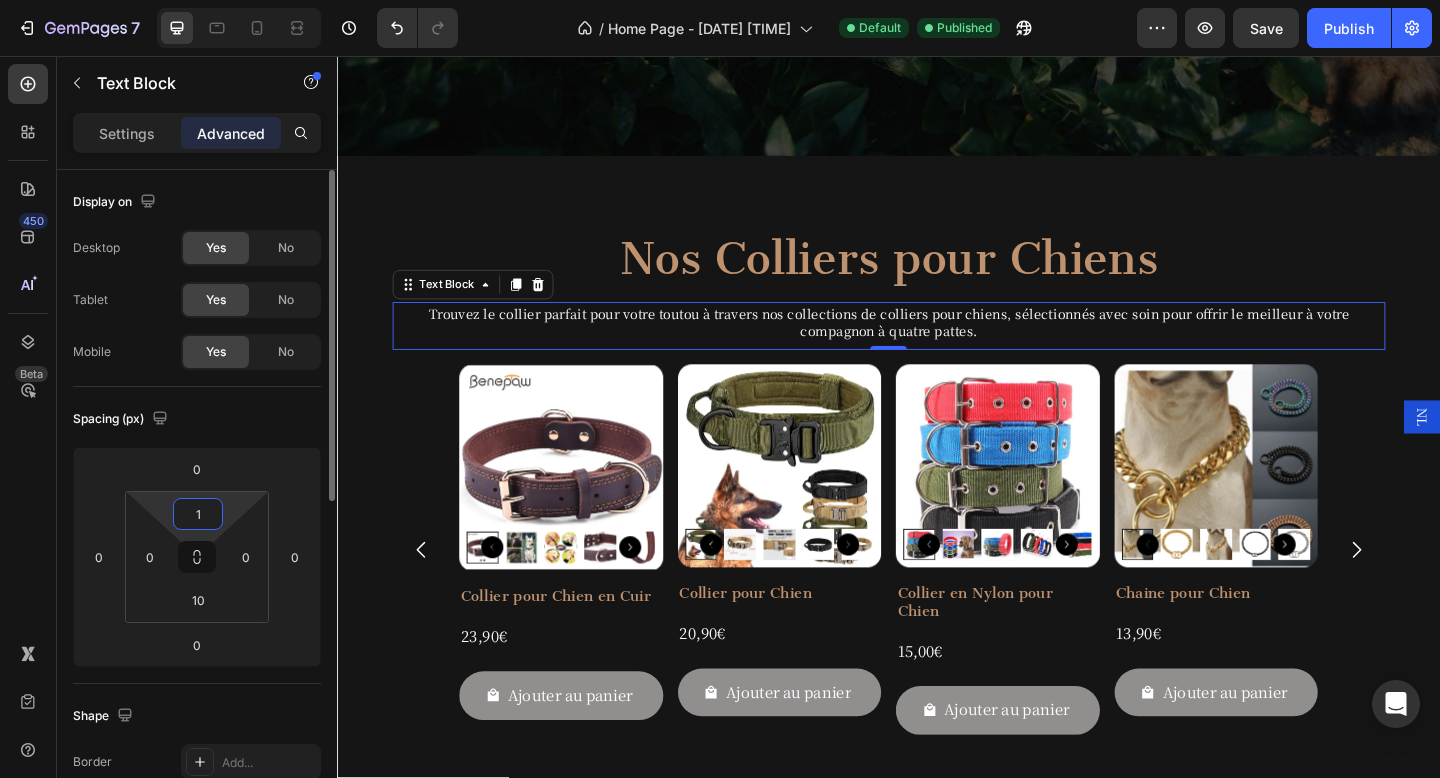 type on "10" 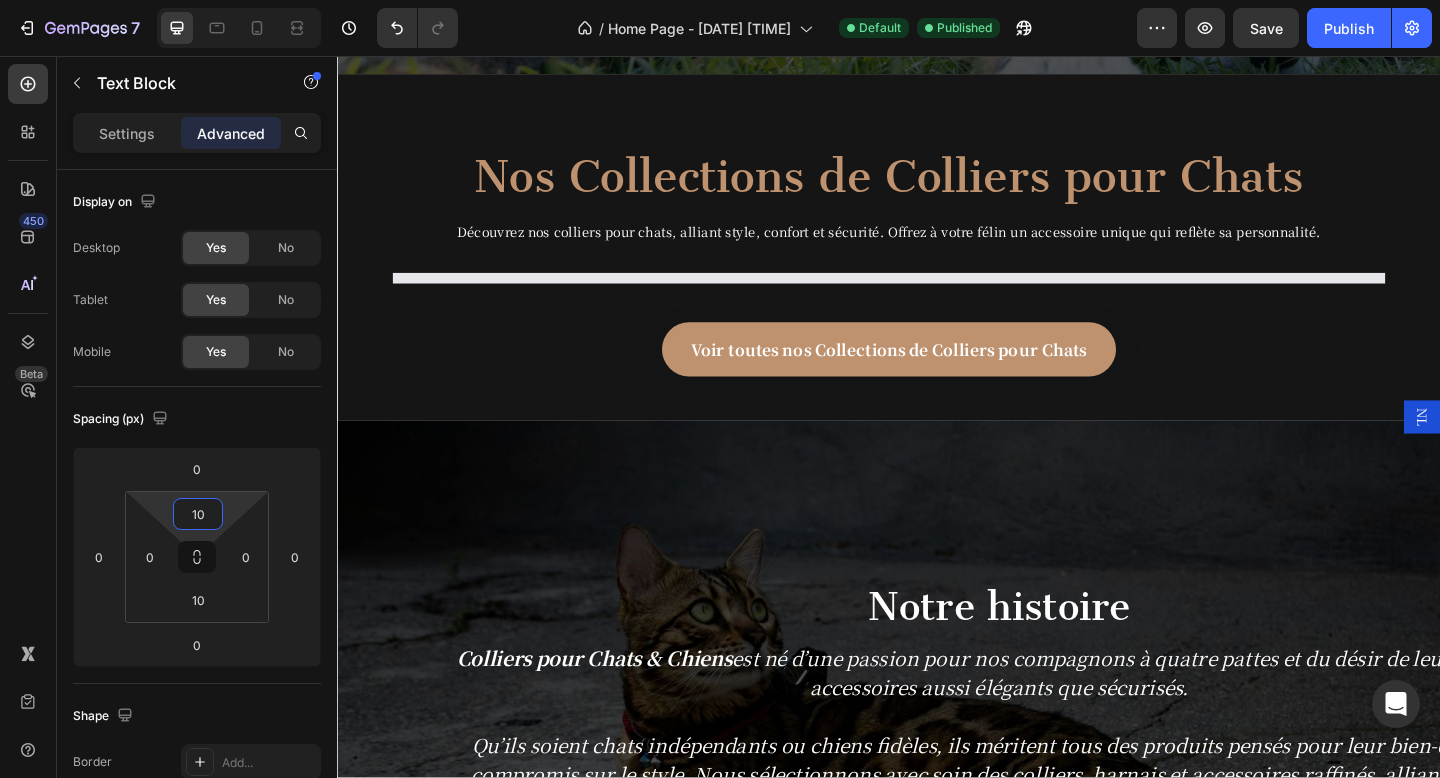 scroll, scrollTop: 2102, scrollLeft: 0, axis: vertical 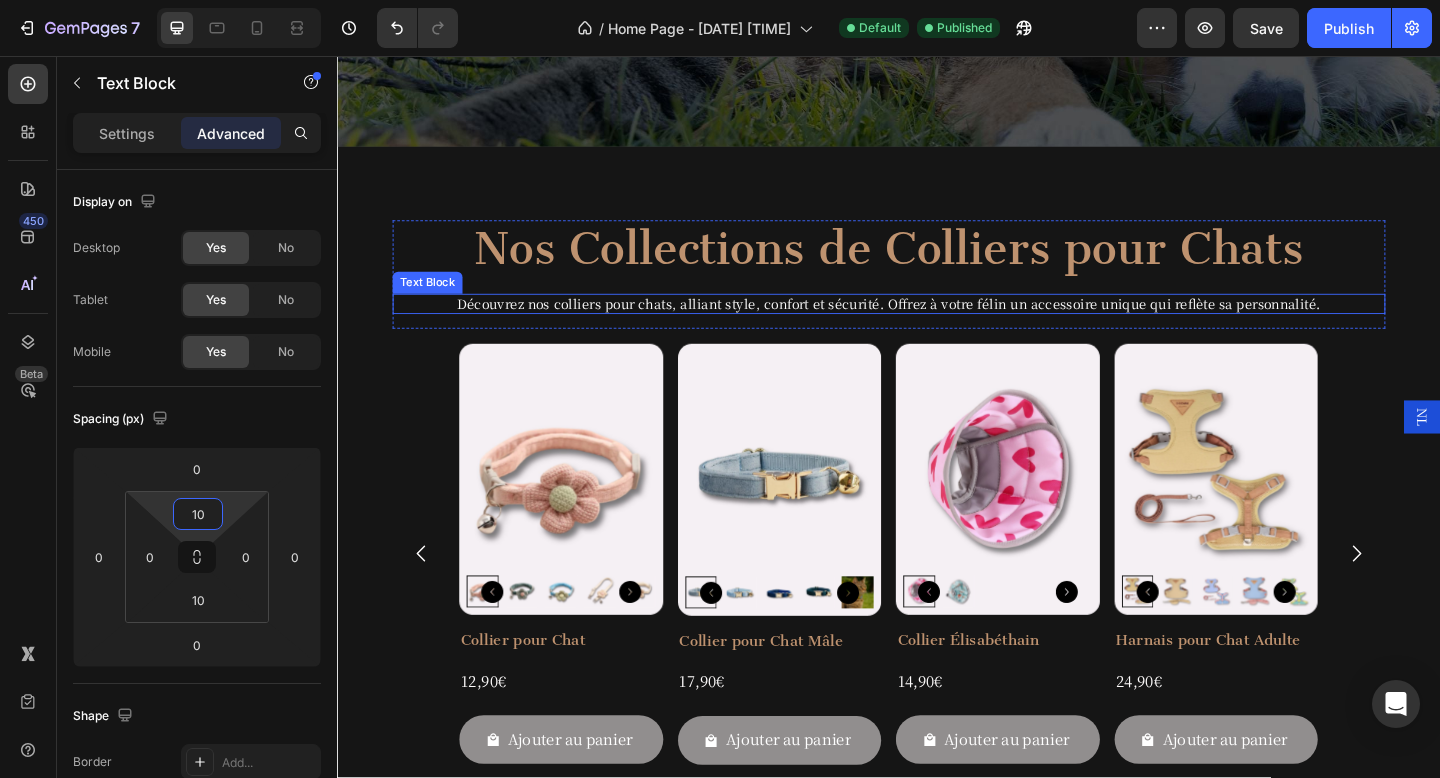 click on "Découvrez nos colliers pour chats, alliant style, confort et sécurité. Offrez à votre félin un accessoire unique qui reflète sa personnalité." at bounding box center [937, 326] 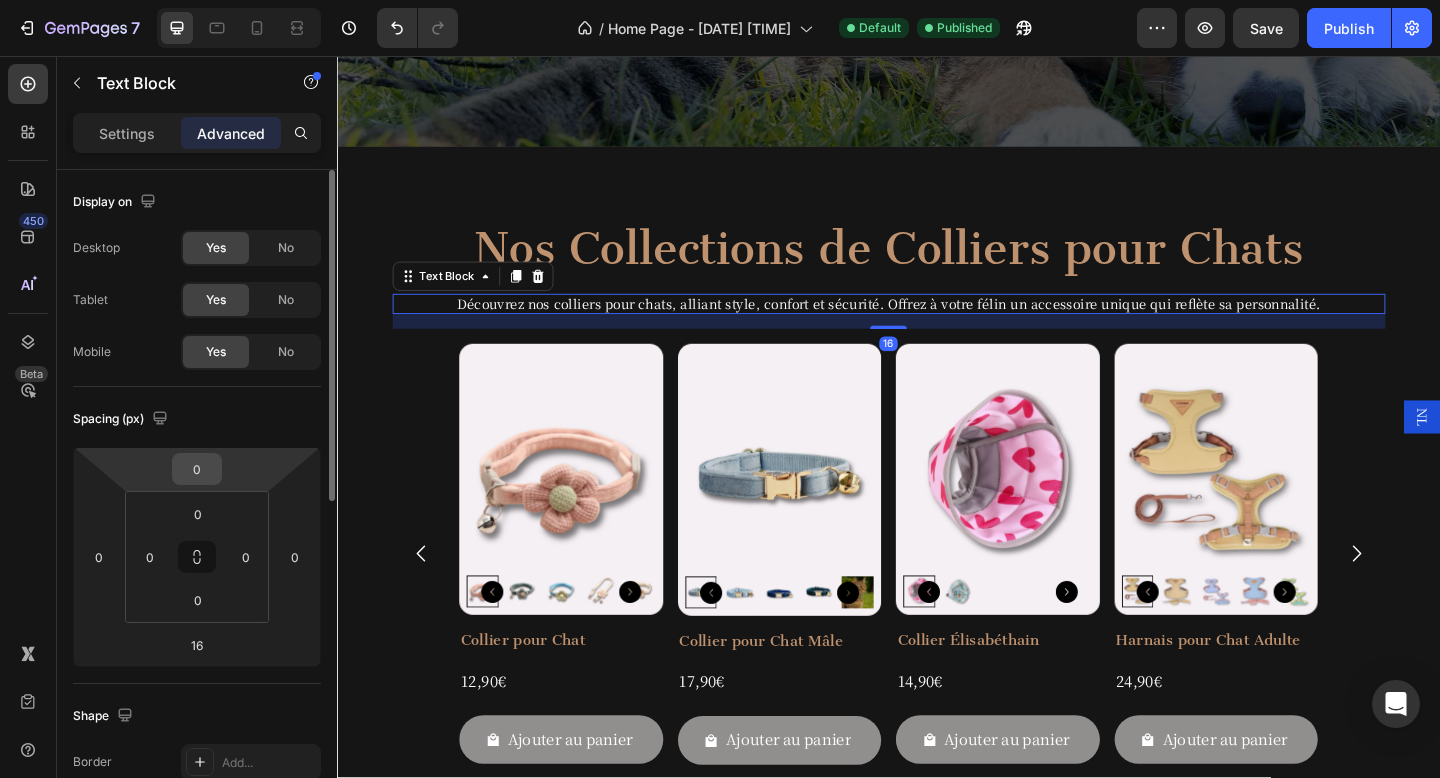 click on "0" at bounding box center (197, 469) 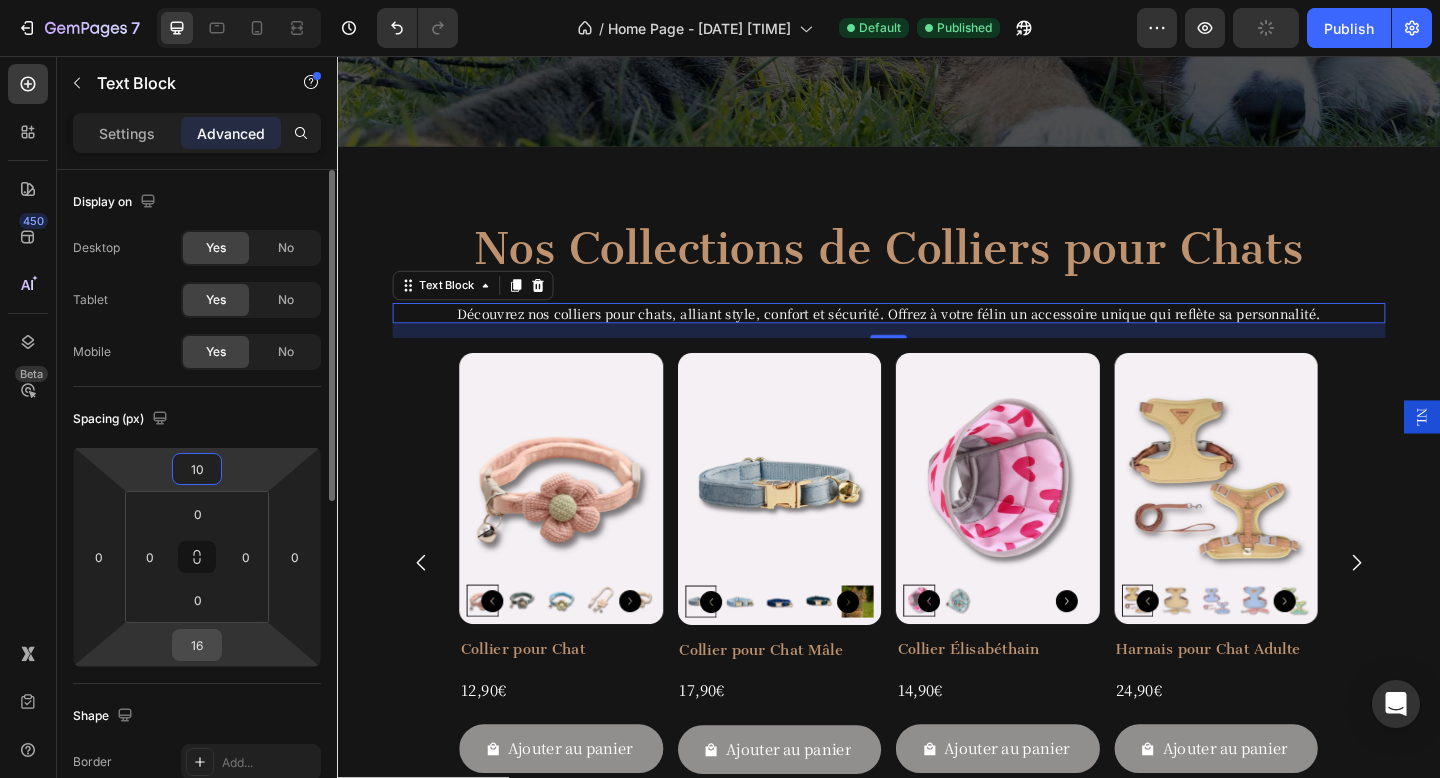 type on "10" 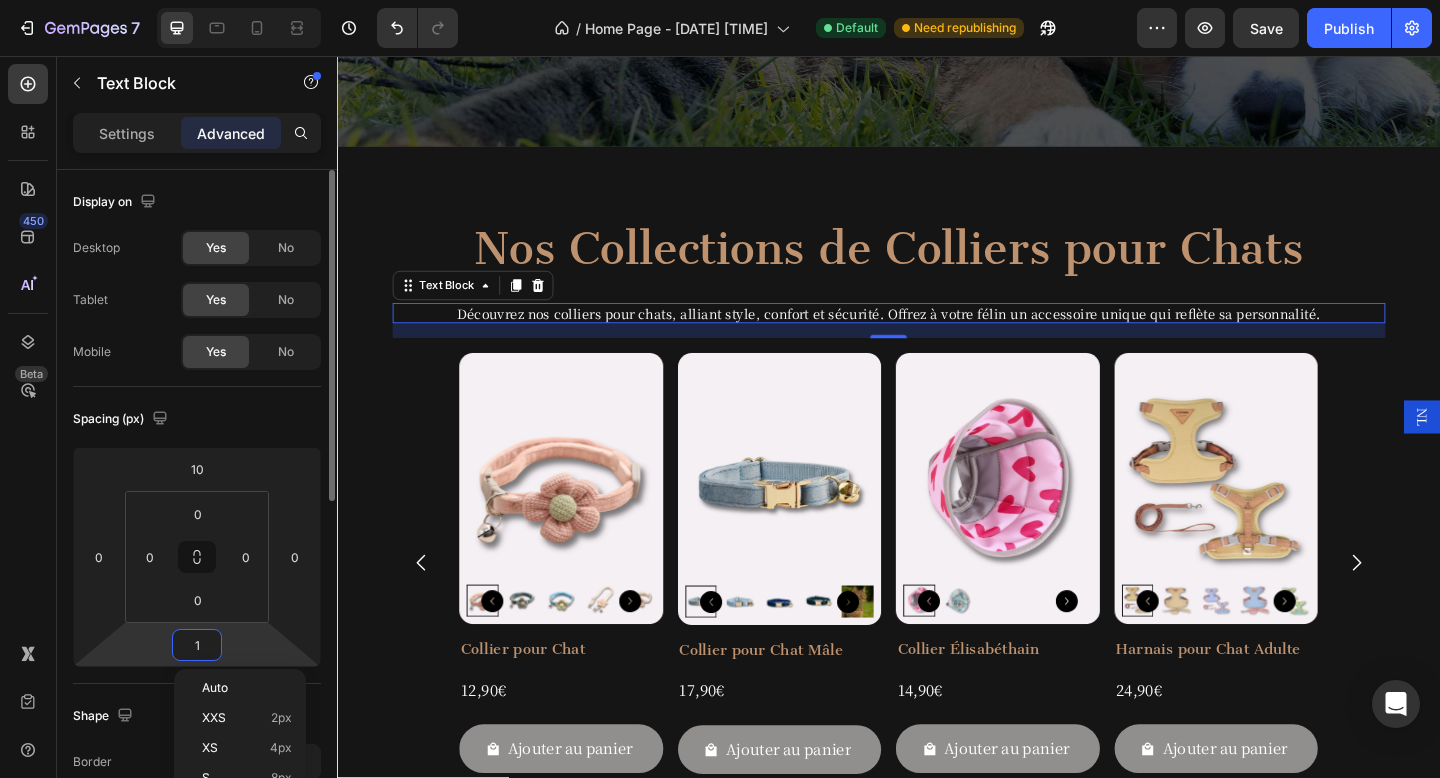 type on "10" 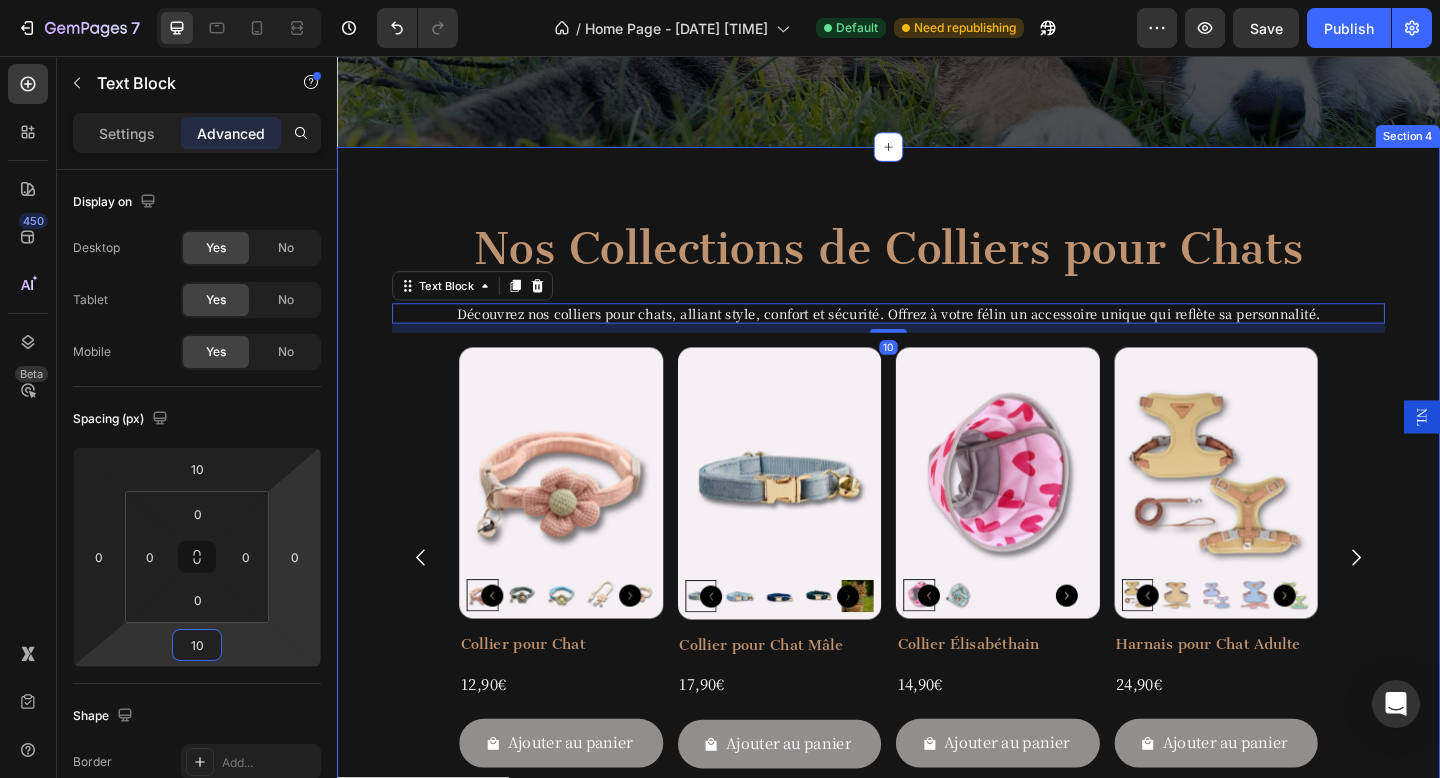 click on "Nos Collections de Colliers pour Chats Heading Découvrez nos colliers pour chats, alliant style, confort et sécurité. Offrez à votre félin un accessoire unique qui reflète sa personnalité. Text Block 10 Row Product Images Collier pour Chat Product Title 12,90€ Product Price Product Price Row Ajouter au panier Add to Cart Row Product List Product Images Collier pour Chat Mâle Product Title 17,90€ Product Price Product Price Row Ajouter au panier Add to Cart Row Product List Product Images Collier Élisabéthain Product Title 14,90€ Product Price Product Price Row Ajouter au panier Add to Cart Row Product List Product Images Harnais pour Chat Adulte Product Title 24,90€ Product Price Product Price Row Ajouter au panier Add to Cart Row Product List Product Images Cravate pour Chat Product Title 14,90€ Product Price Product Price Row Ajouter au panier Row" at bounding box center (937, 566) 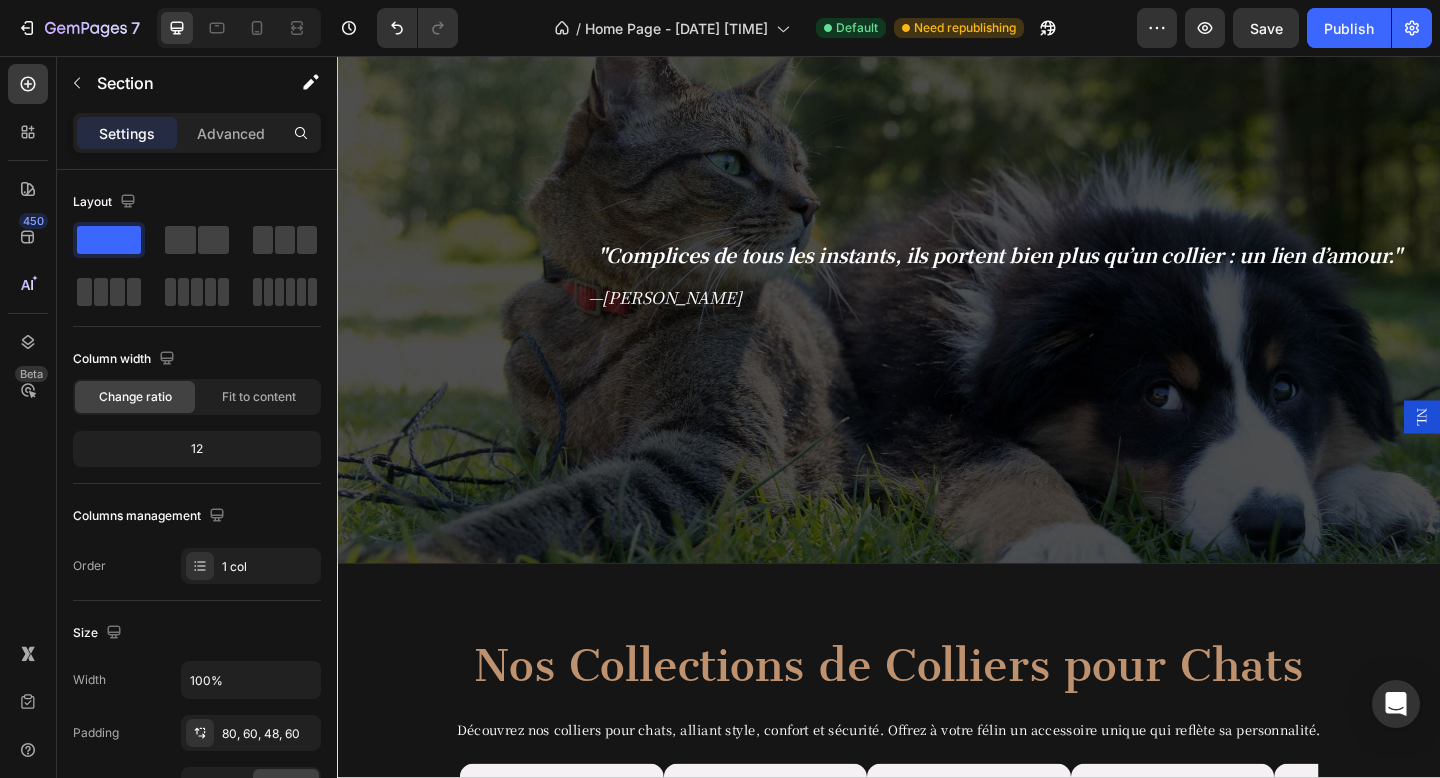 scroll, scrollTop: 2046, scrollLeft: 0, axis: vertical 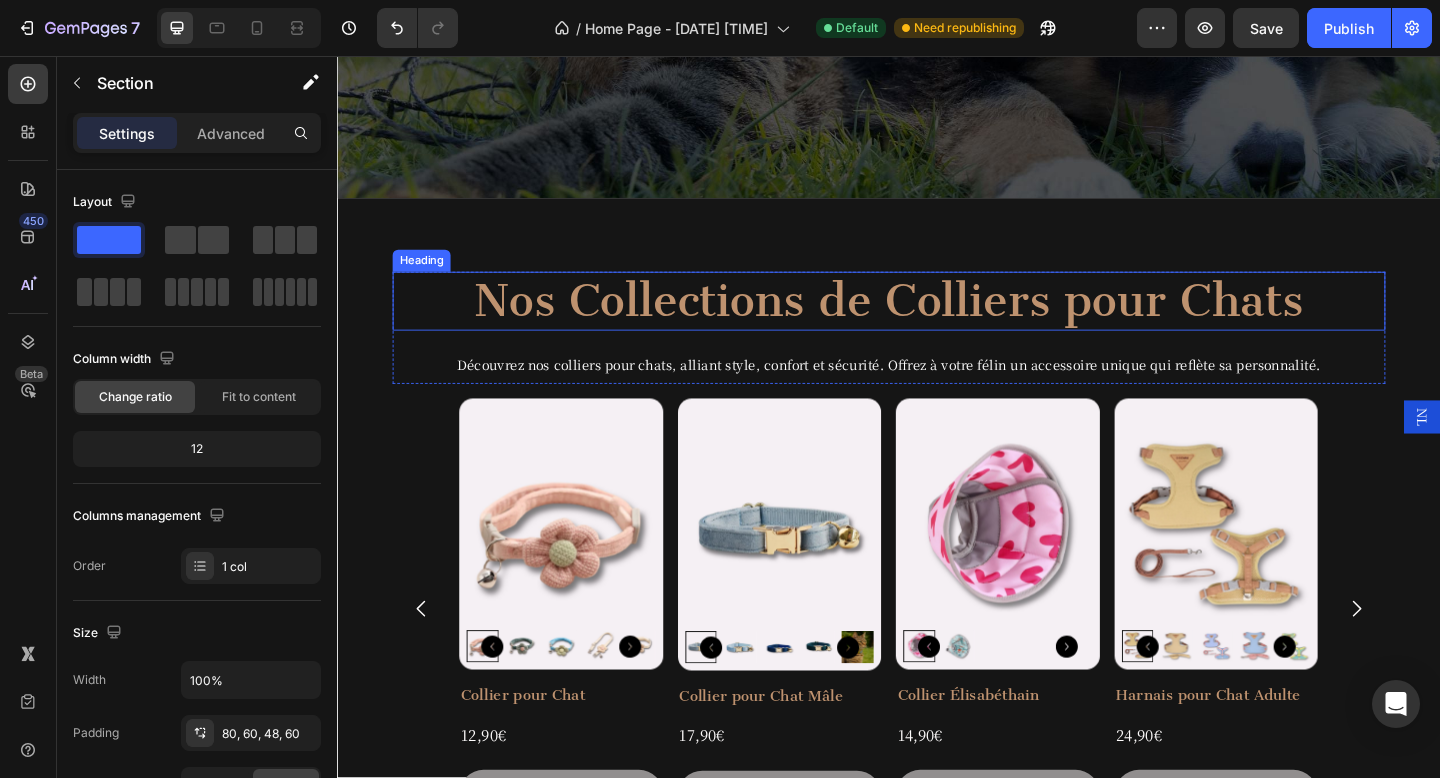 click on "Nos Collections de Colliers pour Chats" at bounding box center [937, 323] 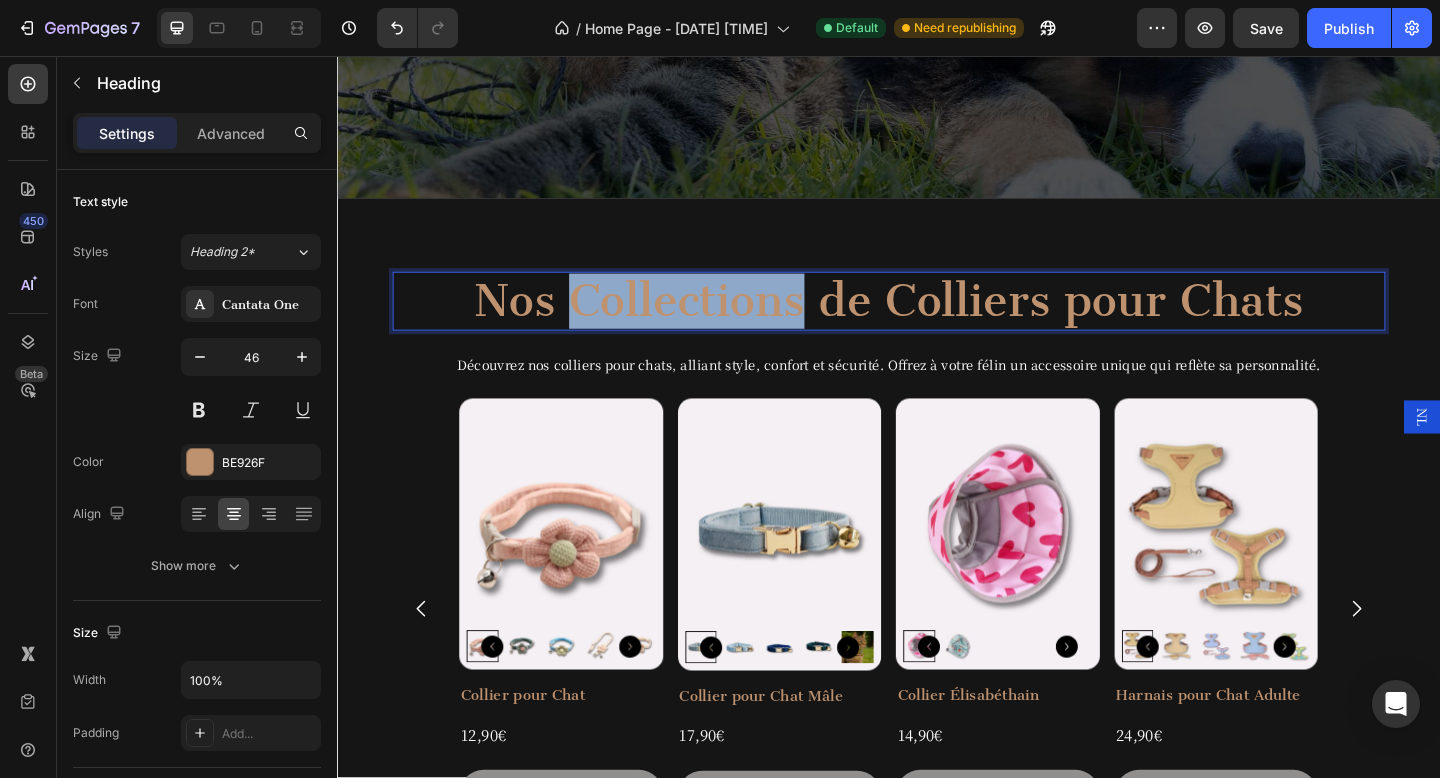 click on "Nos Collections de Colliers pour Chats" at bounding box center [937, 323] 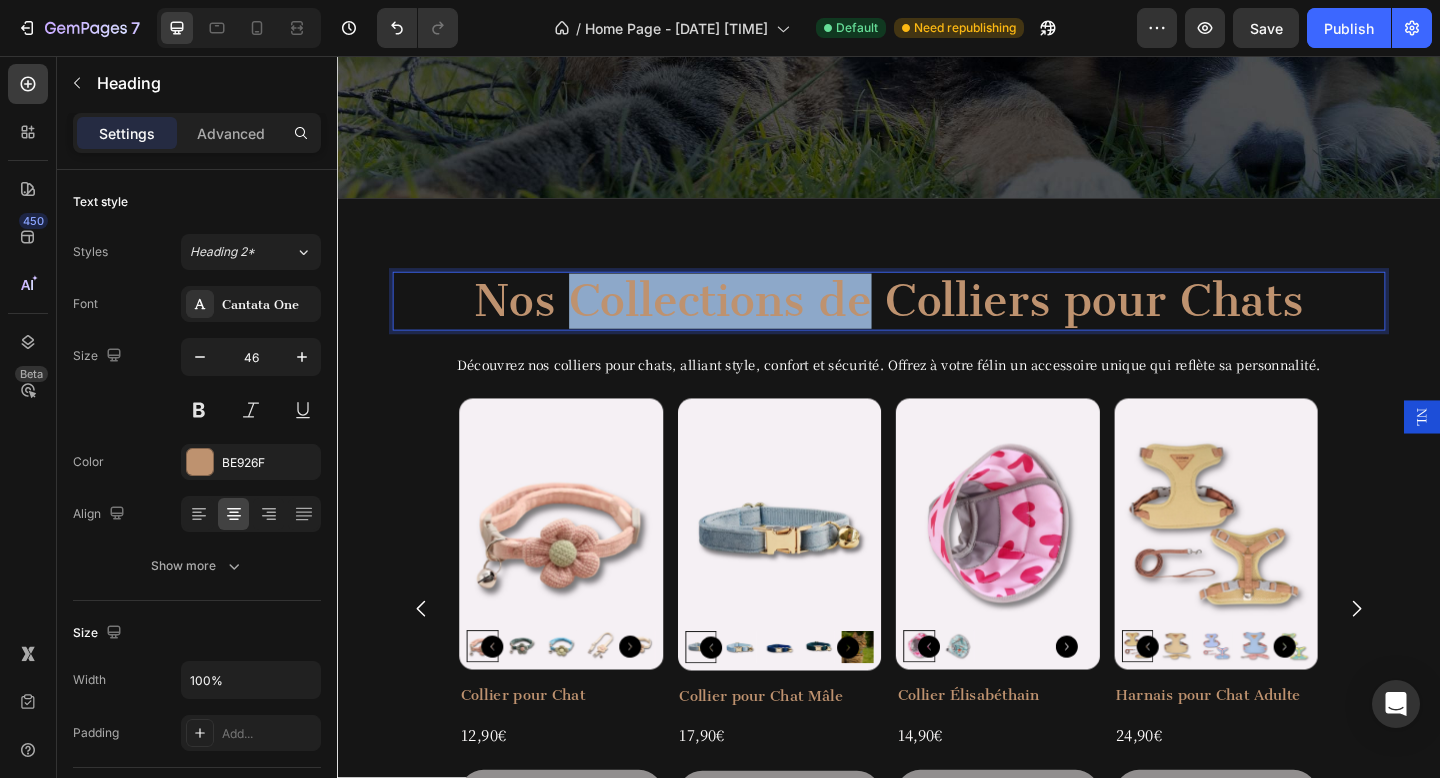 drag, startPoint x: 909, startPoint y: 308, endPoint x: 597, endPoint y: 331, distance: 312.84662 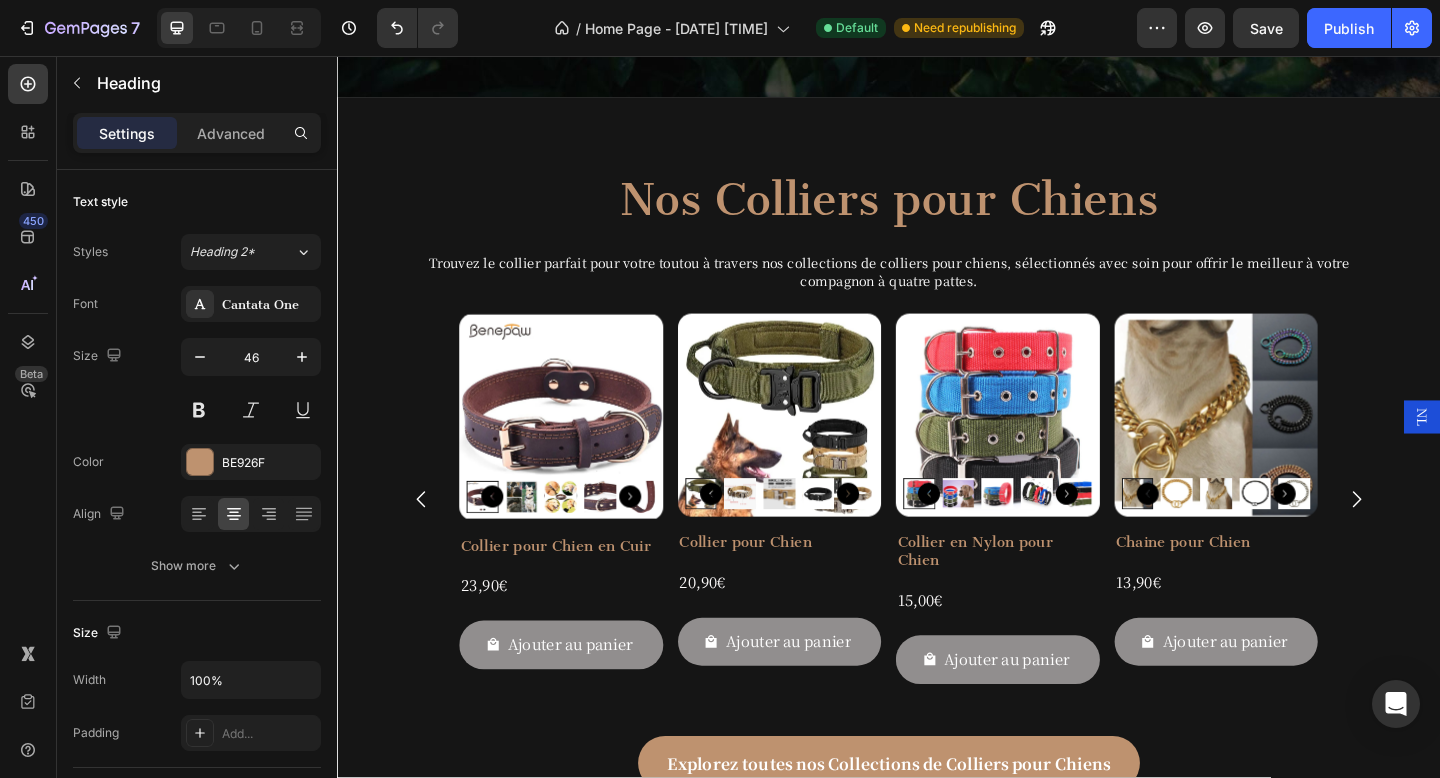 scroll, scrollTop: 791, scrollLeft: 0, axis: vertical 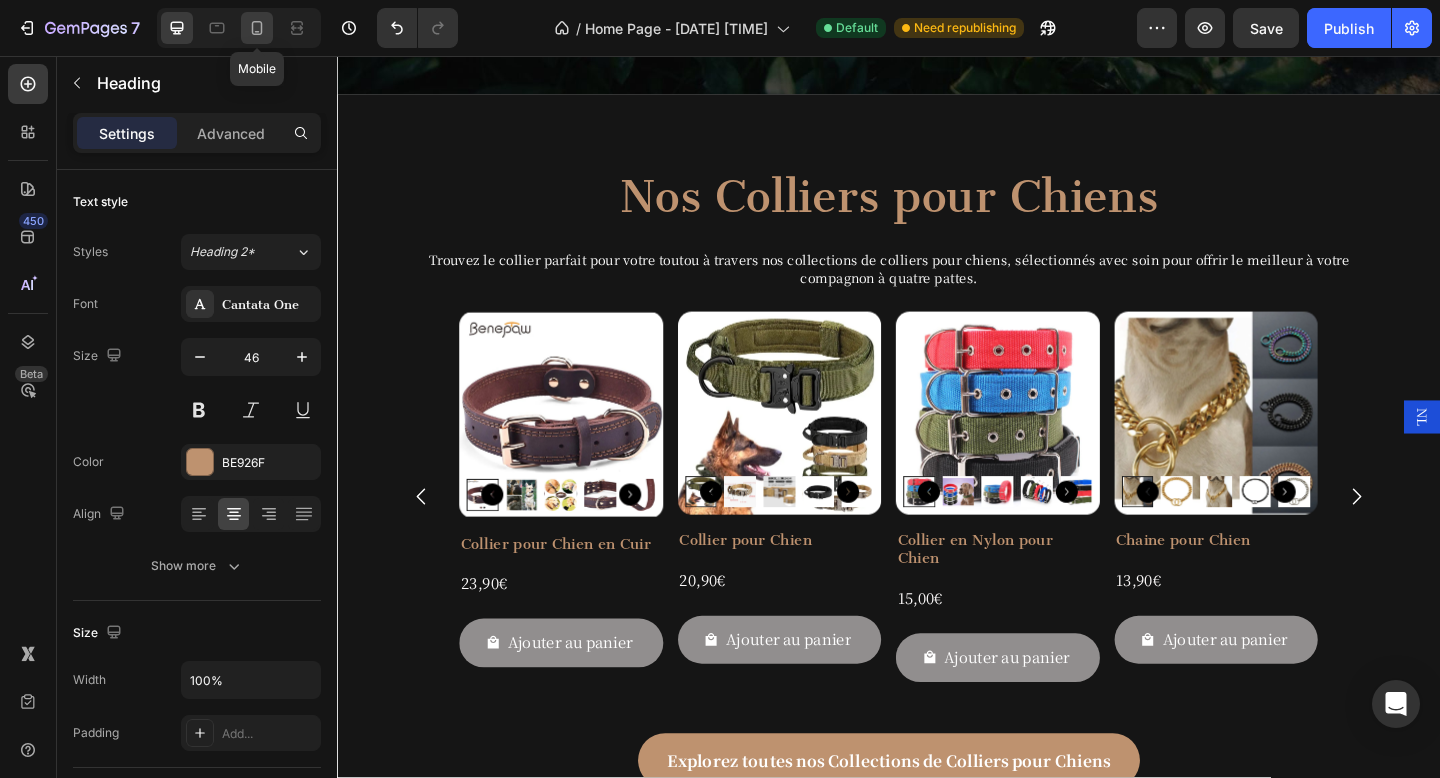 click 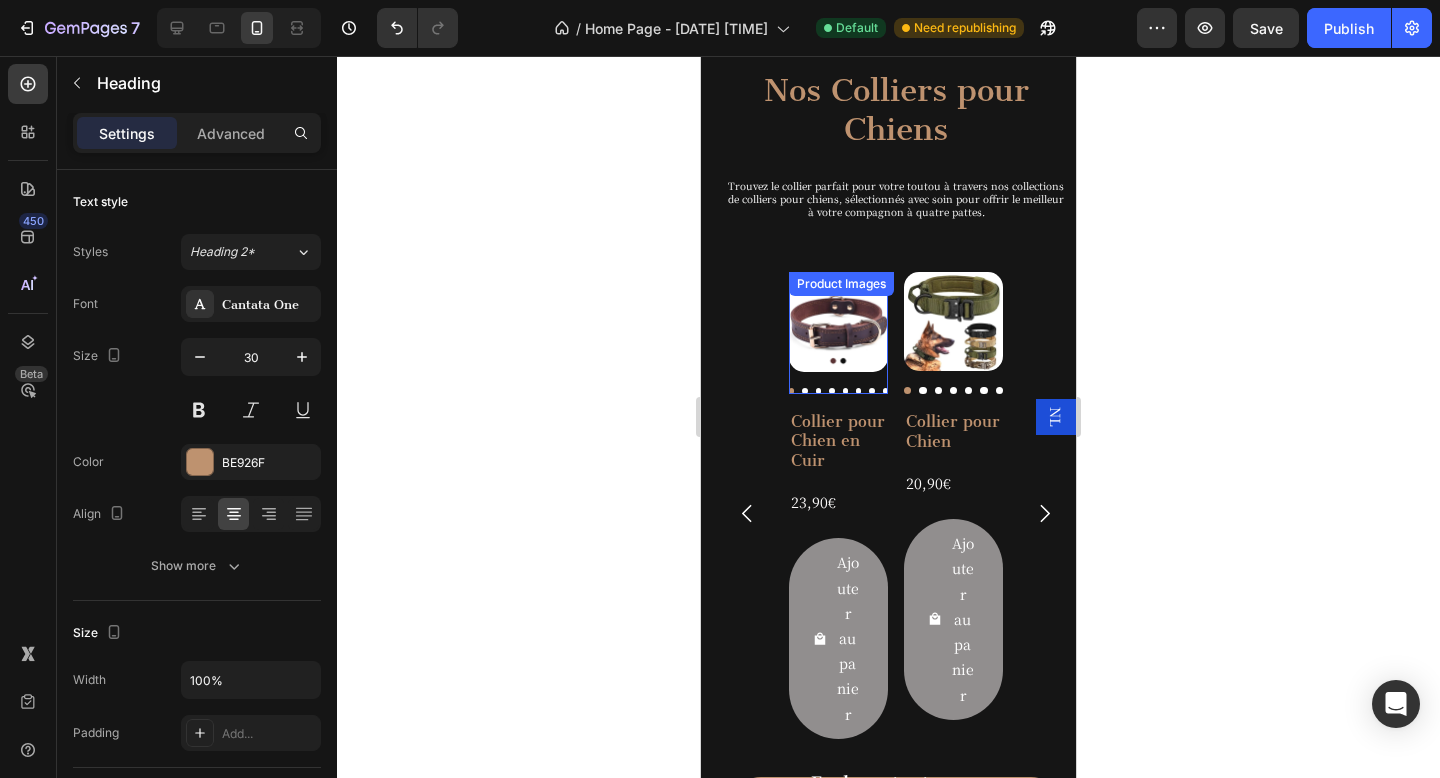 scroll, scrollTop: 641, scrollLeft: 0, axis: vertical 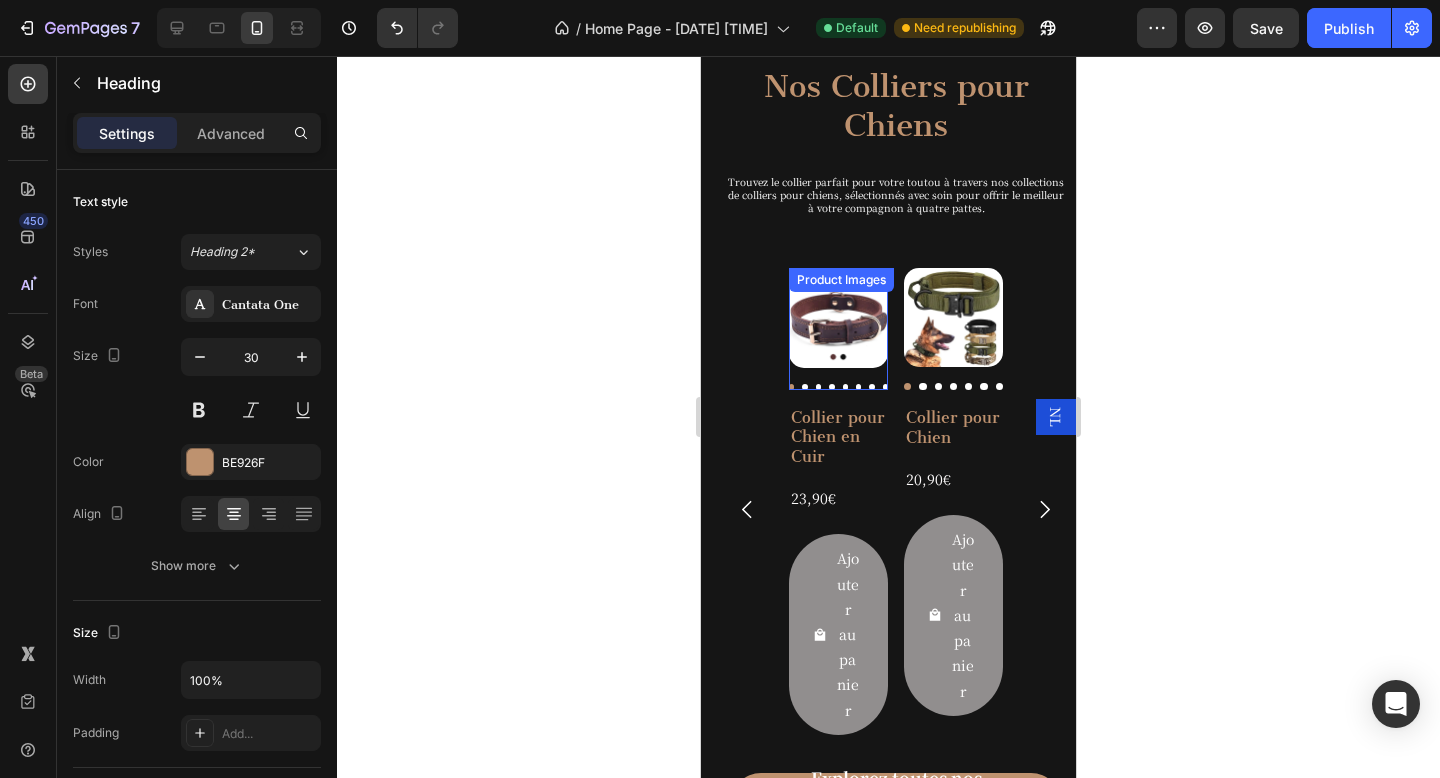 click at bounding box center (838, 329) 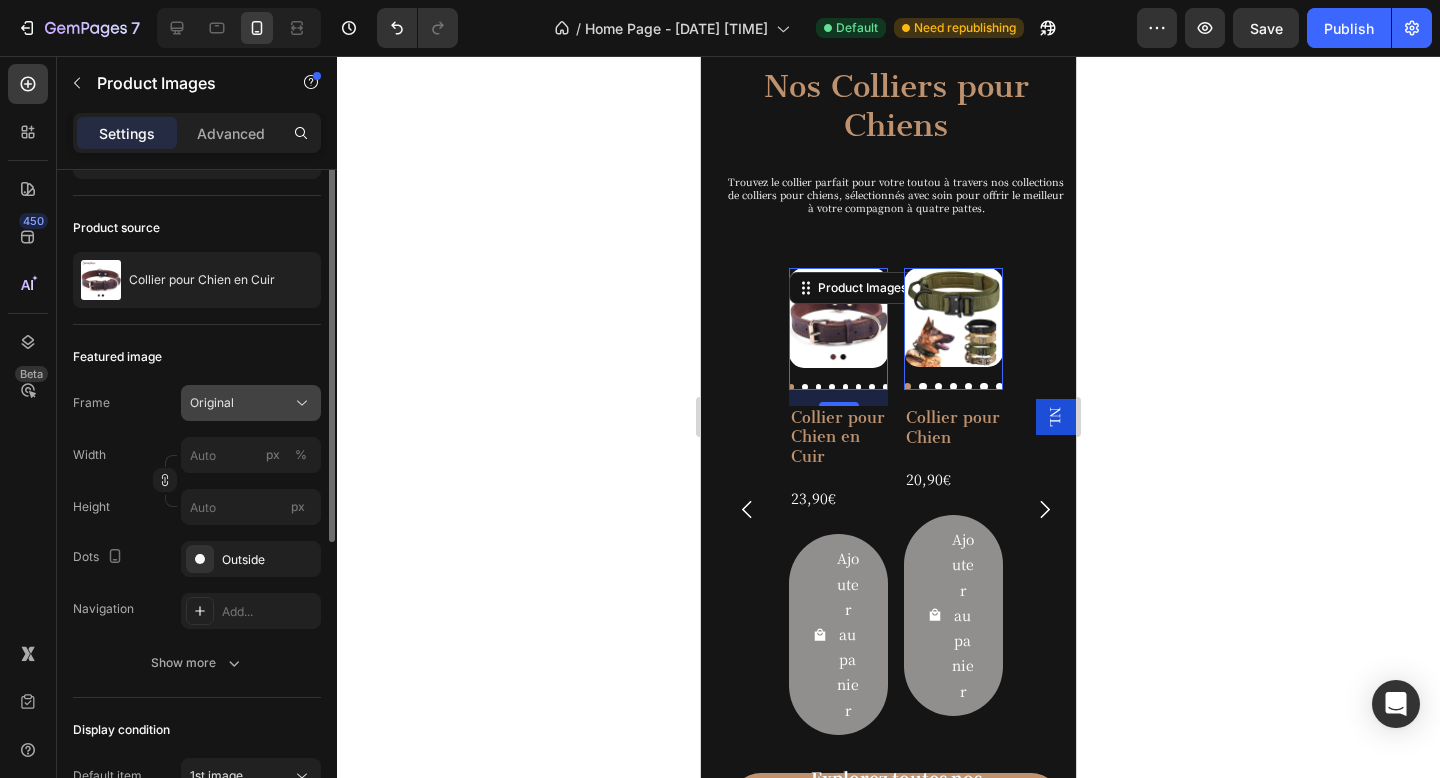 scroll, scrollTop: 152, scrollLeft: 0, axis: vertical 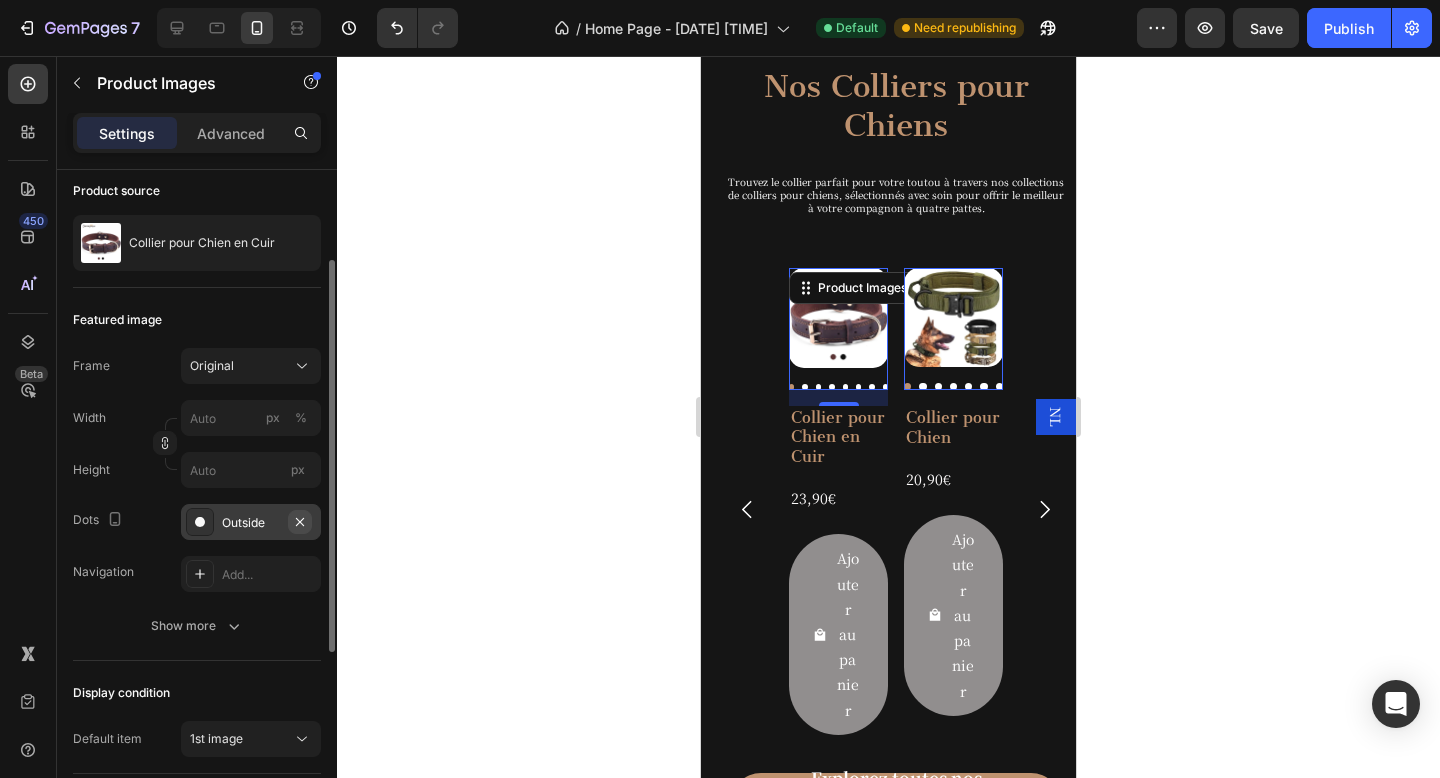 click 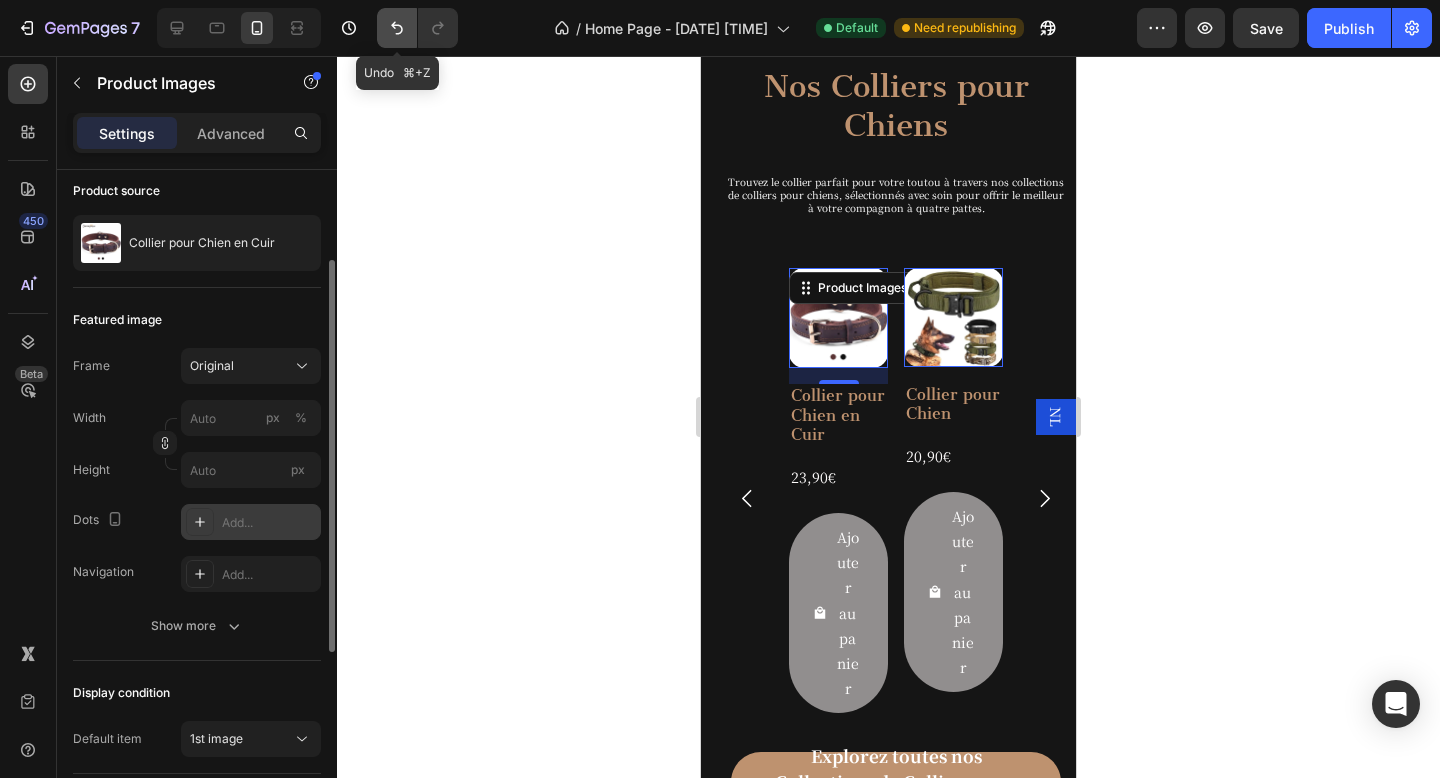 click 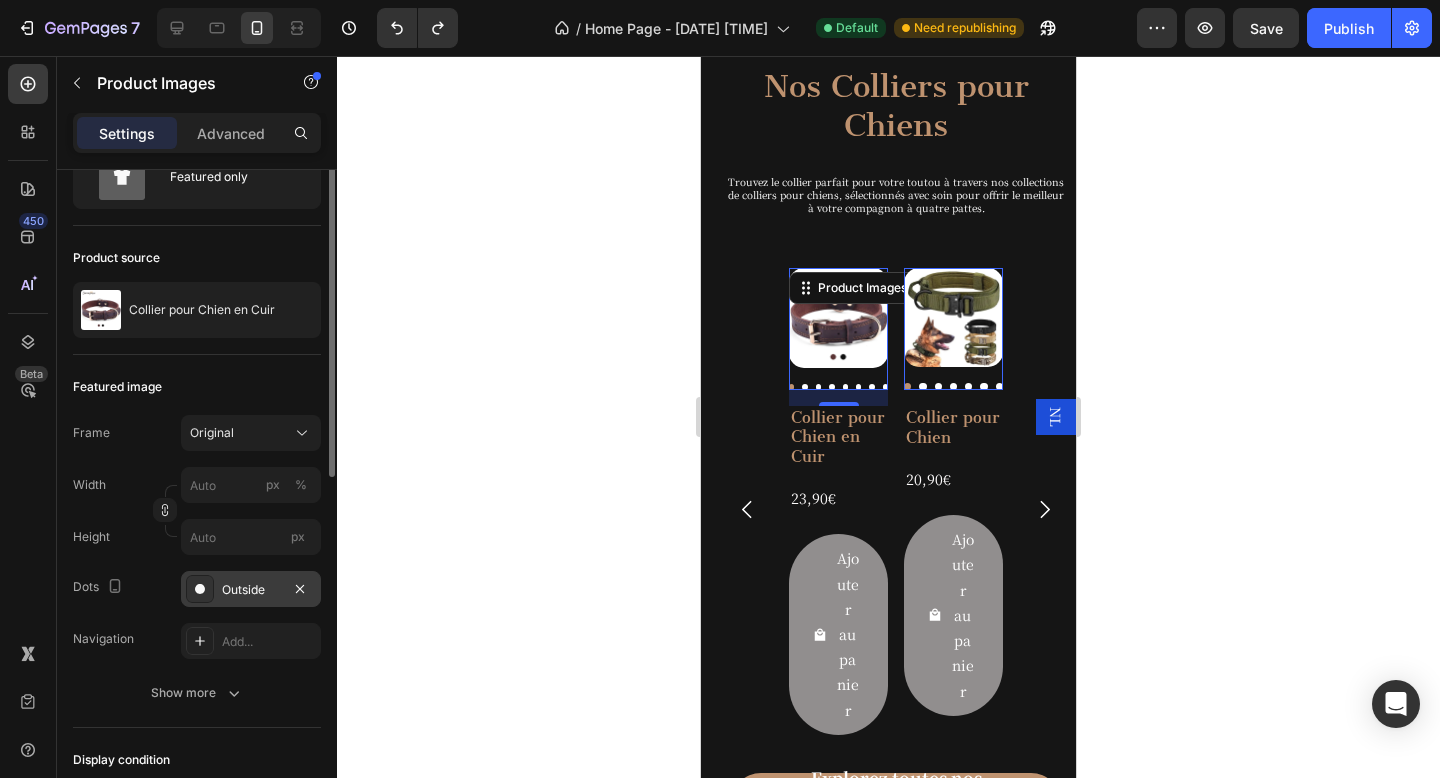 scroll, scrollTop: 0, scrollLeft: 0, axis: both 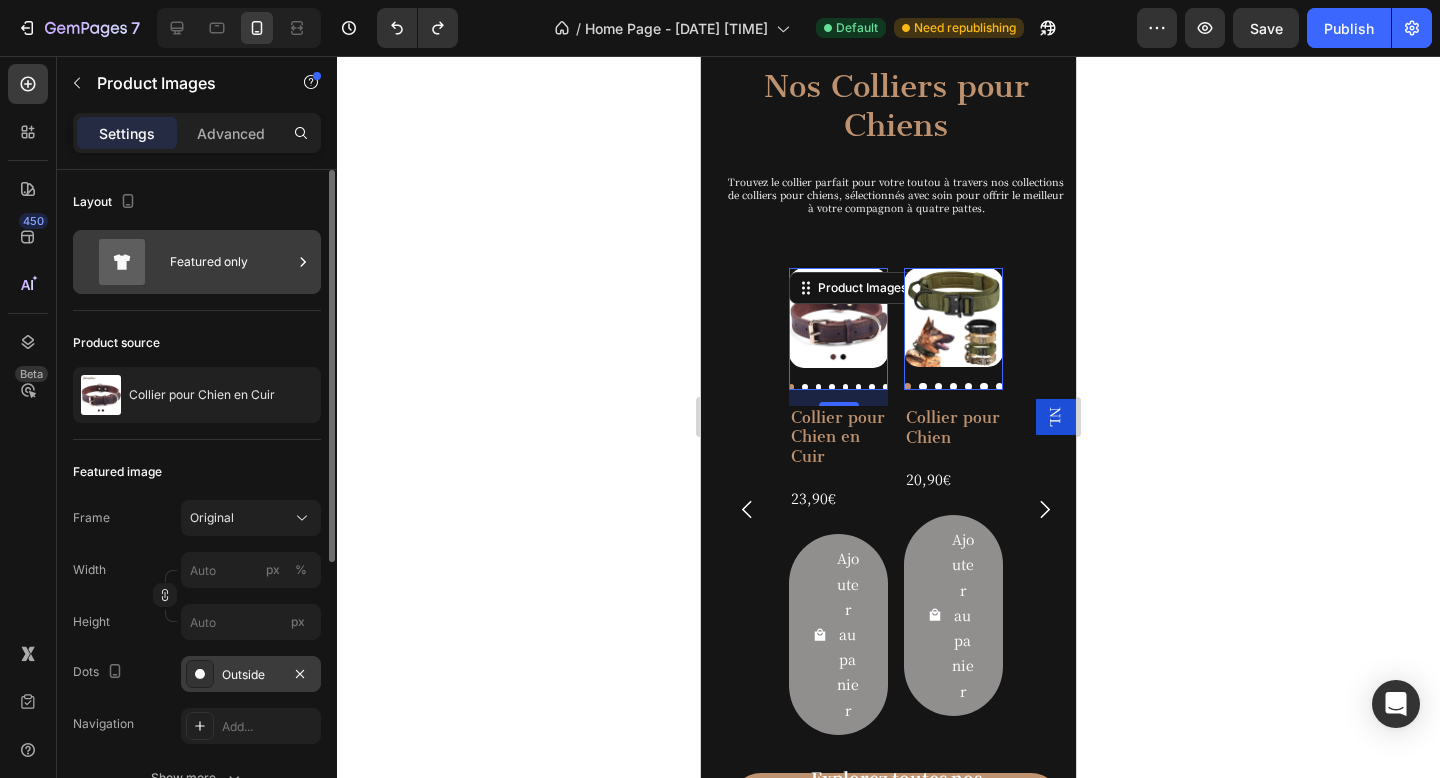 click on "Featured only" at bounding box center (231, 262) 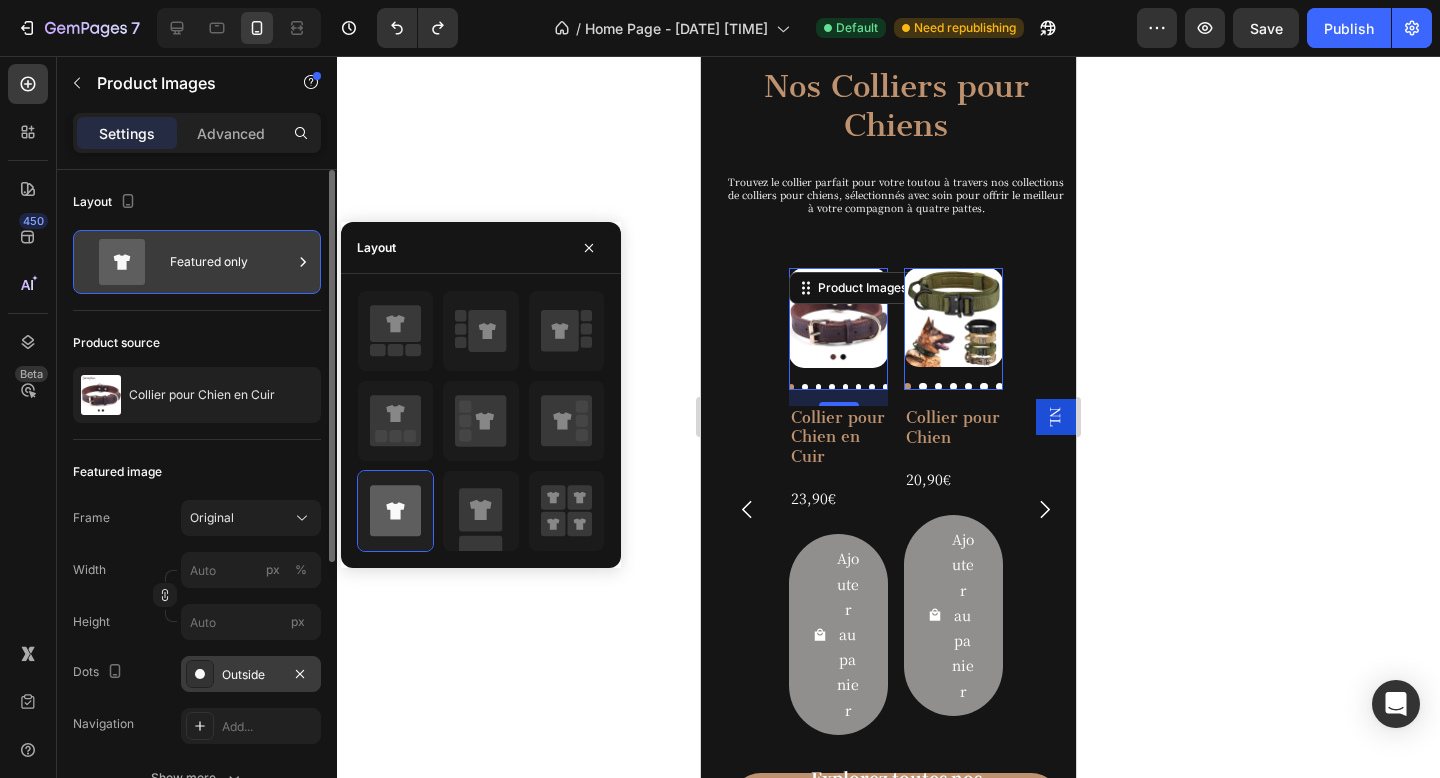 click on "Featured only" at bounding box center [231, 262] 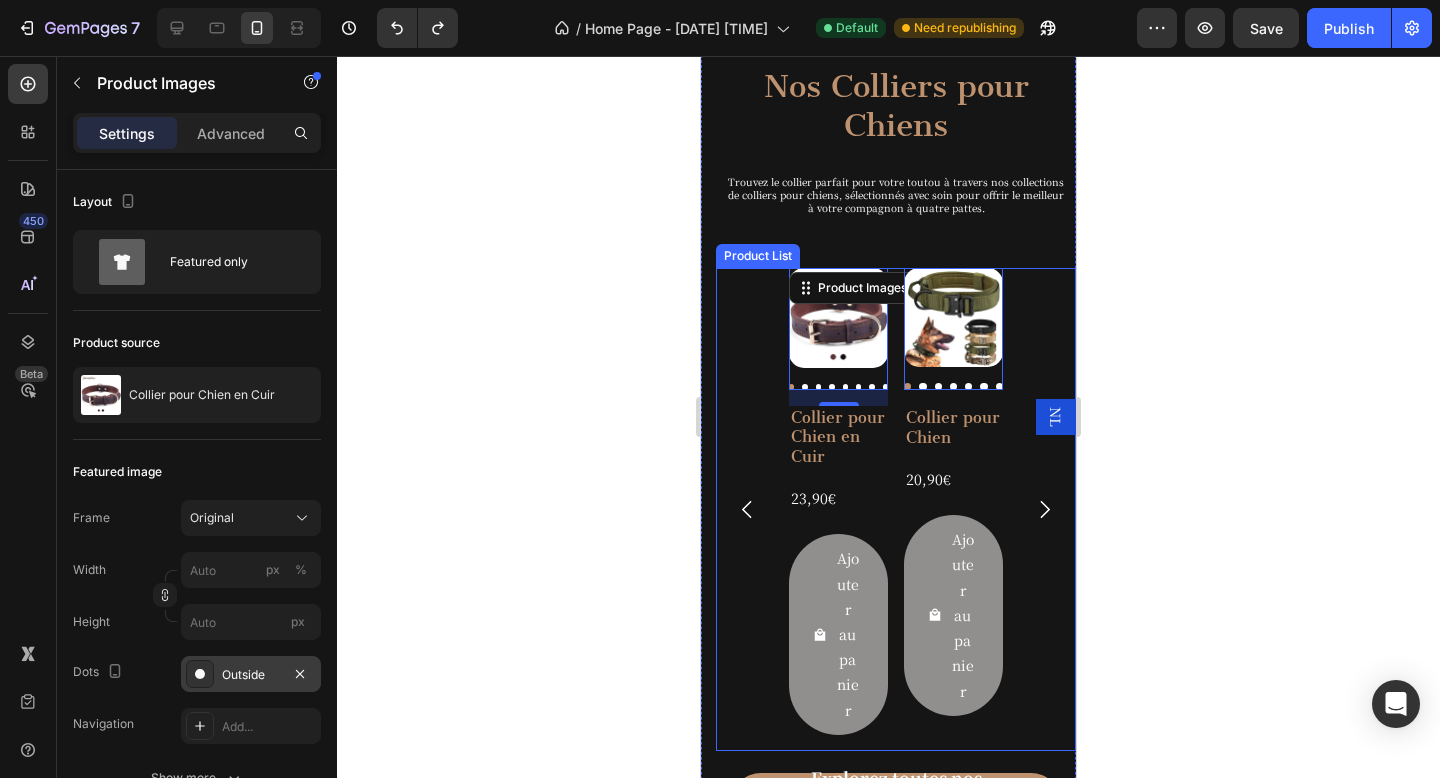 click on "Product Images 16 Collier pour Chien en Cuir Product Title 23,90€ Product Price Product Price Row Ajouter au panier Add to Cart Row Product List Product Images 0 Collier pour Chien Product Title 20,90€ Product Price Product Price Row Ajouter au panier Add to Cart Row Product List Product Images 0 Collier en Nylon pour Chien Product Title 15,00€ Product Price Product Price Row Ajouter au panier Add to Cart Row Product List Product Images 0 Chaine pour Chien Product Title 13,90€ Product Price Product Price Row Ajouter au panier Add to Cart Row Product List" at bounding box center [896, 509] 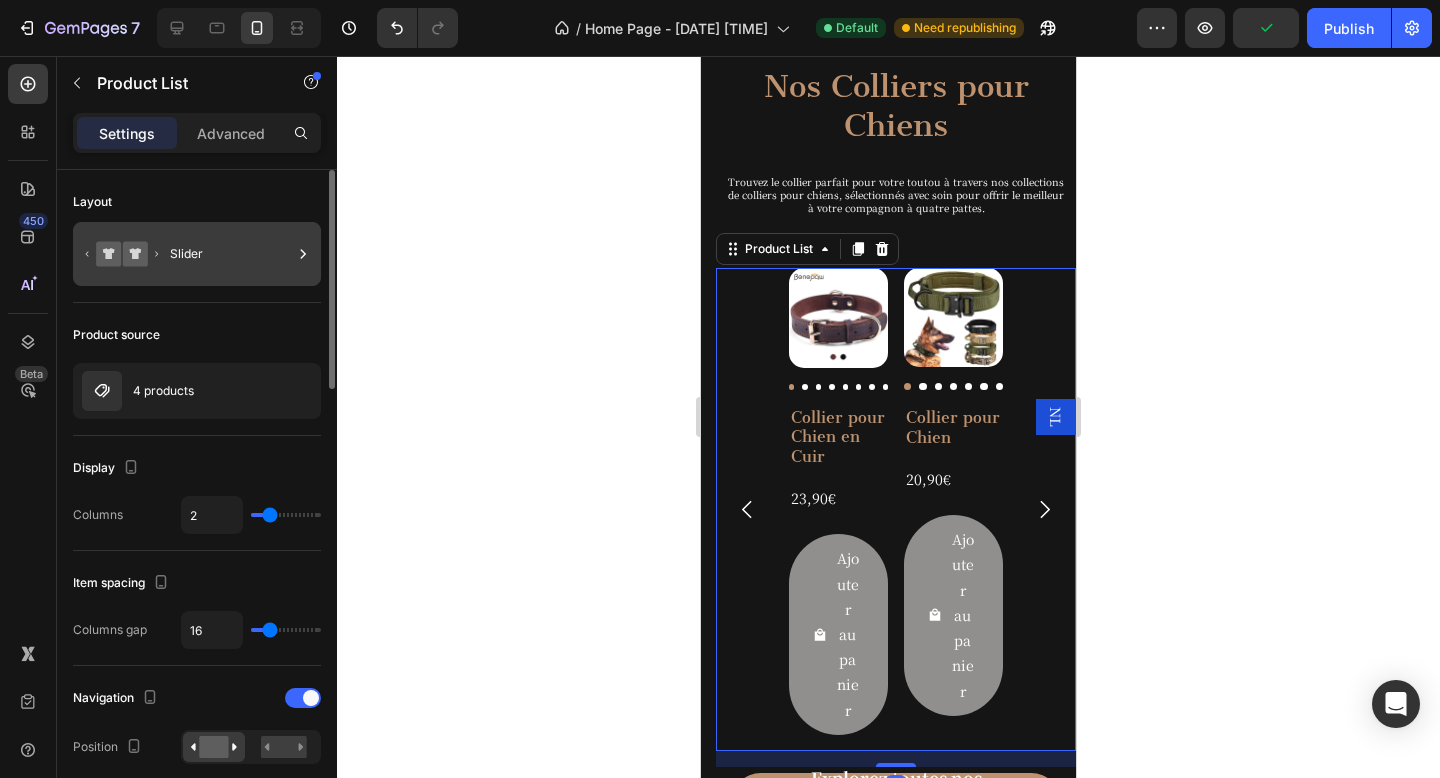 click 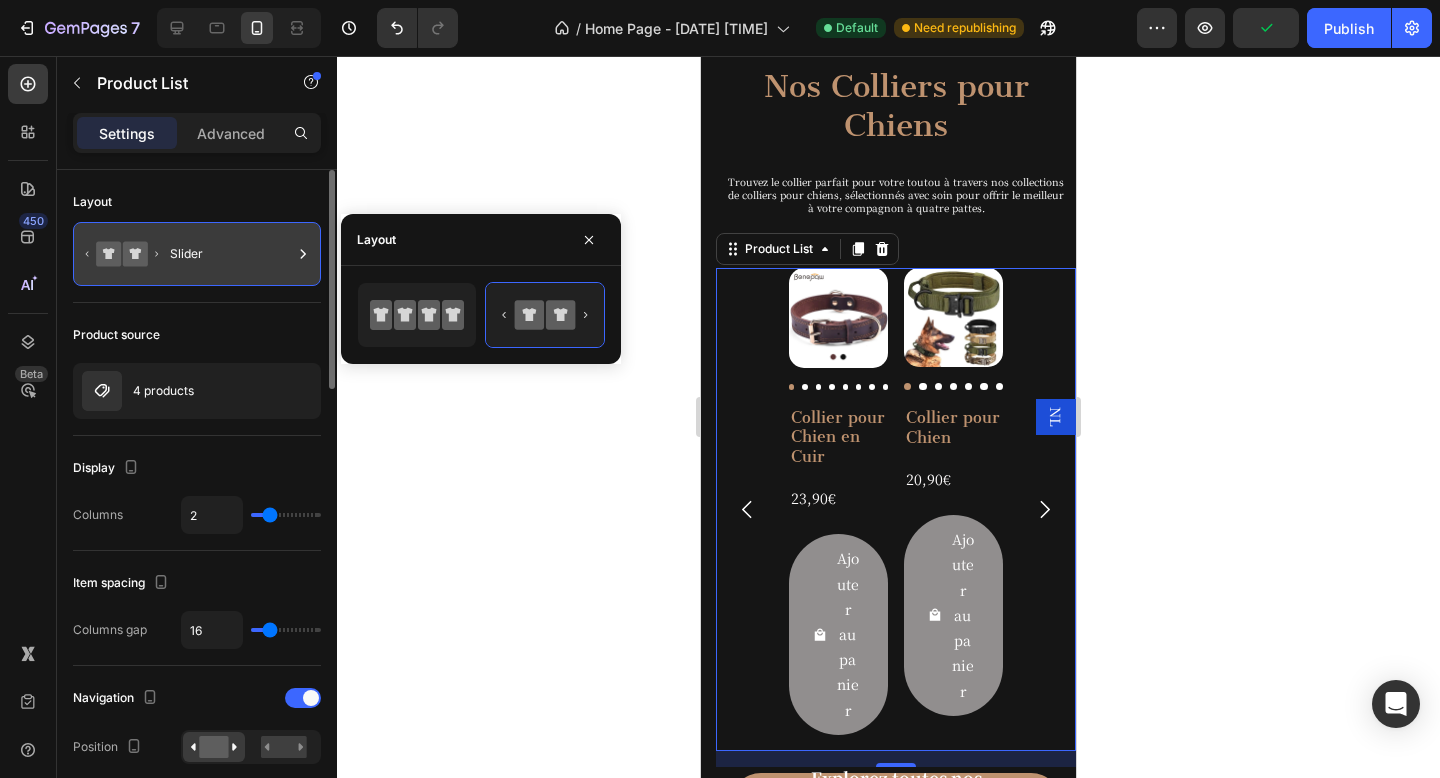 click 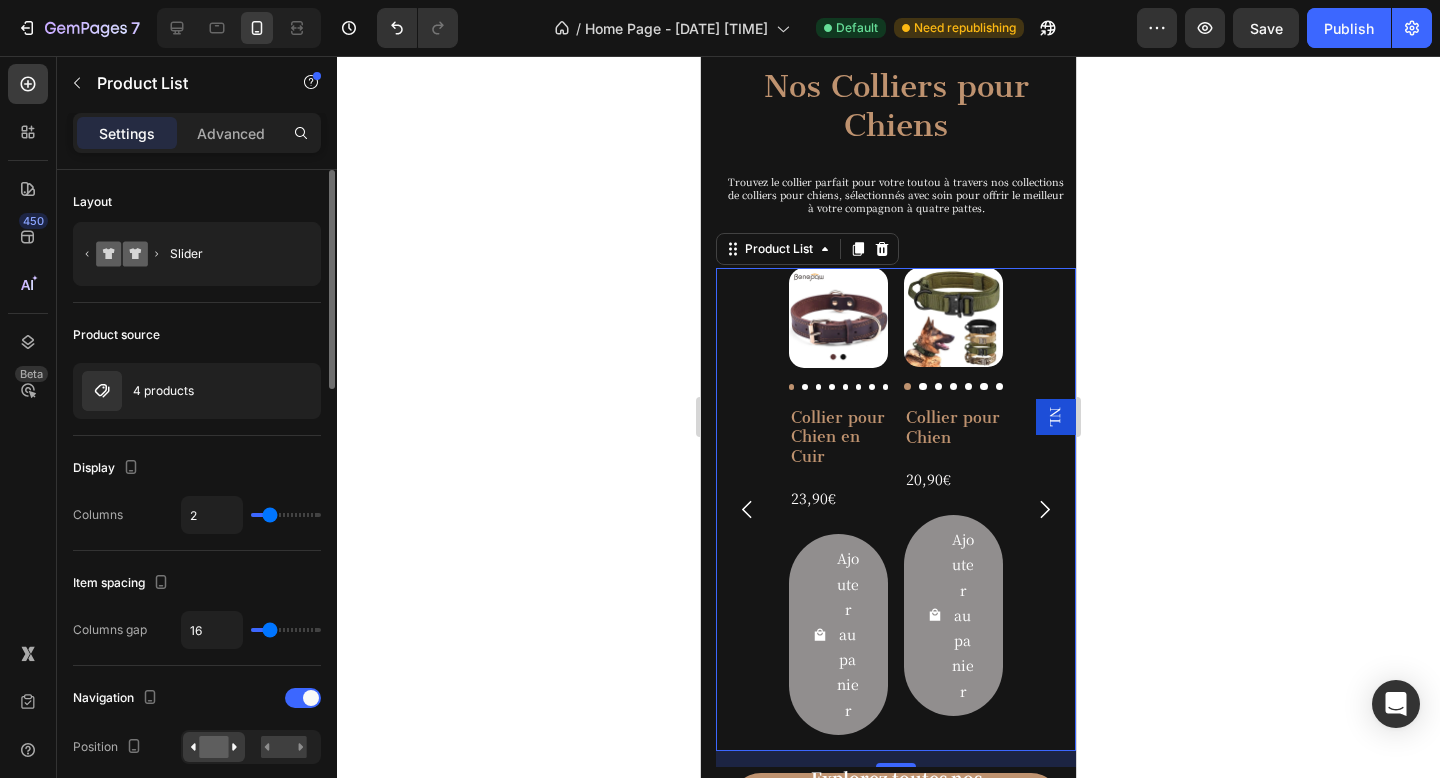 drag, startPoint x: 266, startPoint y: 516, endPoint x: 245, endPoint y: 516, distance: 21 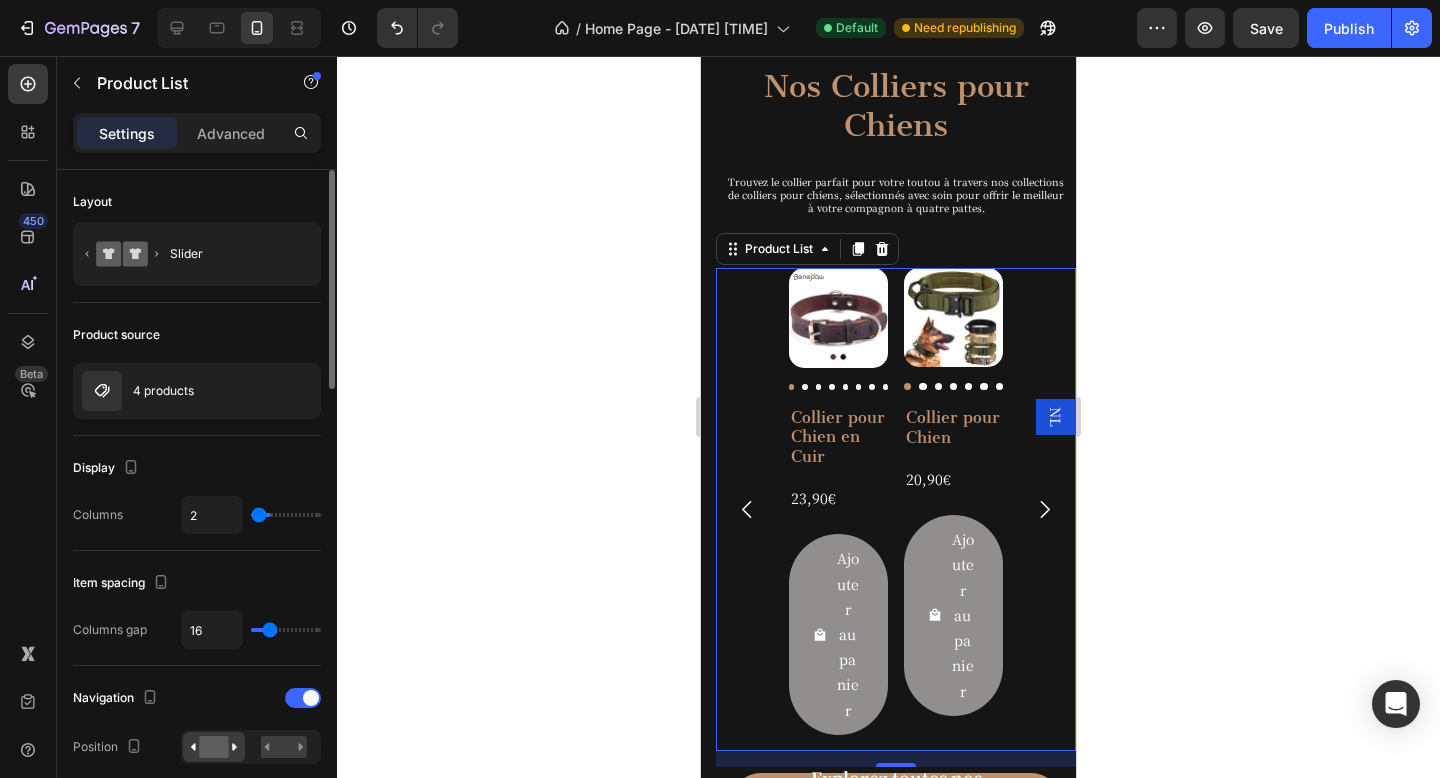 click at bounding box center (286, 515) 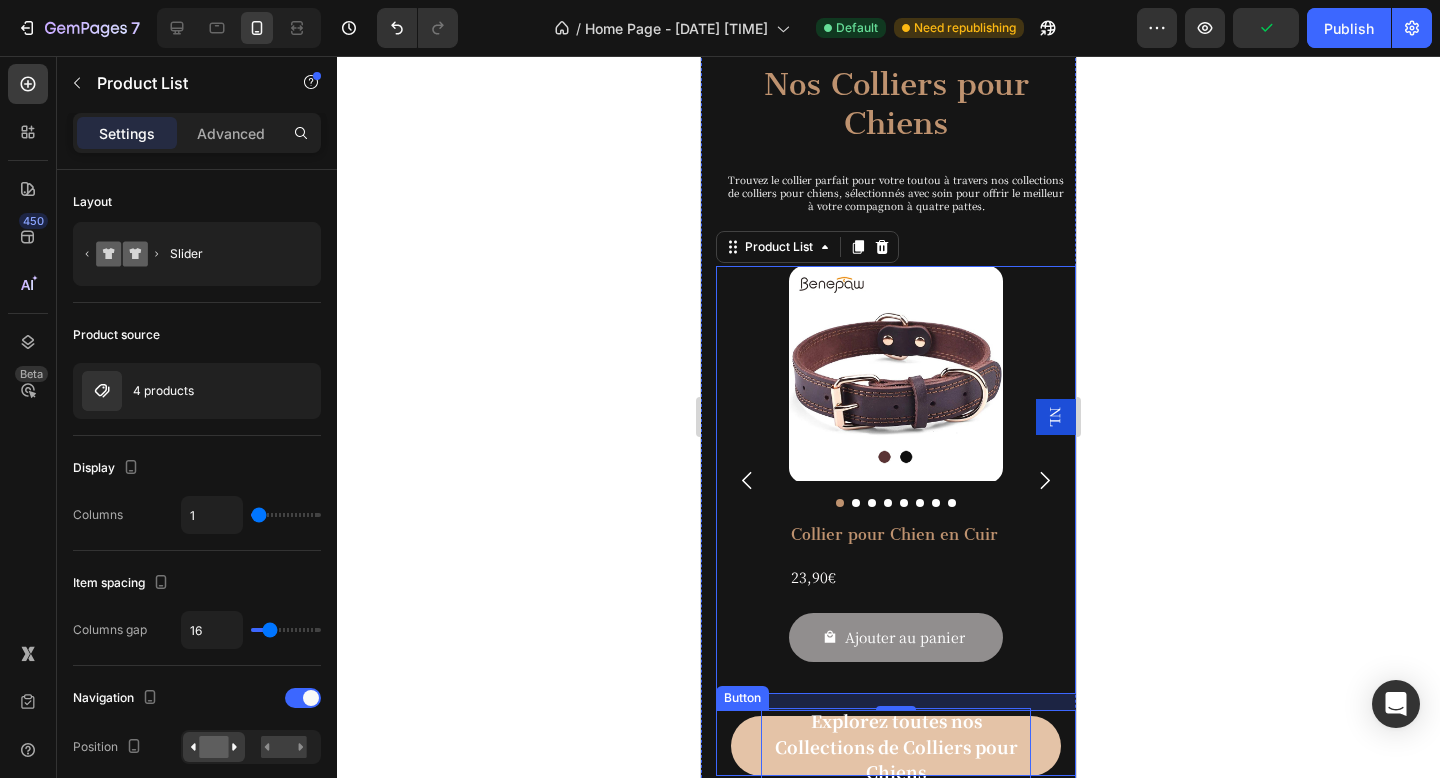scroll, scrollTop: 629, scrollLeft: 0, axis: vertical 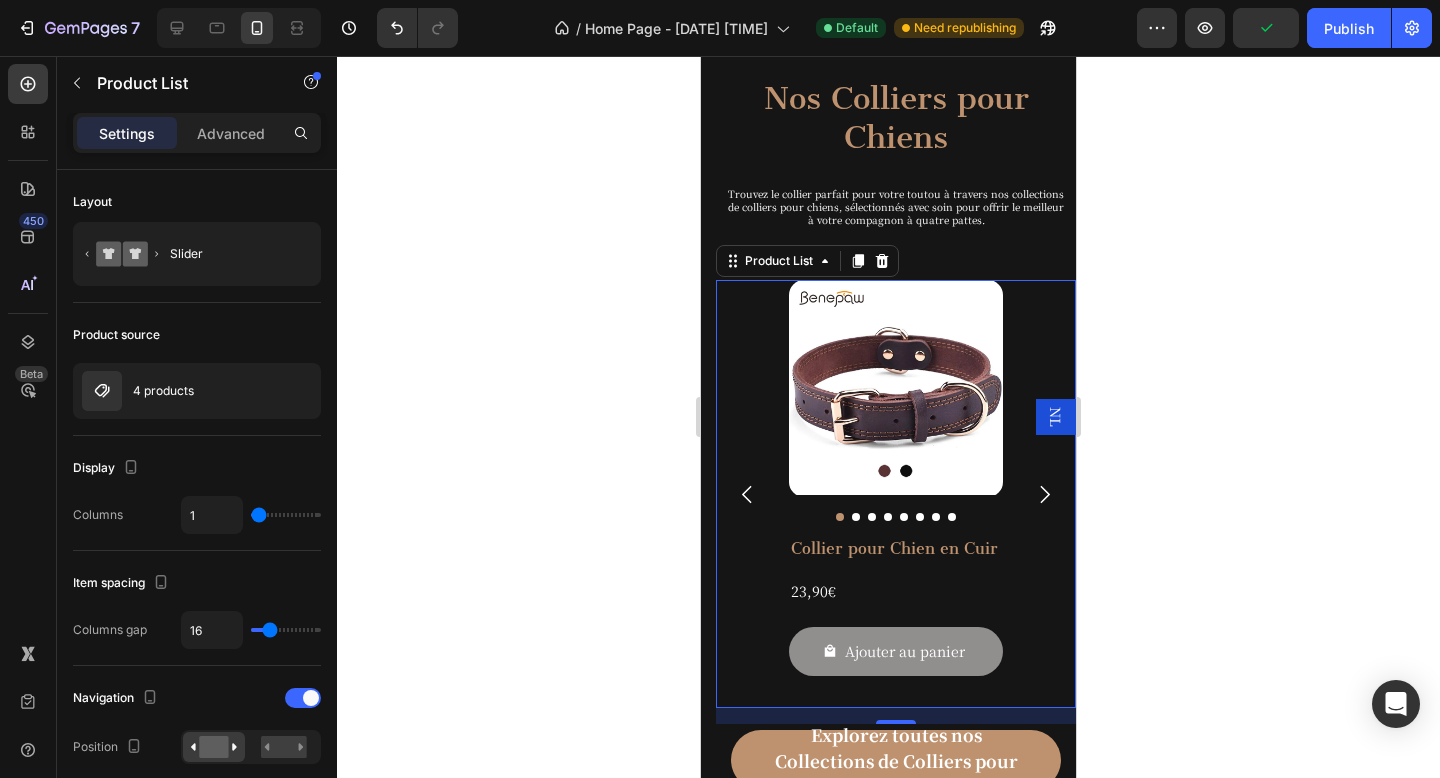 click 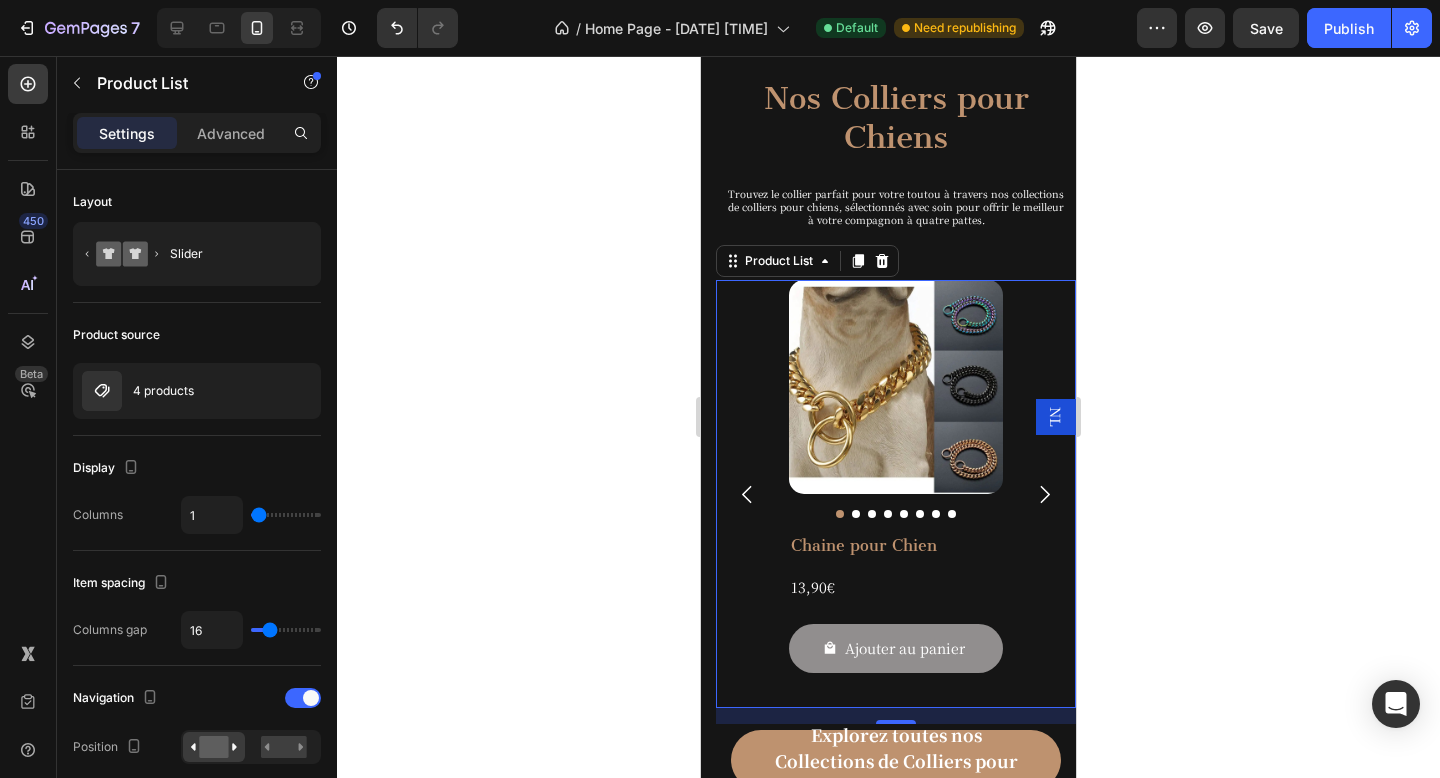 click 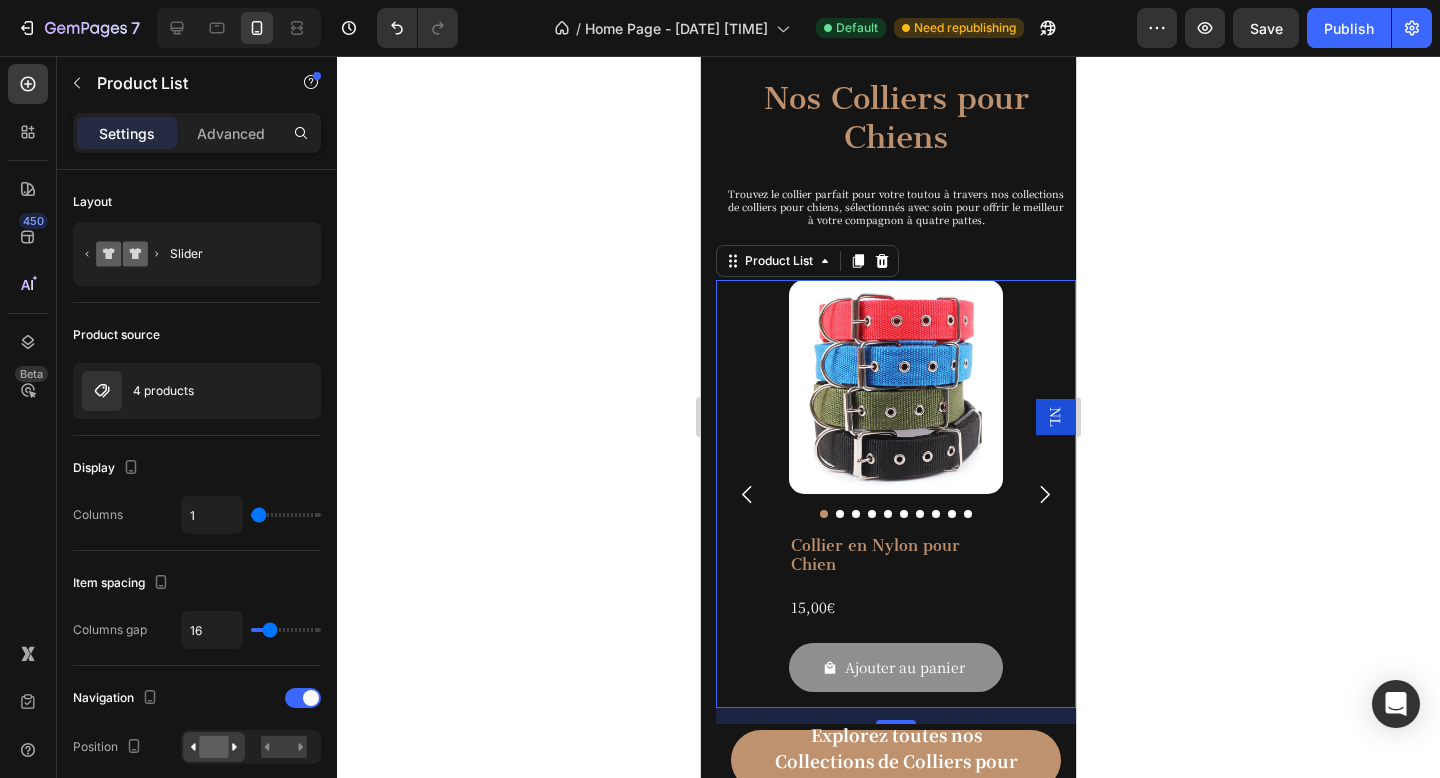 click 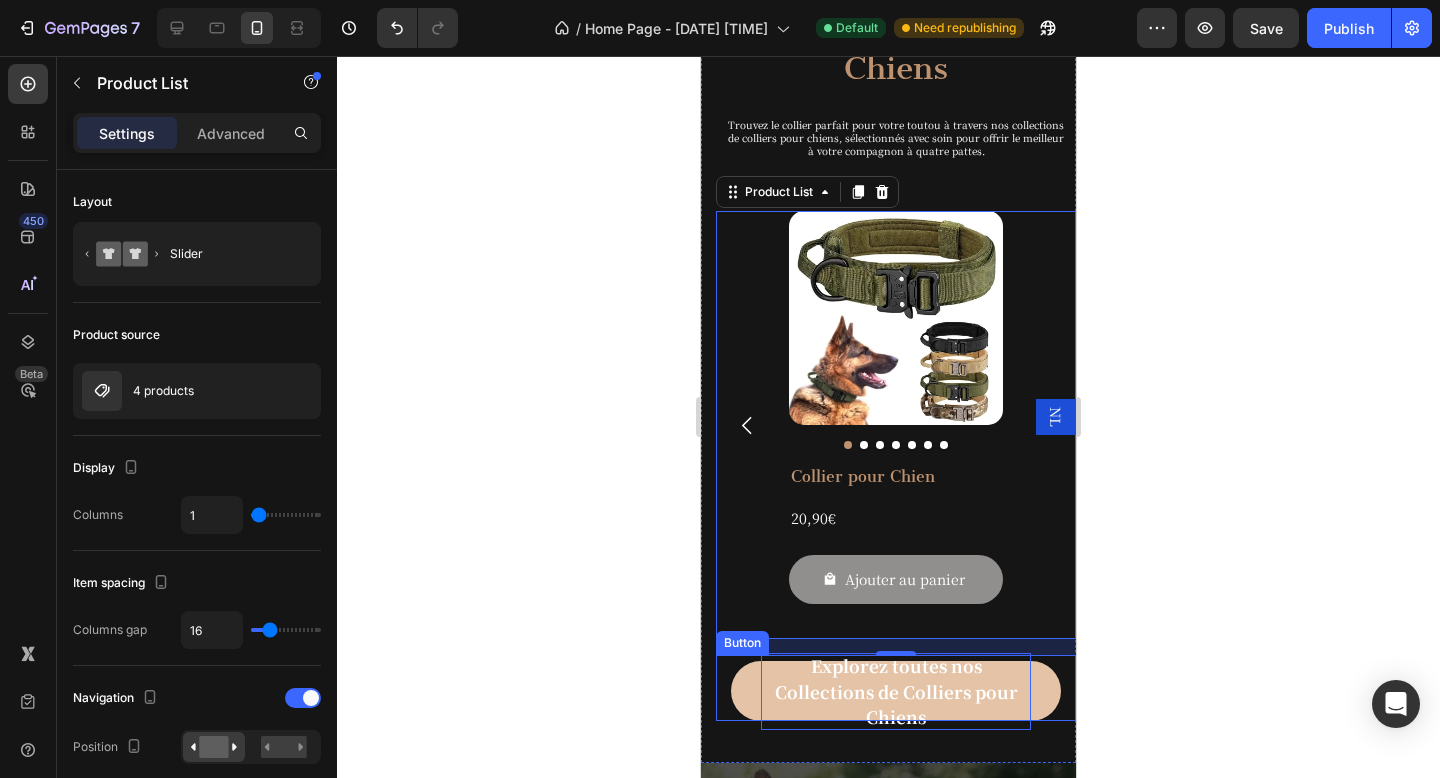scroll, scrollTop: 663, scrollLeft: 0, axis: vertical 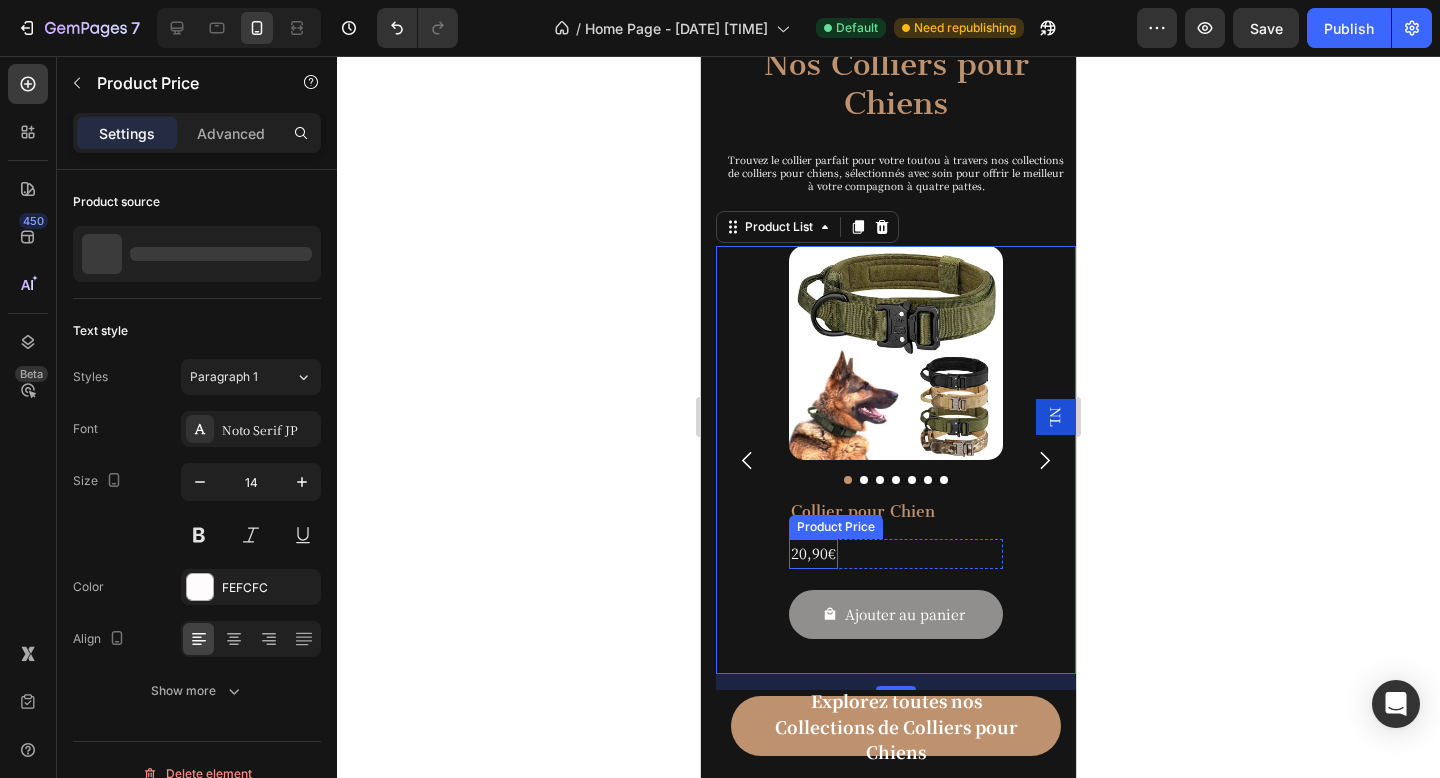 click on "Product Price" at bounding box center (607, 531) 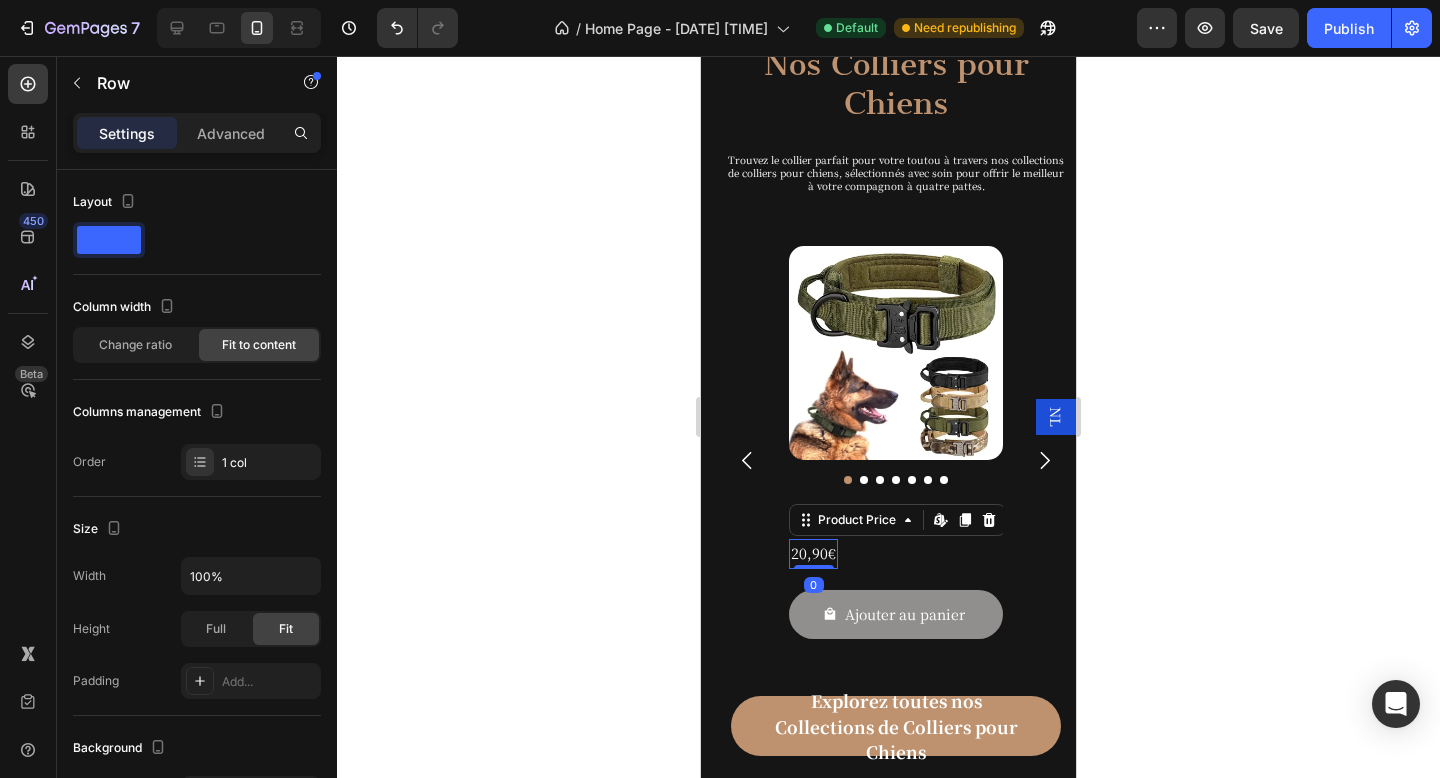 click on "20,90€ Product Price Edit content in Shopify 0 Product Price Edit content in Shopify 0 Row" at bounding box center (666, 557) 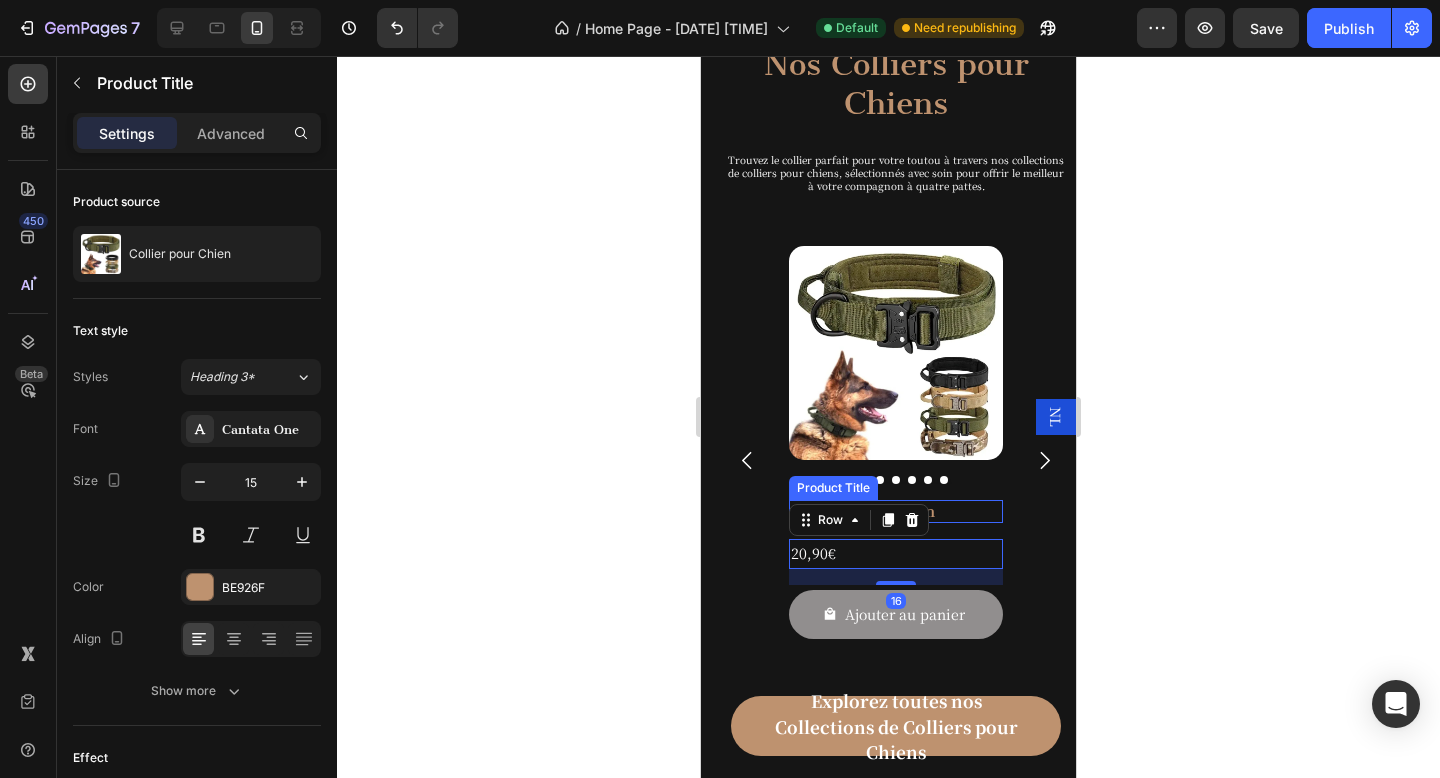 click on "Collier pour Chien" at bounding box center (666, 515) 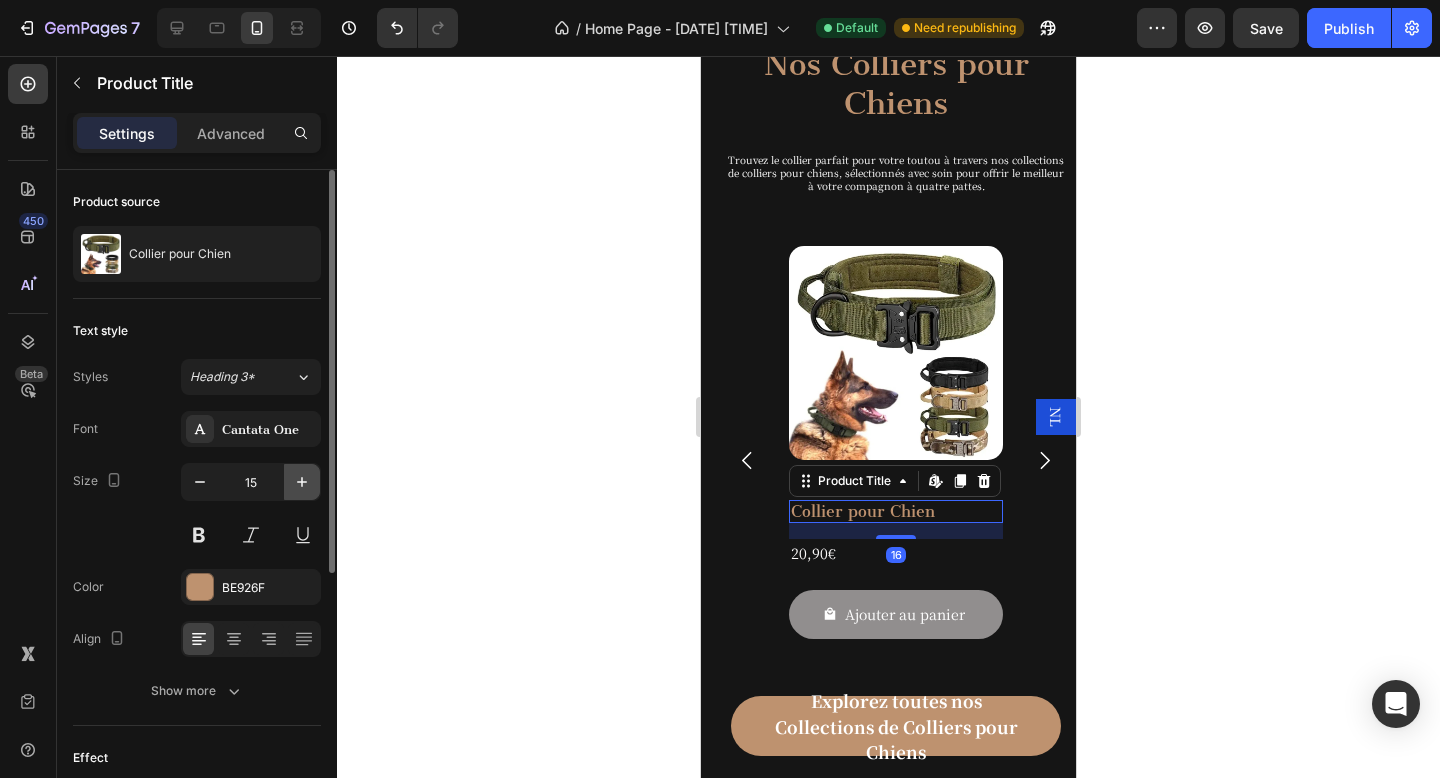 click 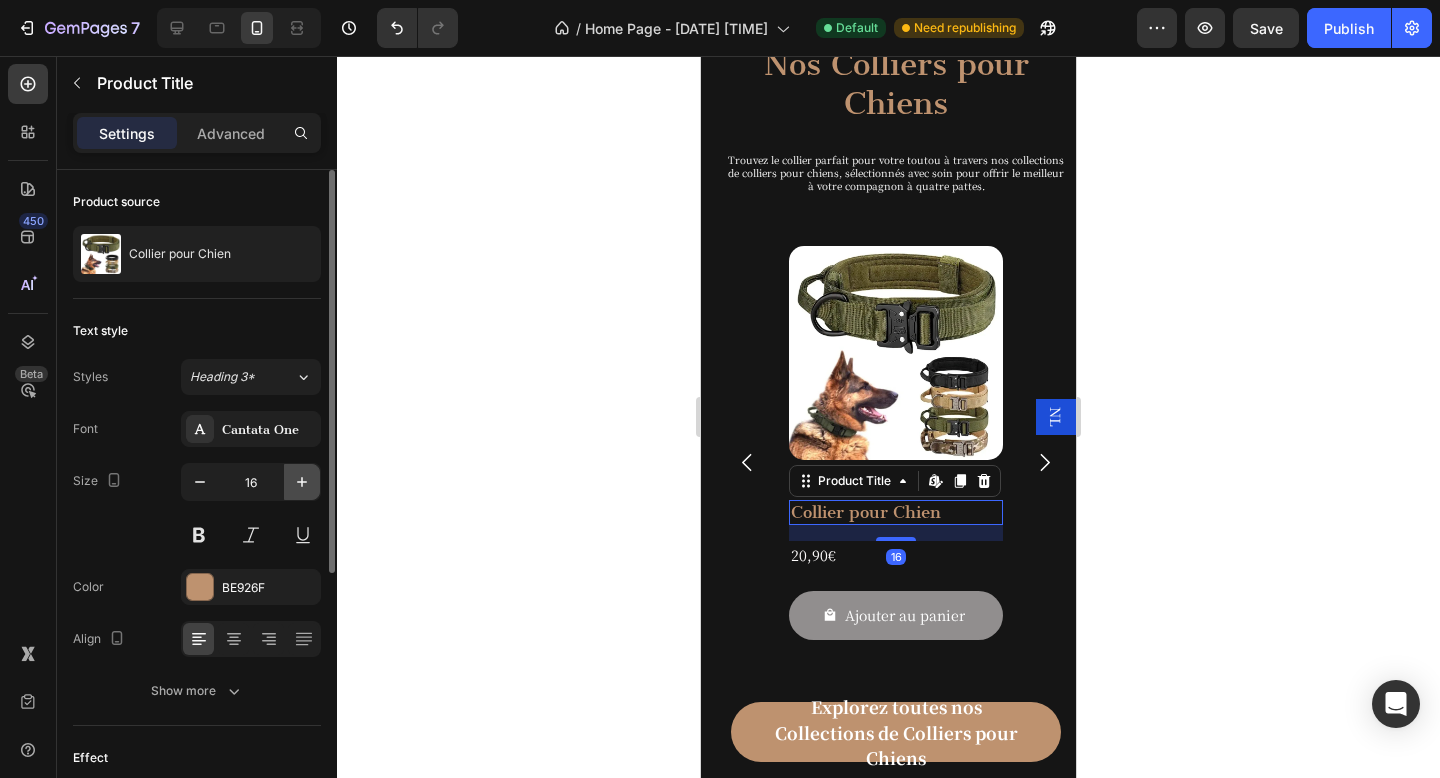 click 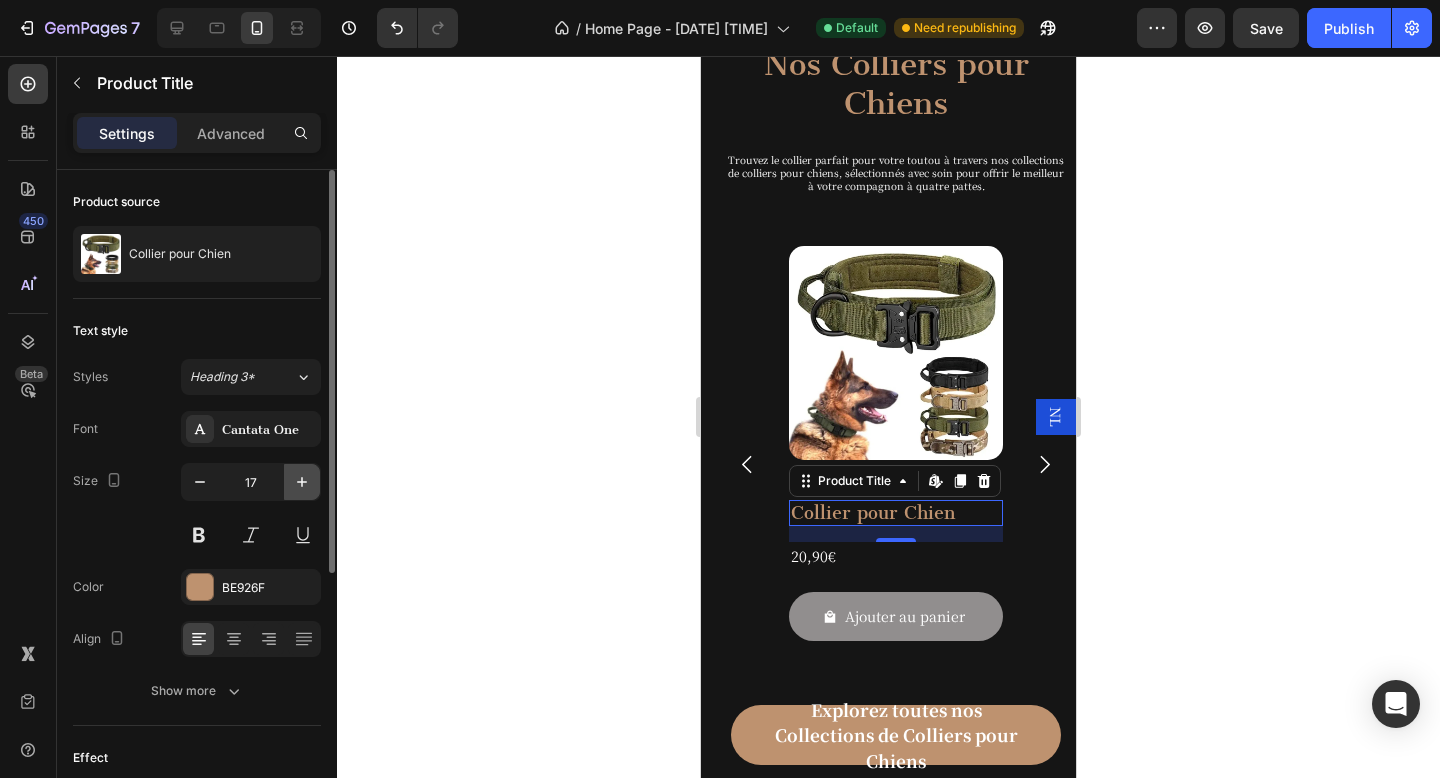 click 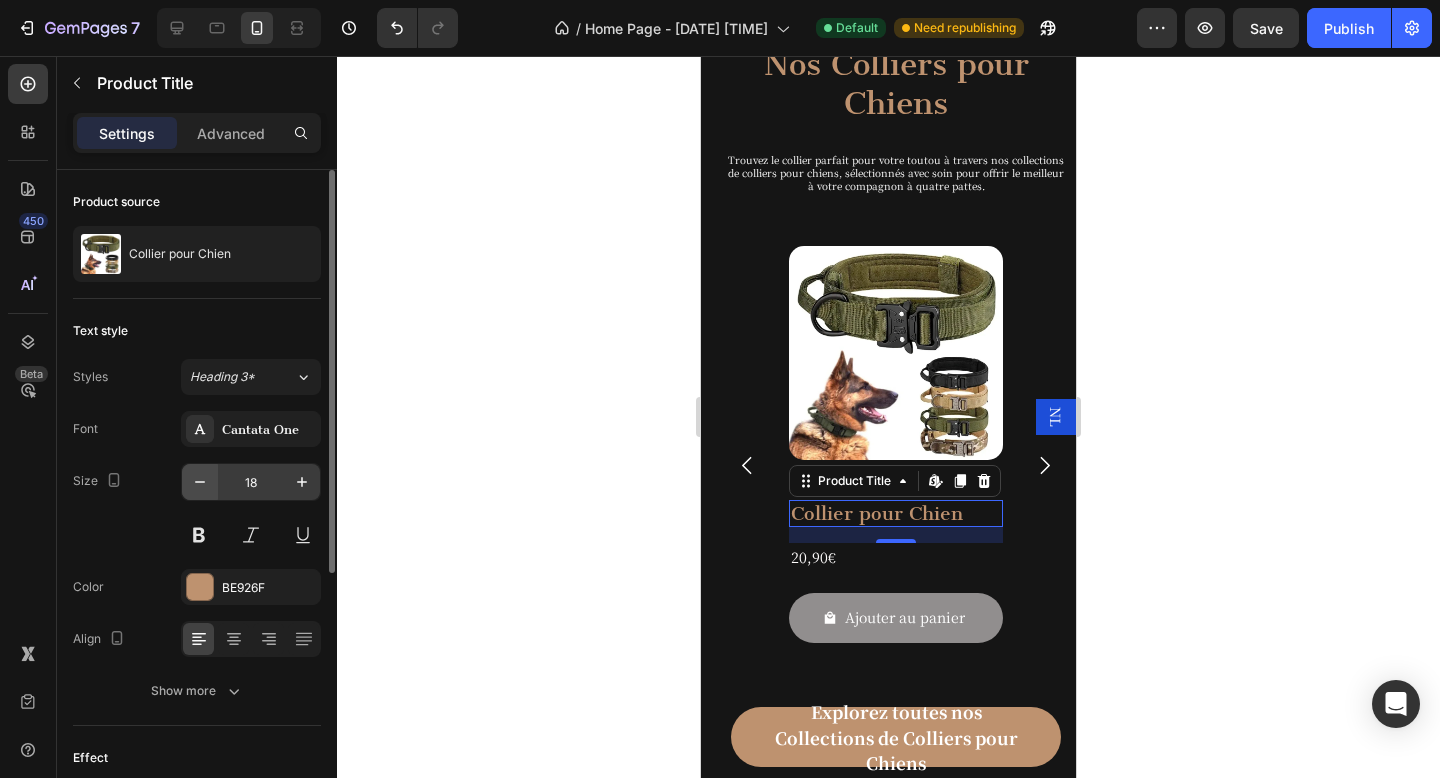 click 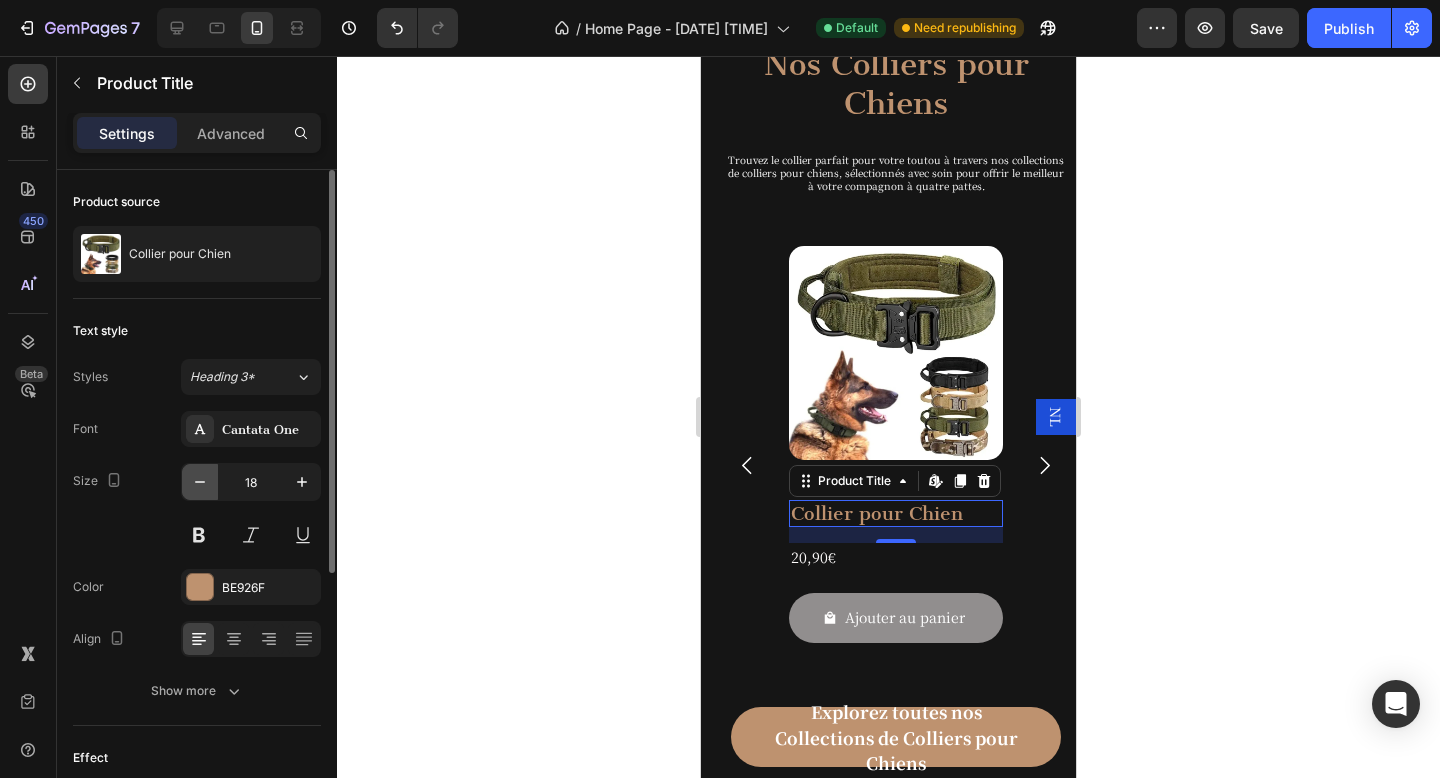 type on "17" 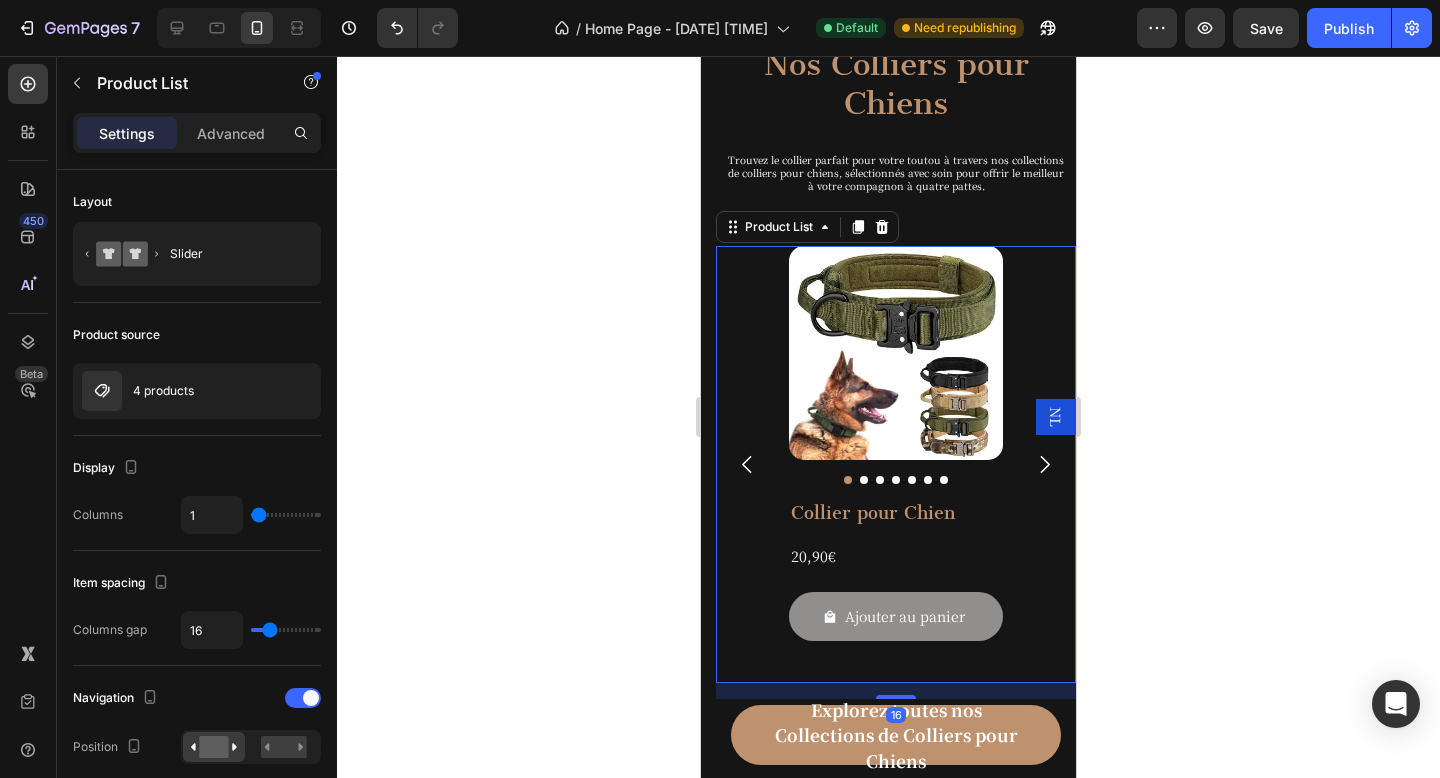 click 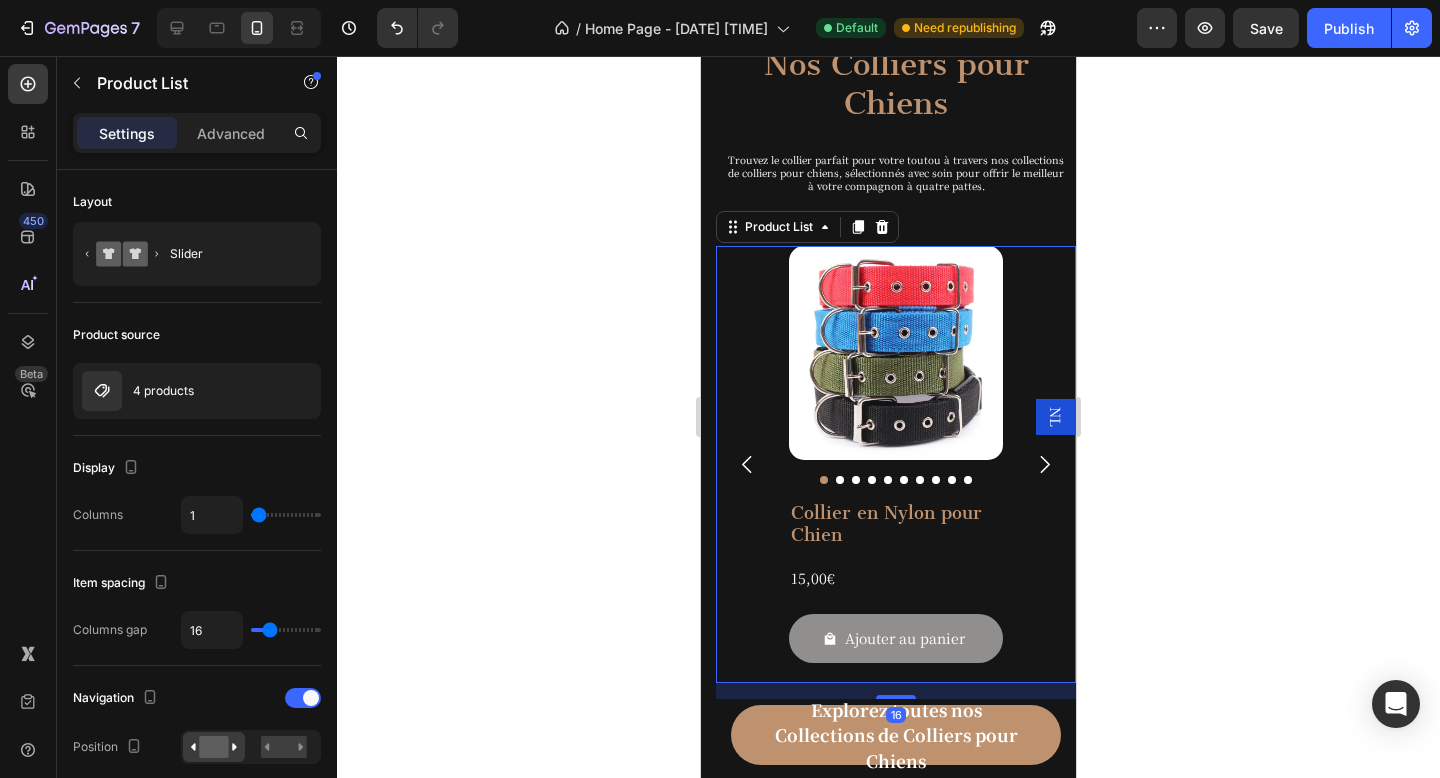 click 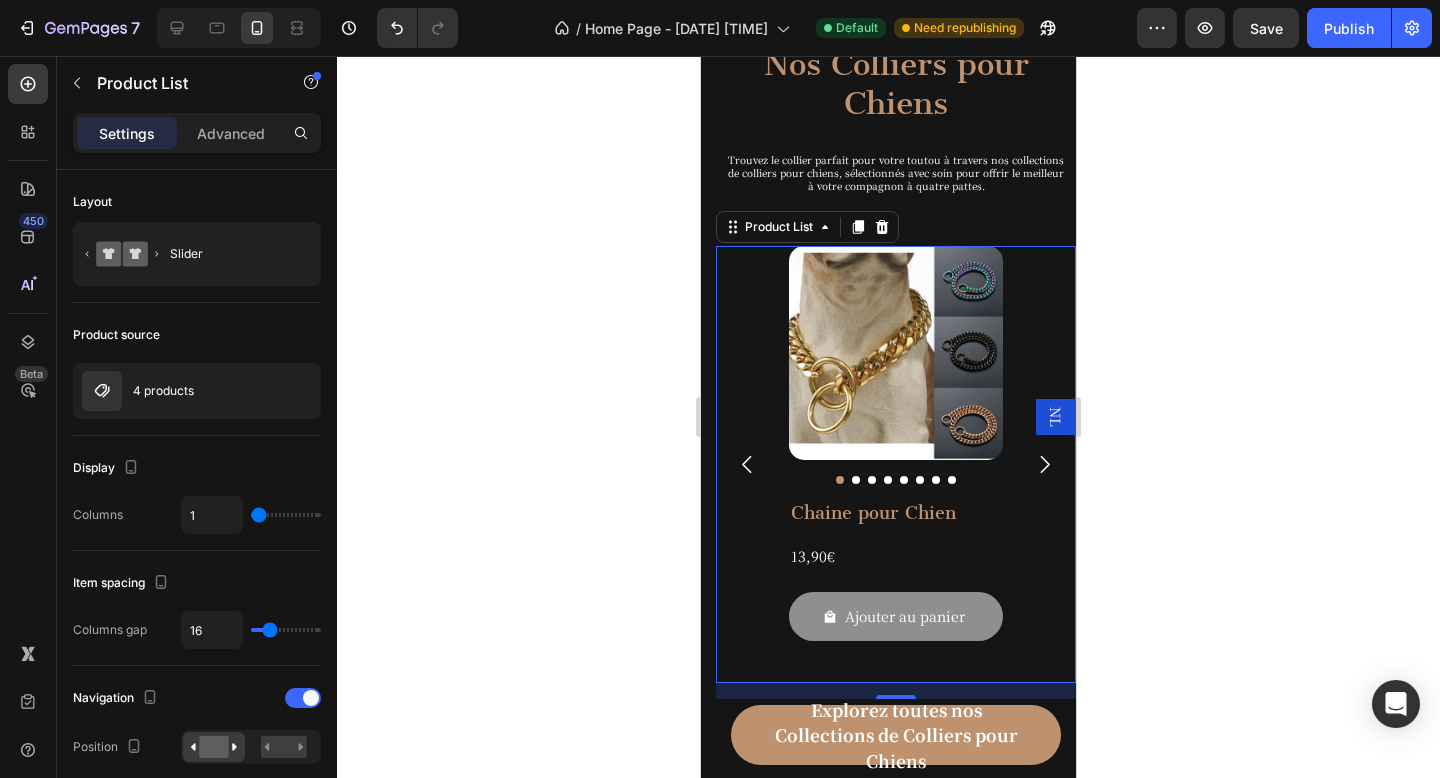 click 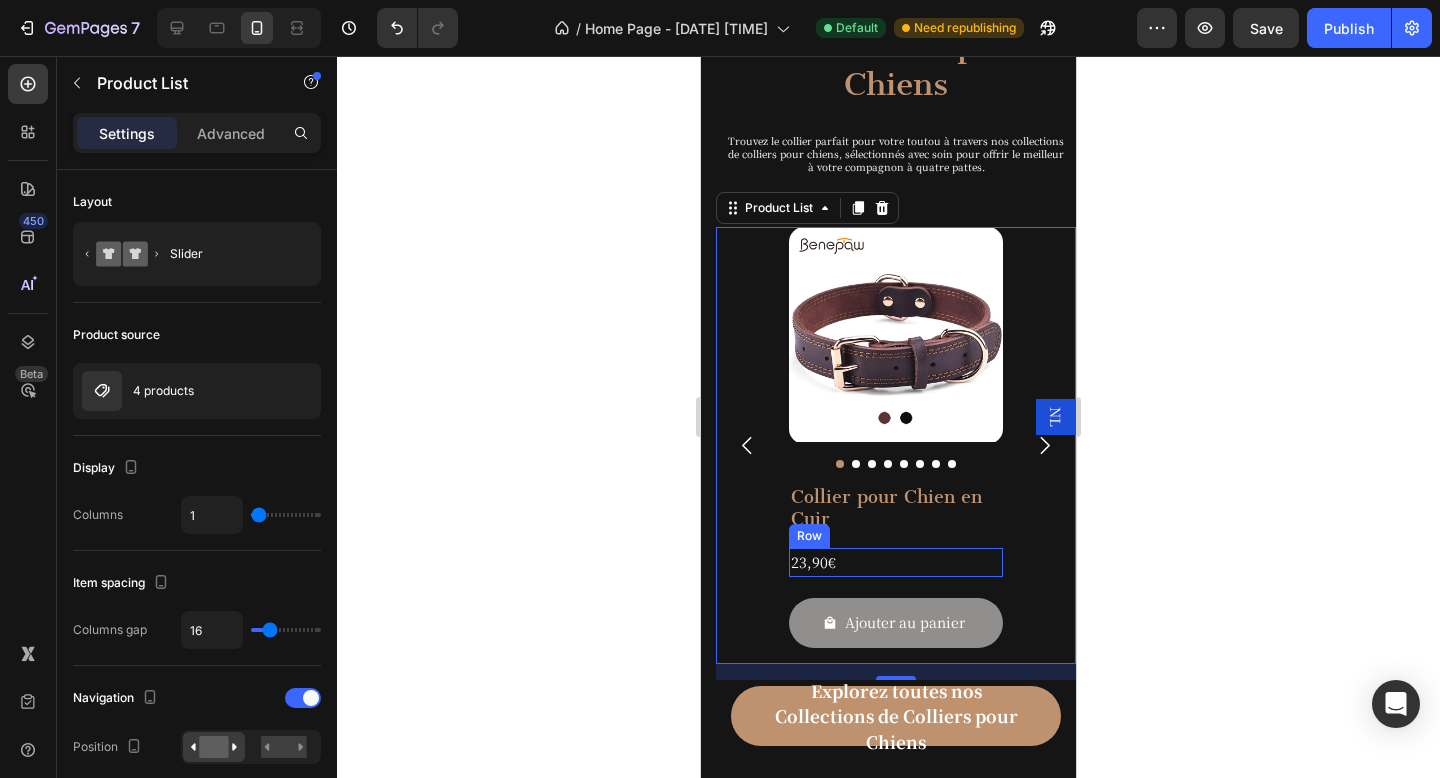 scroll, scrollTop: 812, scrollLeft: 0, axis: vertical 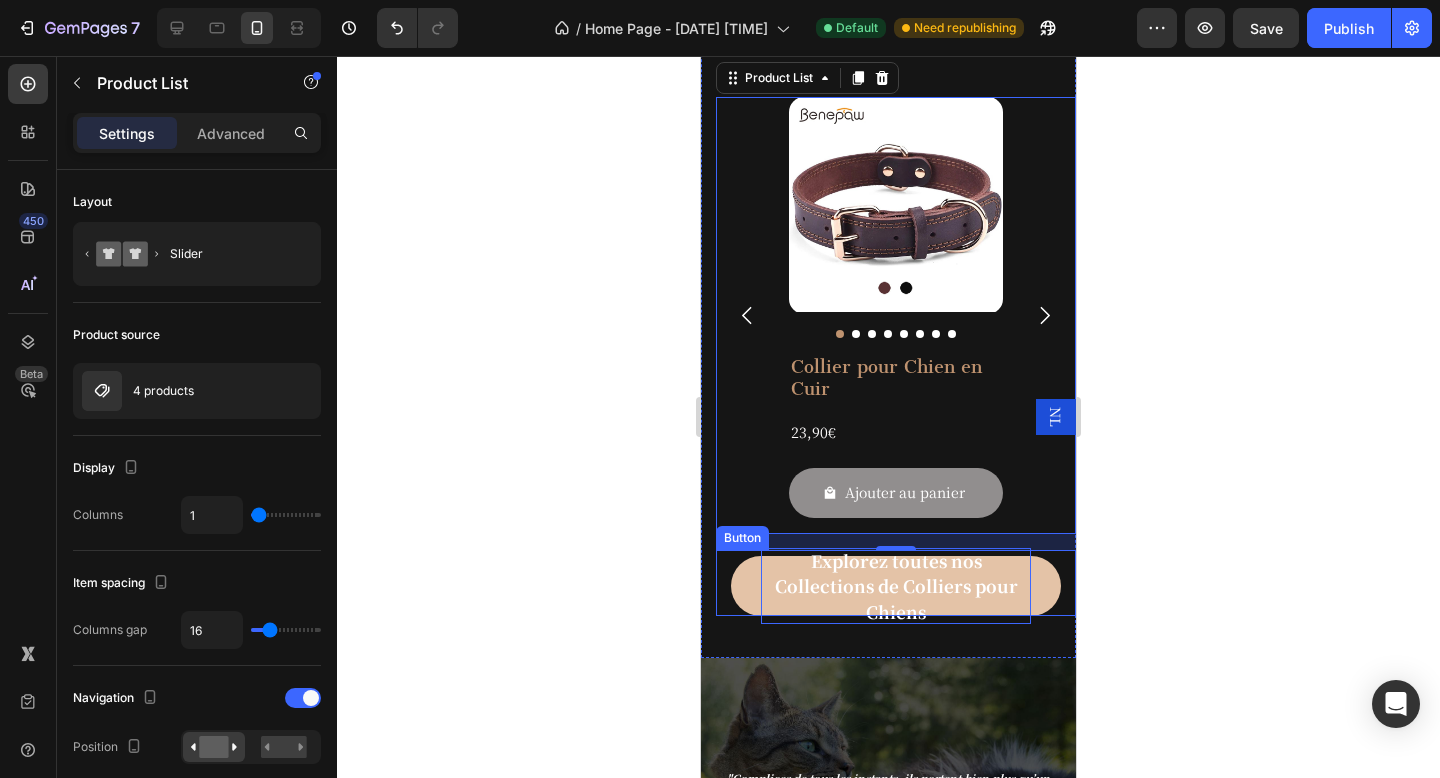 click on "Explorez toutes nos Collections de Colliers pour Chiens" at bounding box center (896, 586) 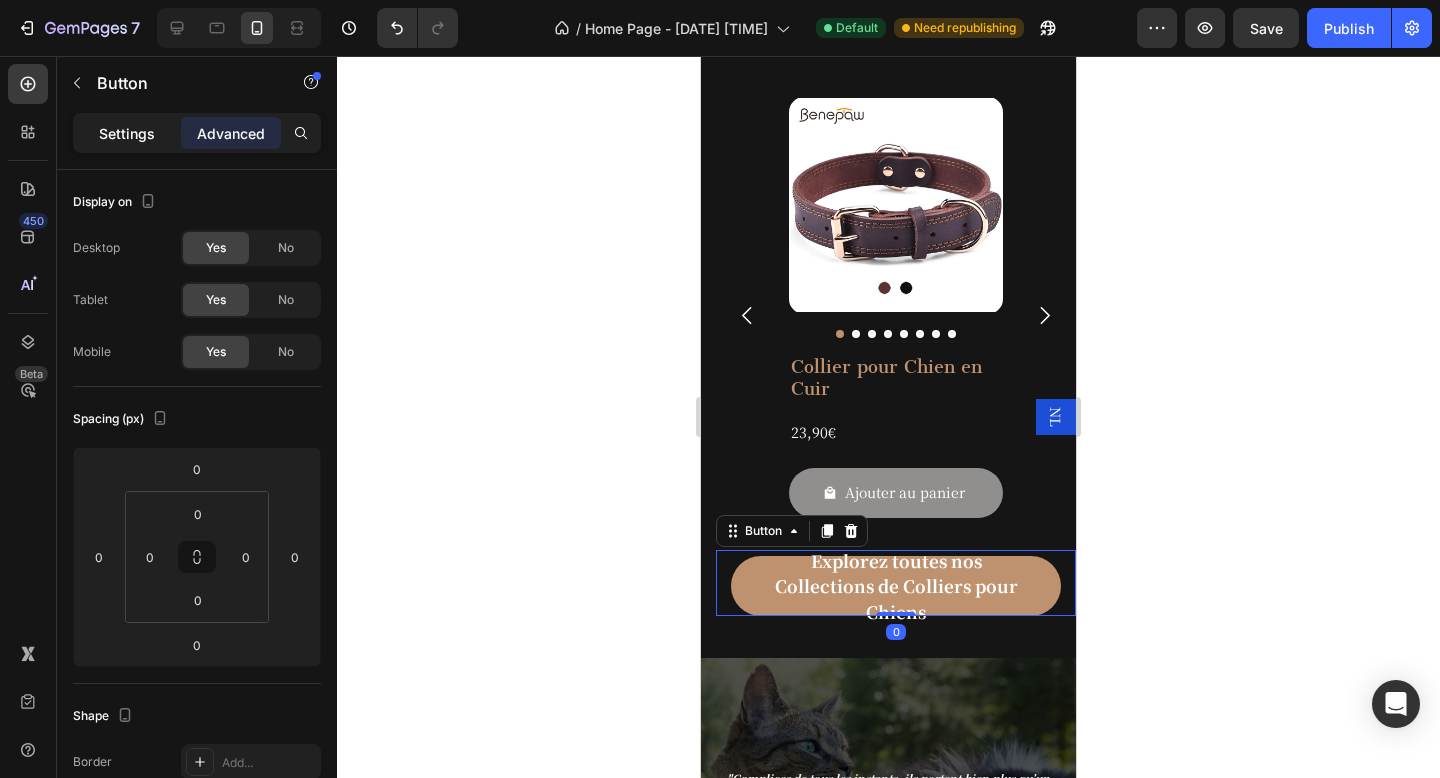 click on "Settings" at bounding box center [127, 133] 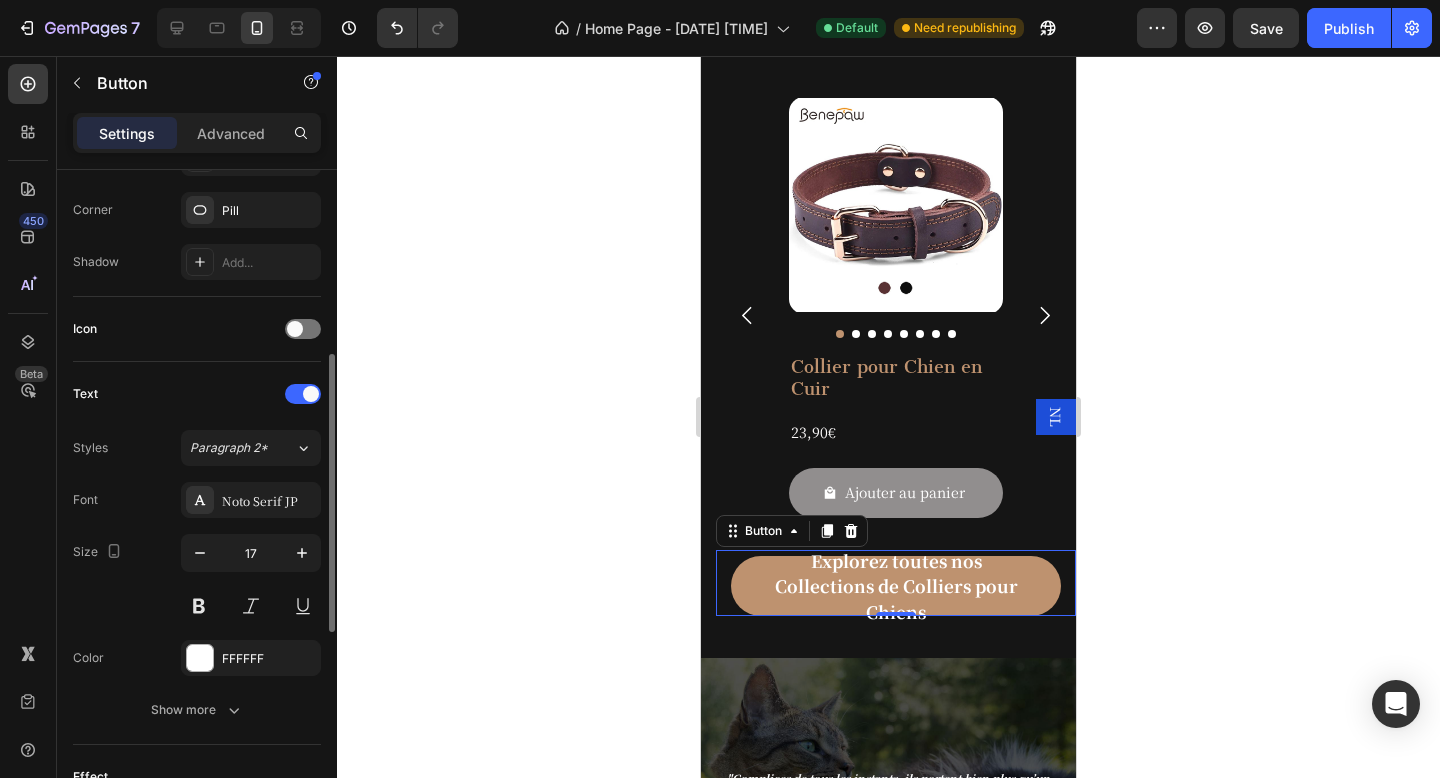 scroll, scrollTop: 544, scrollLeft: 0, axis: vertical 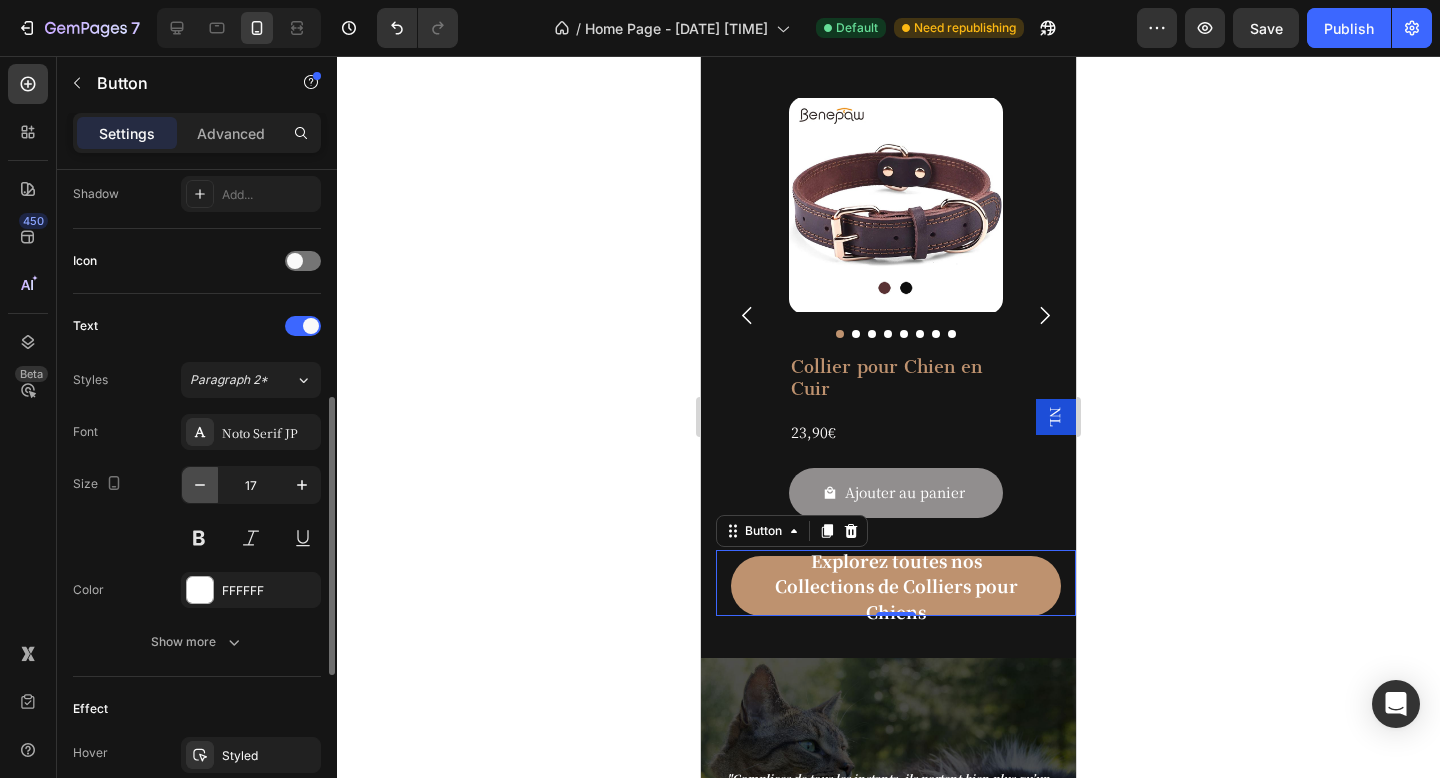 click 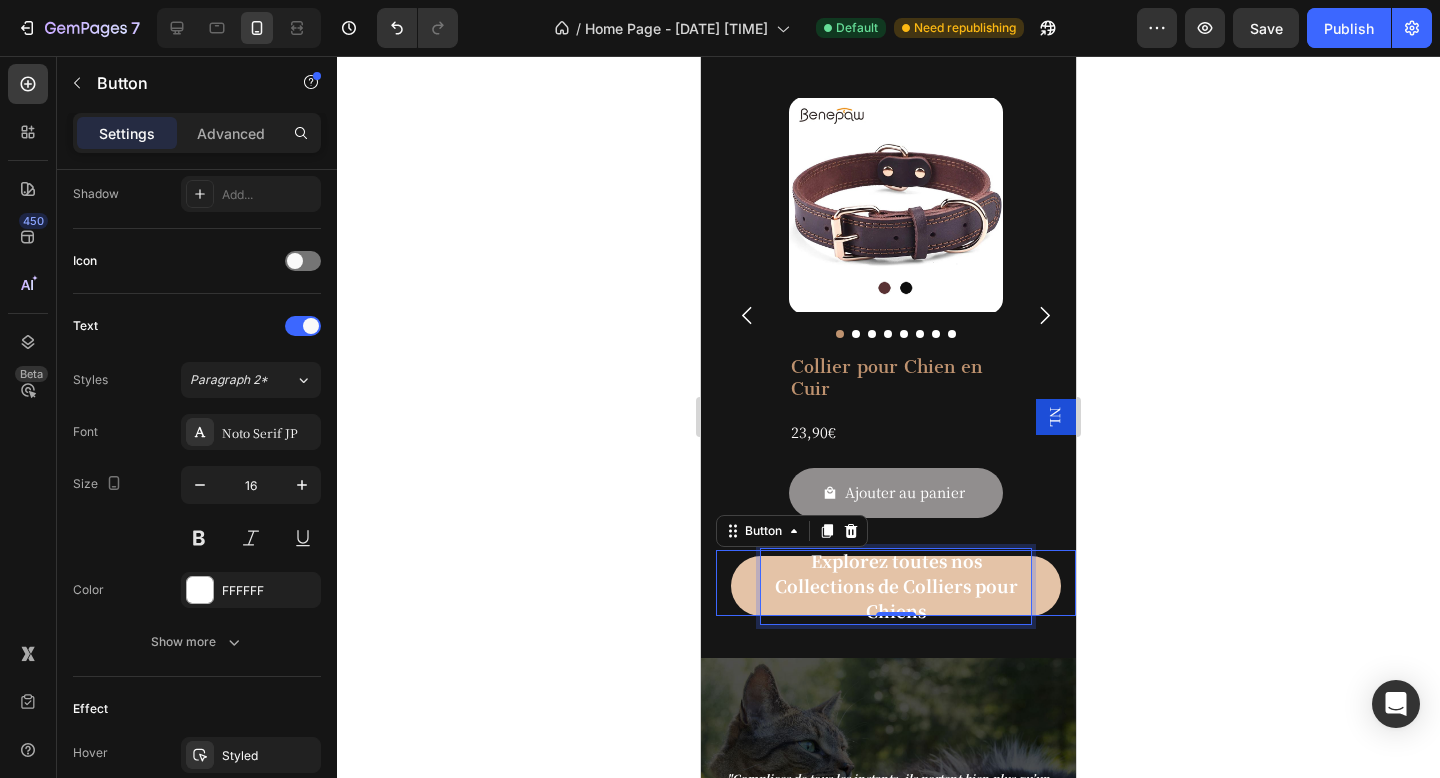click on "Explorez toutes nos Collections de Colliers pour Chiens" at bounding box center [896, 585] 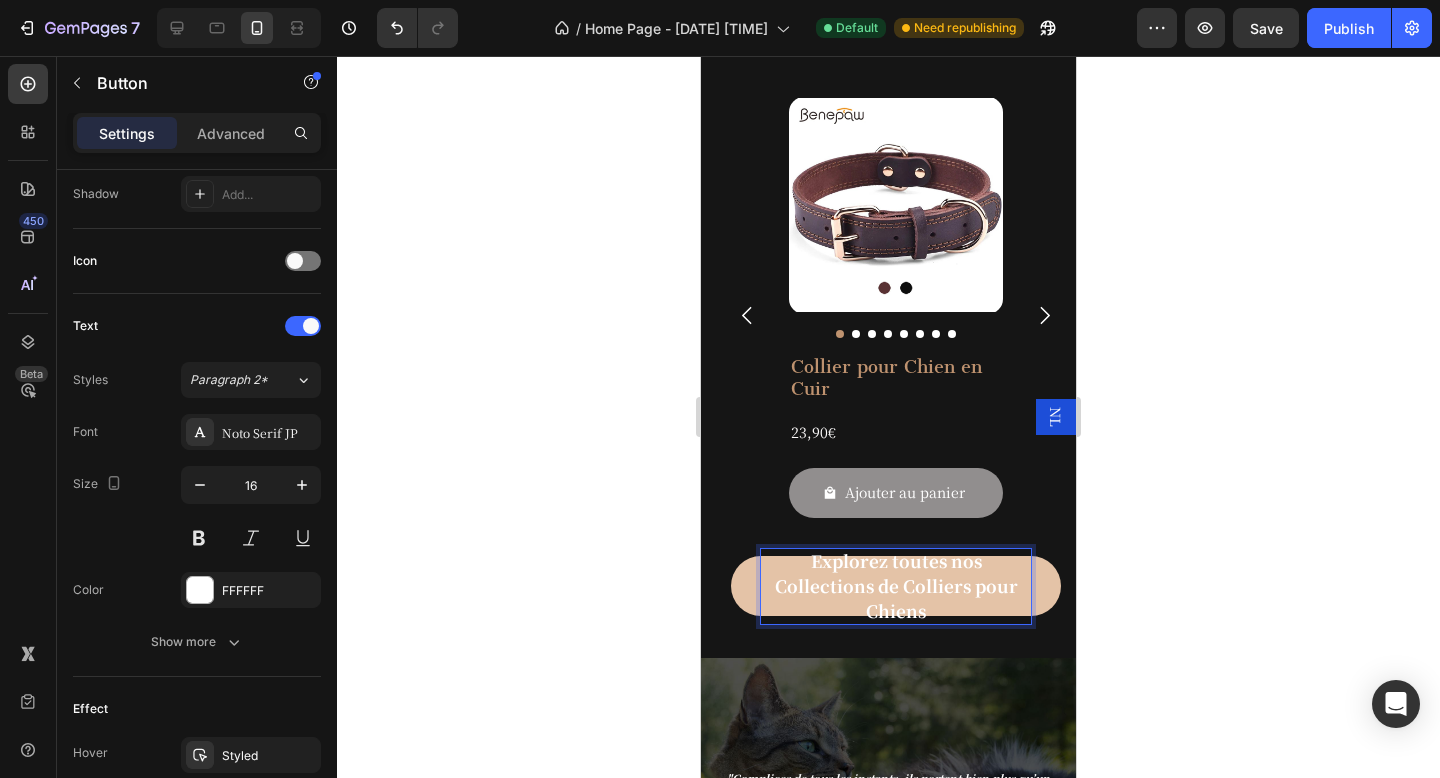 click on "Explorez toutes nos Collections de Colliers pour Chiens" at bounding box center (896, 585) 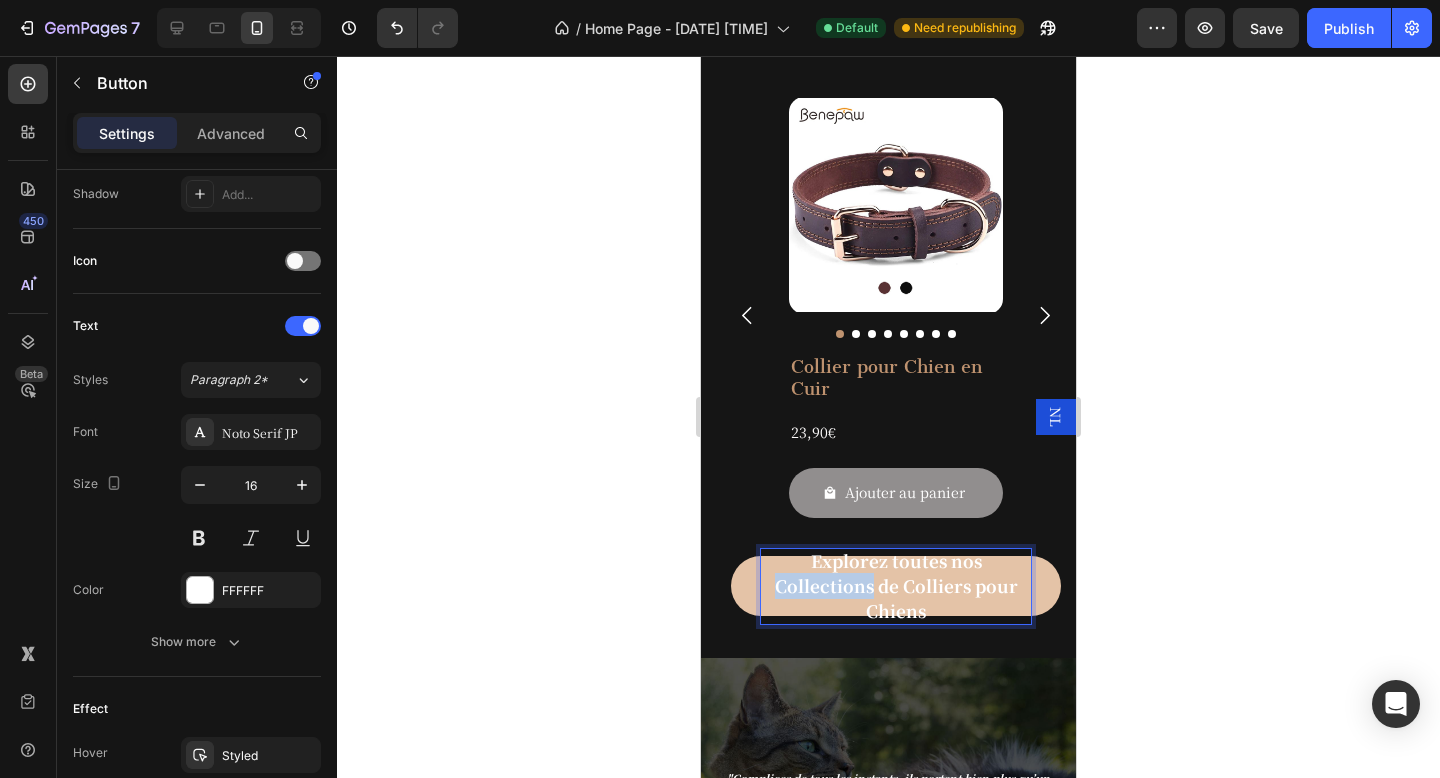 click on "Explorez toutes nos Collections de Colliers pour Chiens" at bounding box center (896, 585) 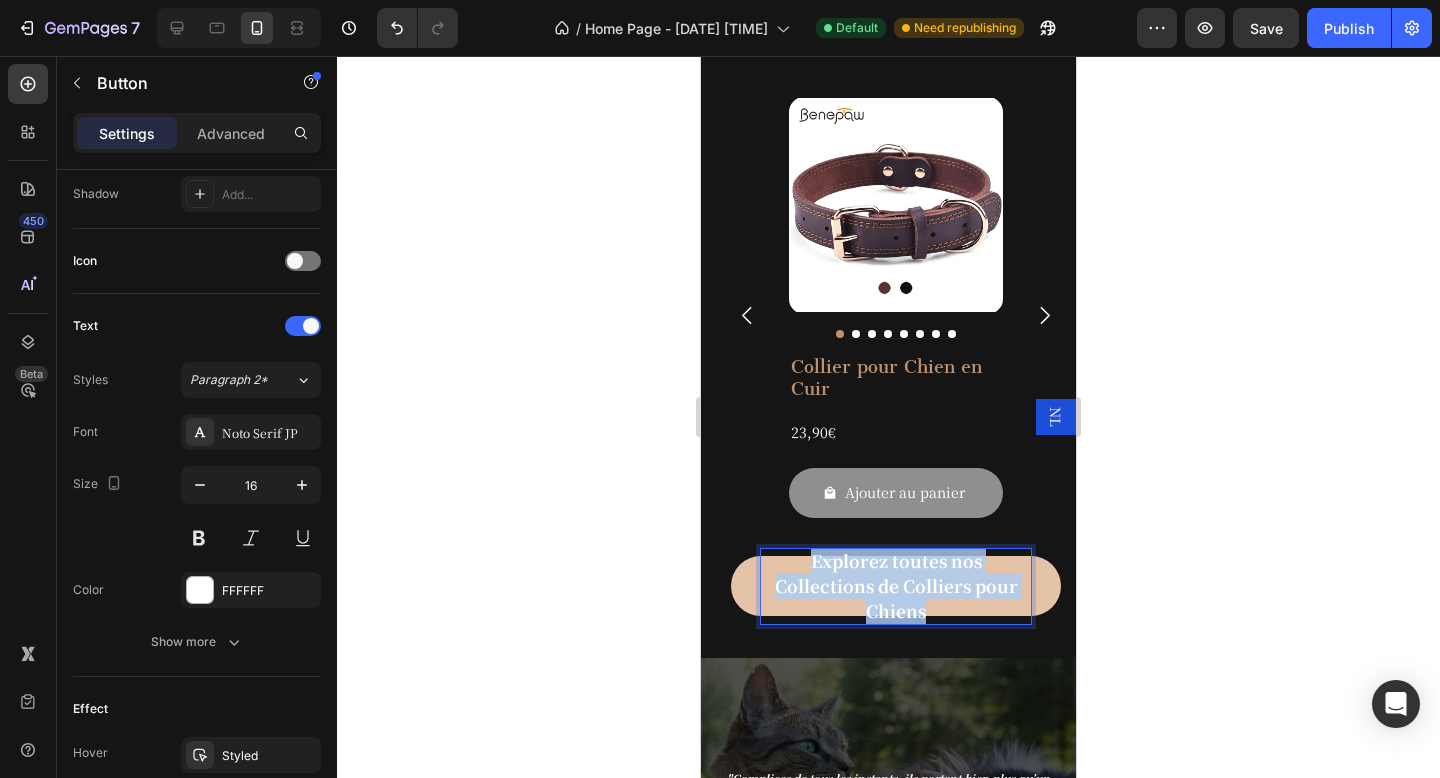 click on "Explorez toutes nos Collections de Colliers pour Chiens" at bounding box center [896, 585] 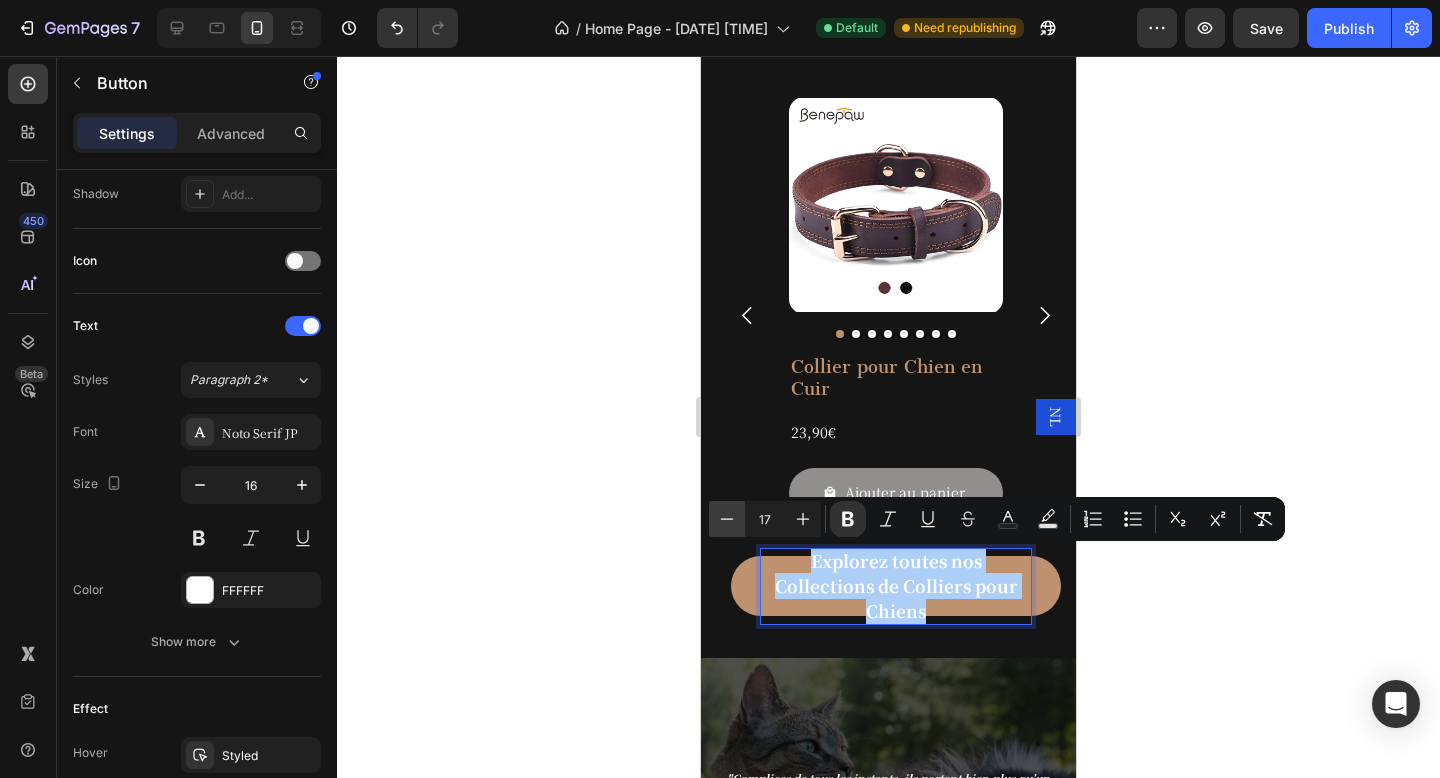 click 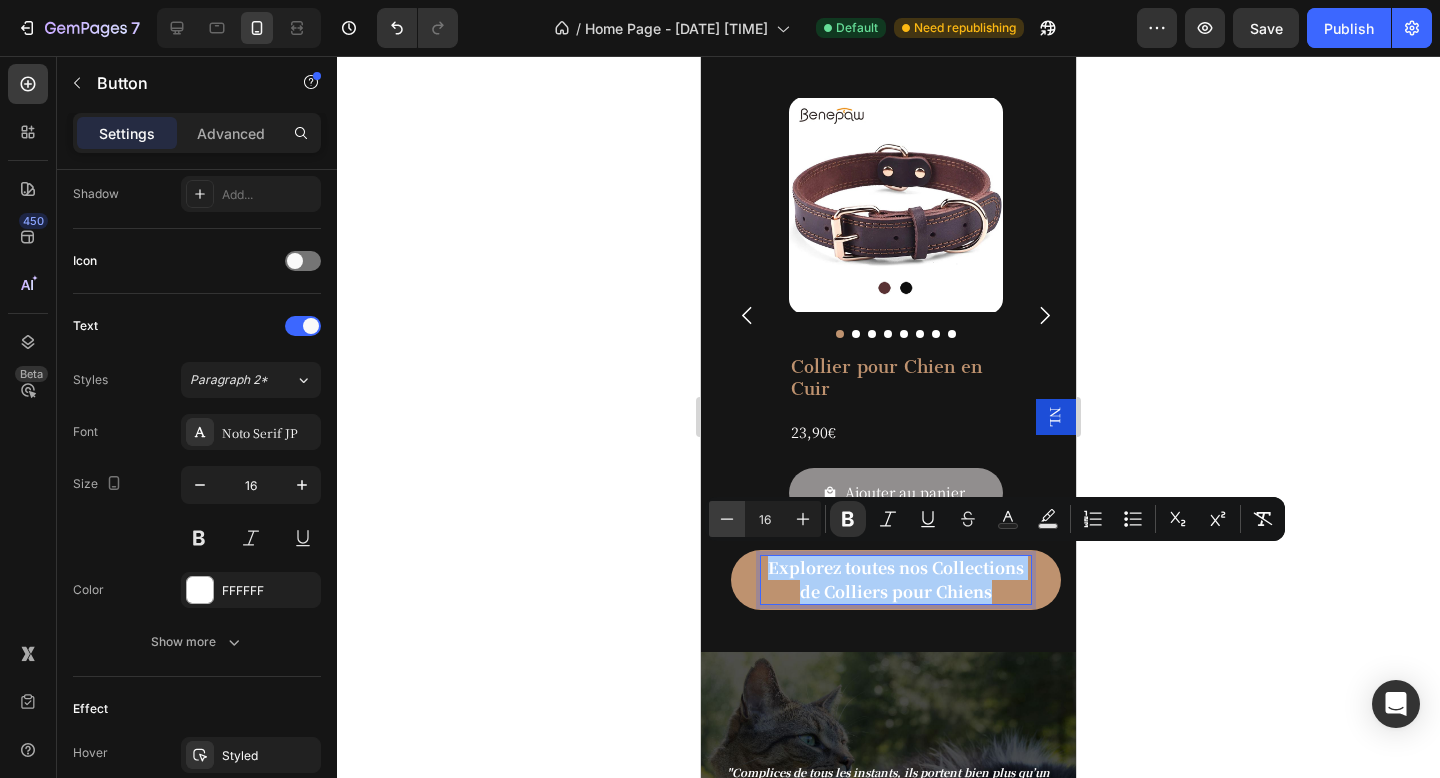 click 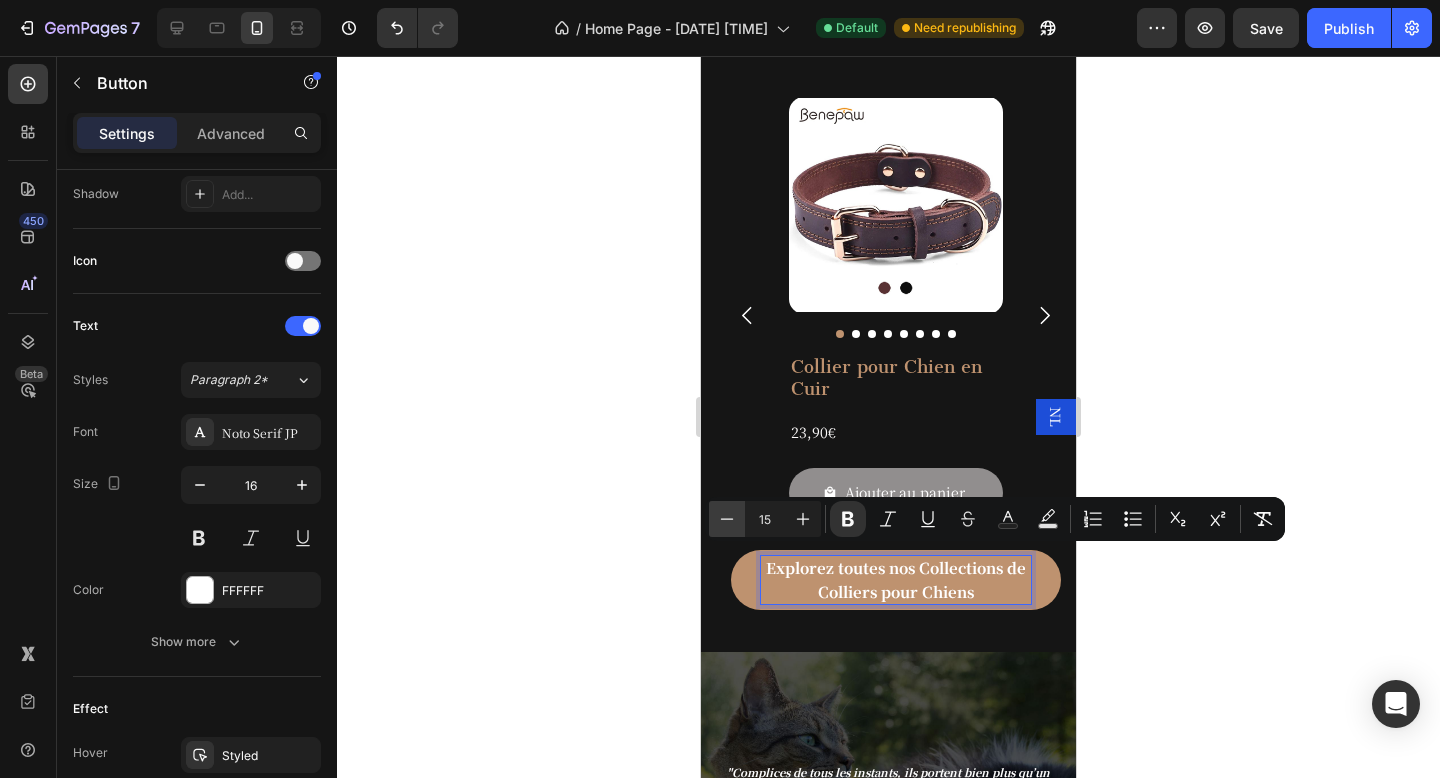 click 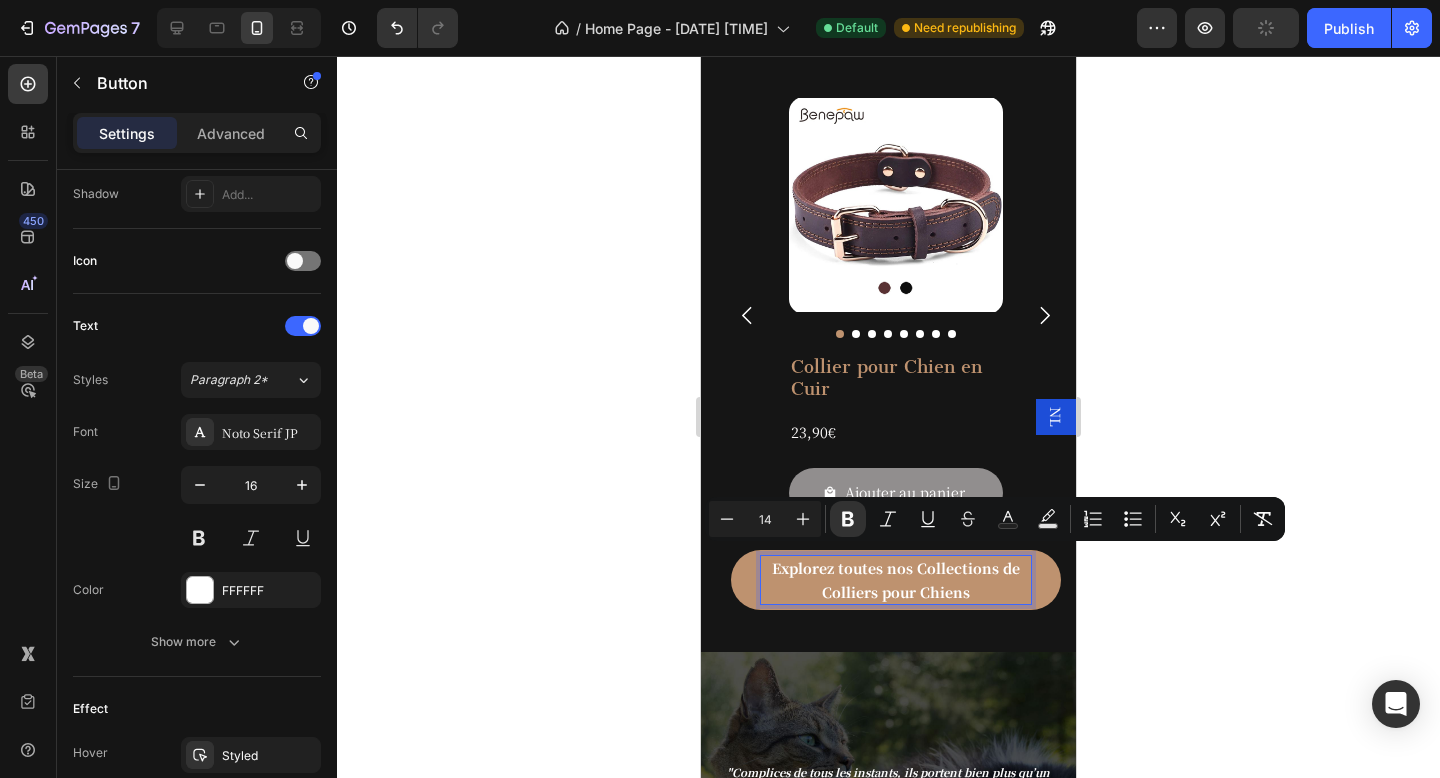 click 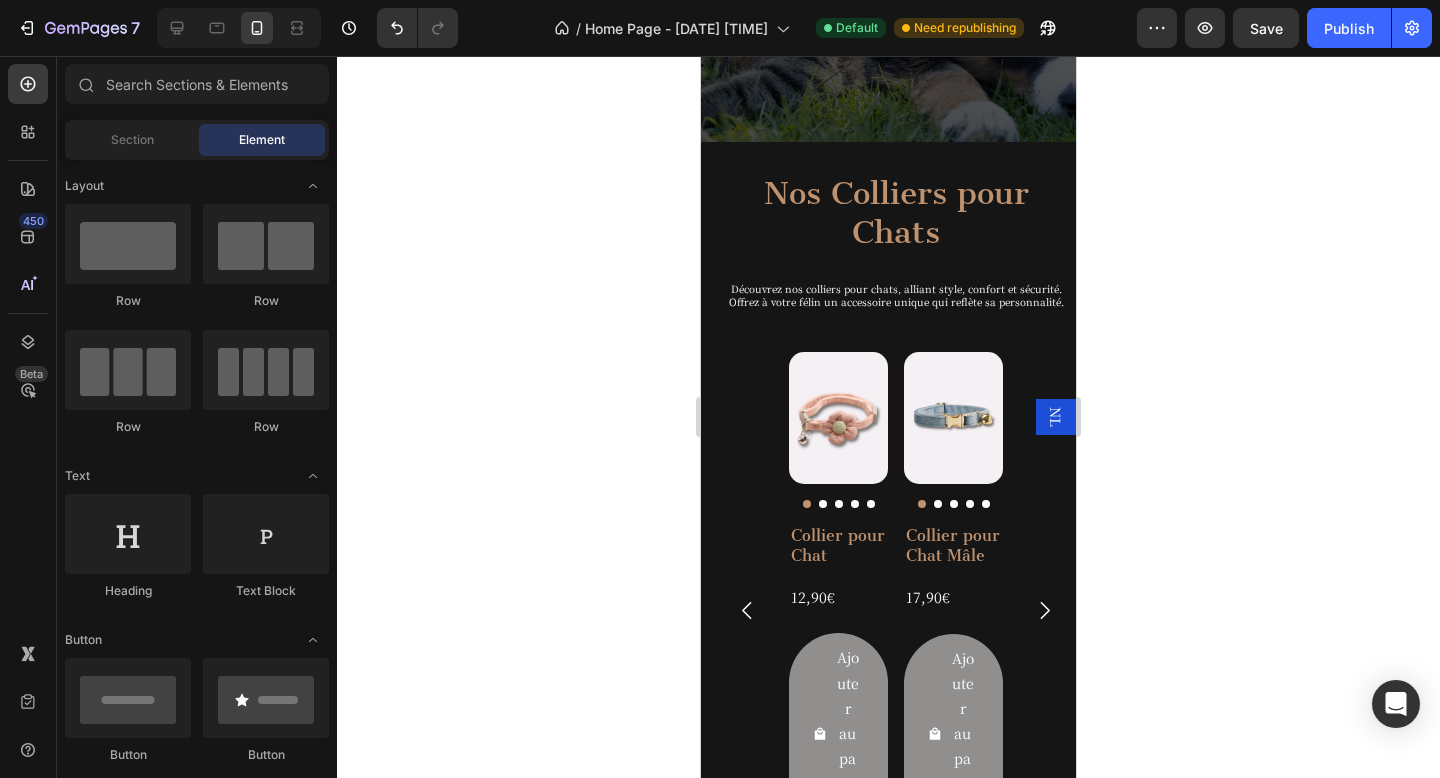 scroll, scrollTop: 1632, scrollLeft: 0, axis: vertical 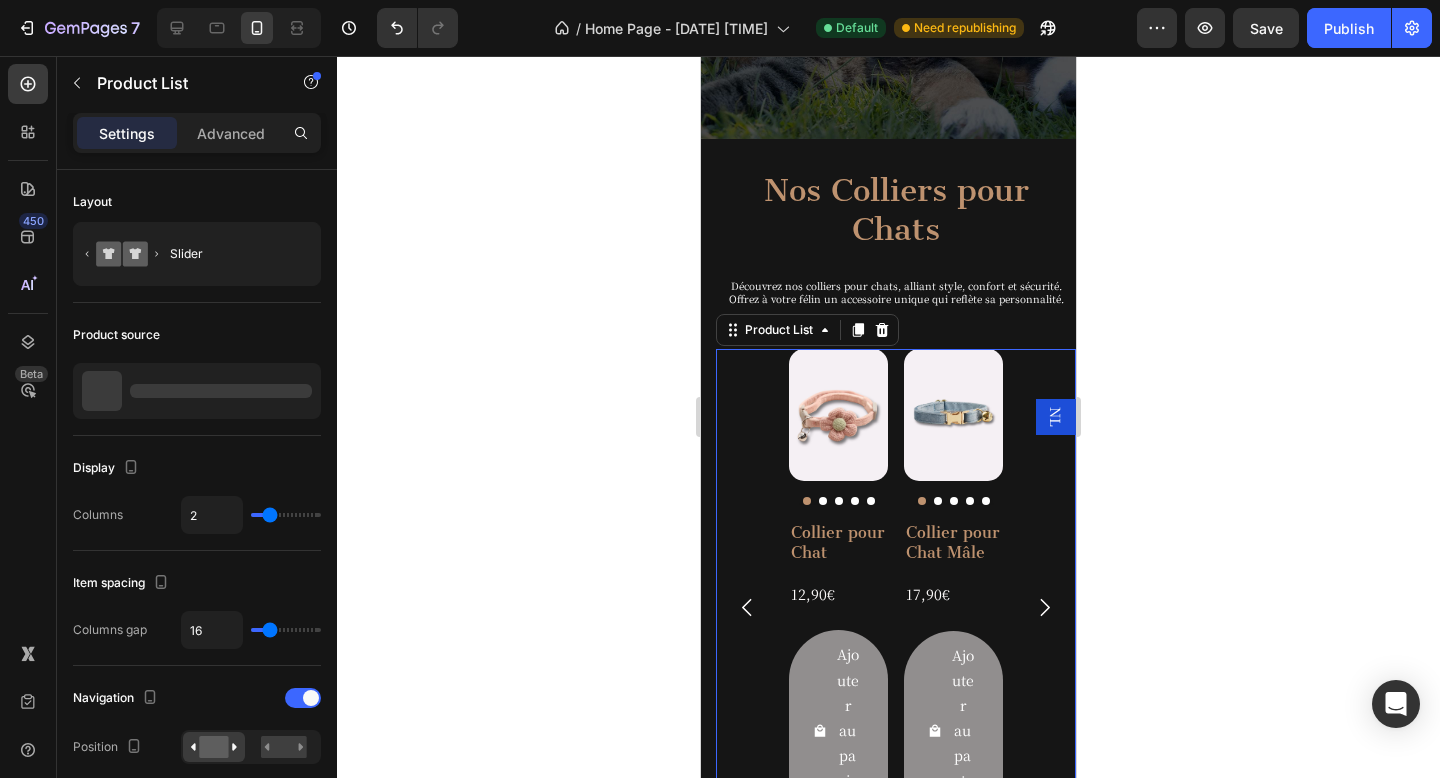 click on "Product Images Collier pour Chat Product Title 12,90€ Product Price Product Price Row Ajouter au panier Add to Cart Row Product List 0 Product Images Collier pour Chat Mâle Product Title 17,90€ Product Price Product Price Row Ajouter au panier Add to Cart Row Product List 0 Product Images Collier Élisabéthain Product Title 14,90€ Product Price Product Price Row Ajouter au panier Add to Cart Row Product List 0 Product Images Harnais pour Chat Adulte Product Title 24,90€ Product Price Product Price Row Ajouter au panier Add to Cart Row Product List 0 Product Images Cravate pour Chat Product Title 14,90€ Product Price Product Price Row Ajouter au panier Add to Cart Row Product List 0 Product Images Collier de Perles pour Chat Product Title 13,90€ Product Price Product Price Row Ajouter au panier Add to Cart Row Product List 0" at bounding box center [896, 607] 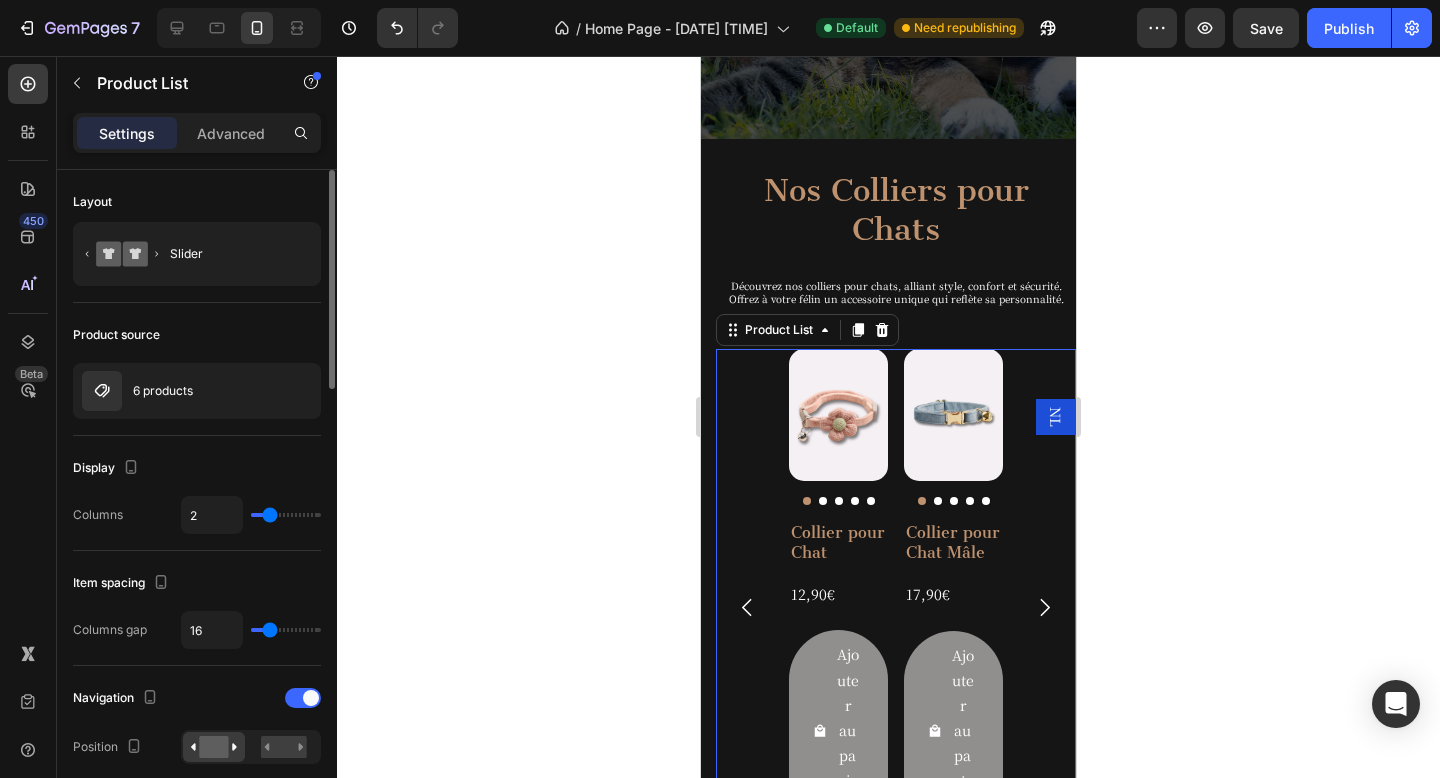 click on "2" at bounding box center [251, 515] 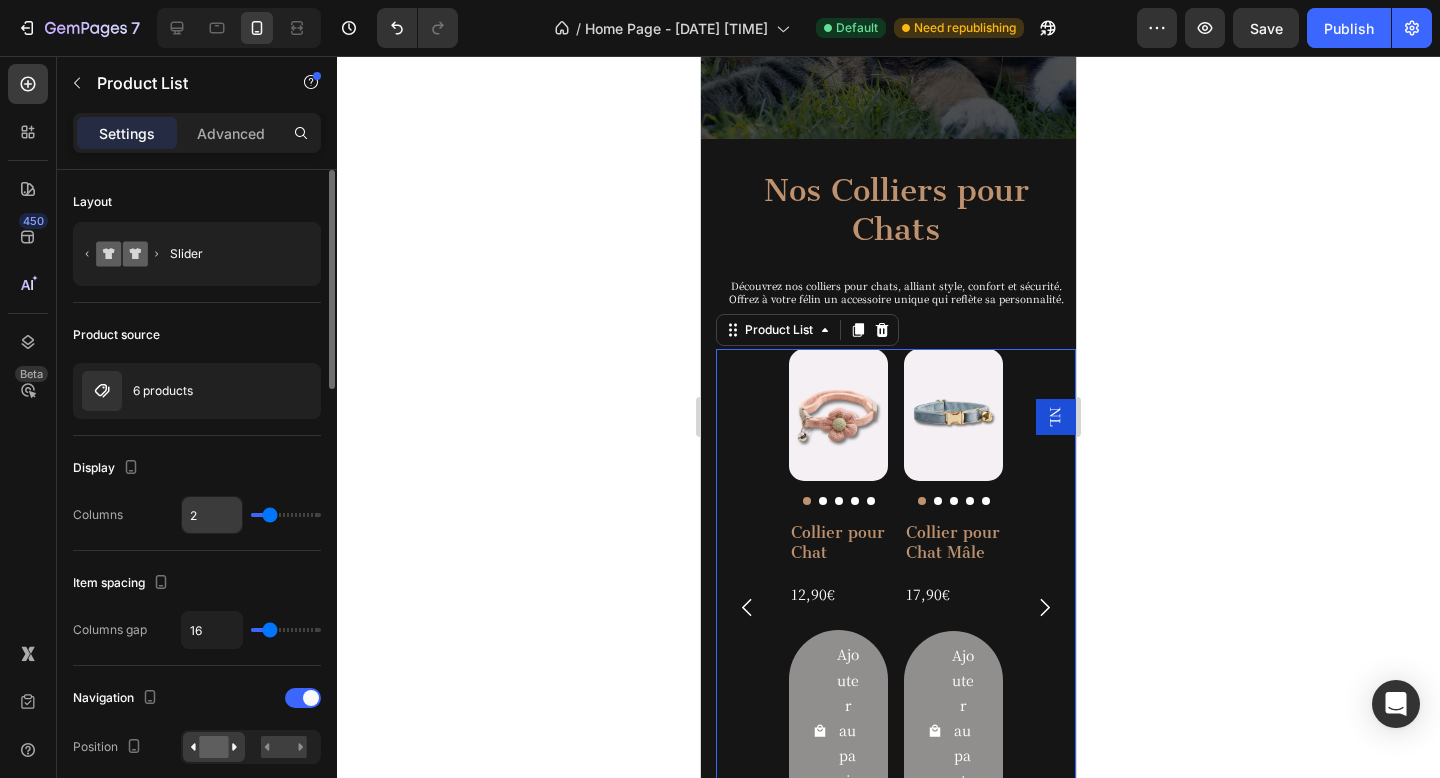drag, startPoint x: 273, startPoint y: 515, endPoint x: 225, endPoint y: 515, distance: 48 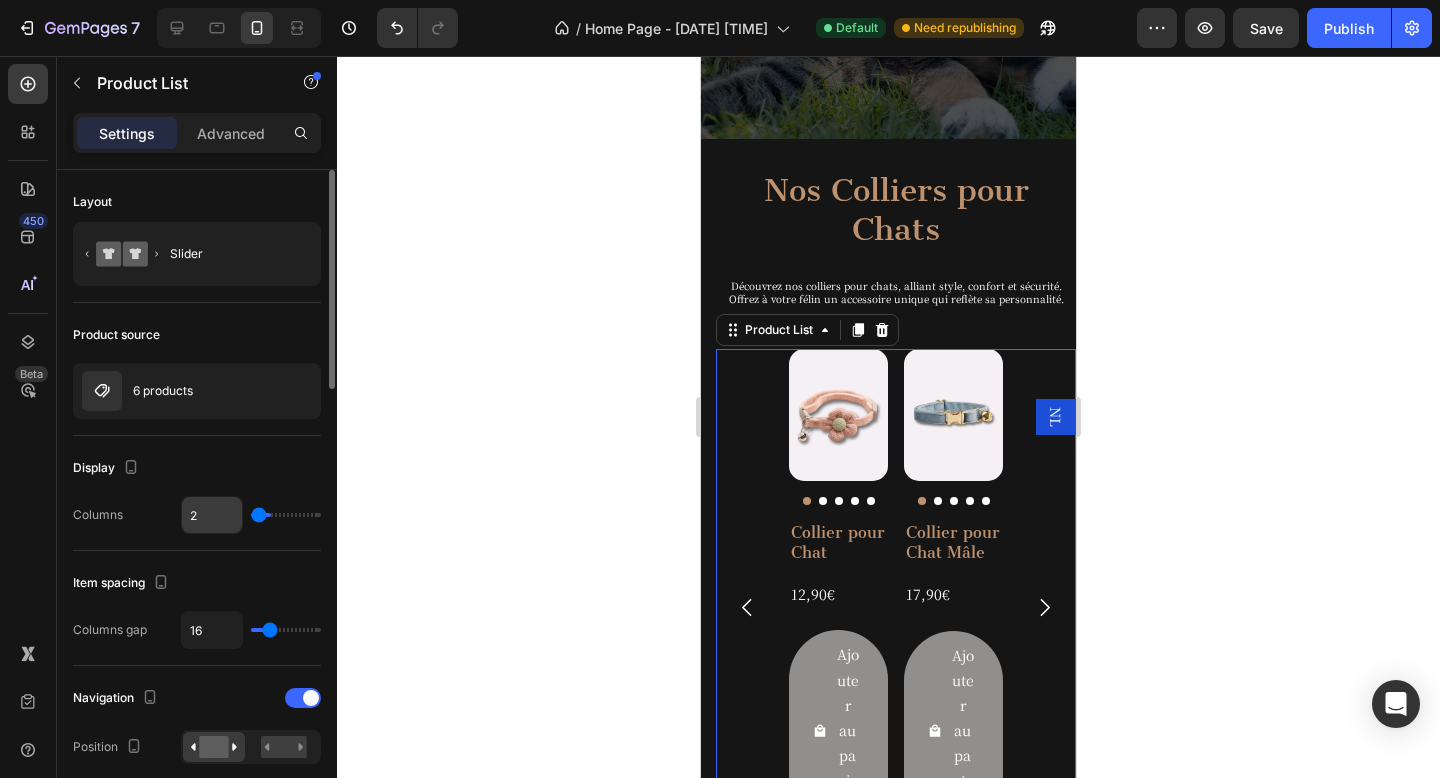 click at bounding box center (286, 515) 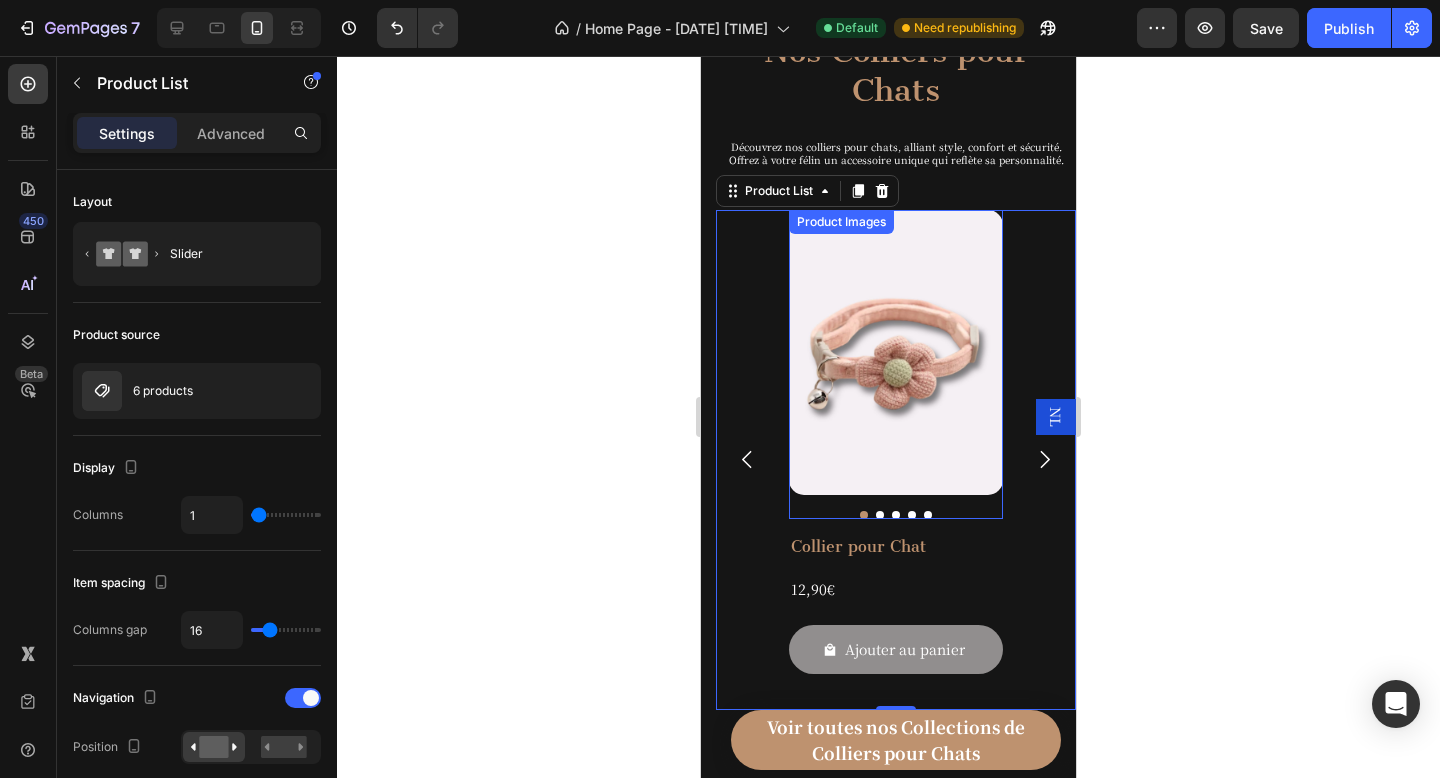 scroll, scrollTop: 1792, scrollLeft: 0, axis: vertical 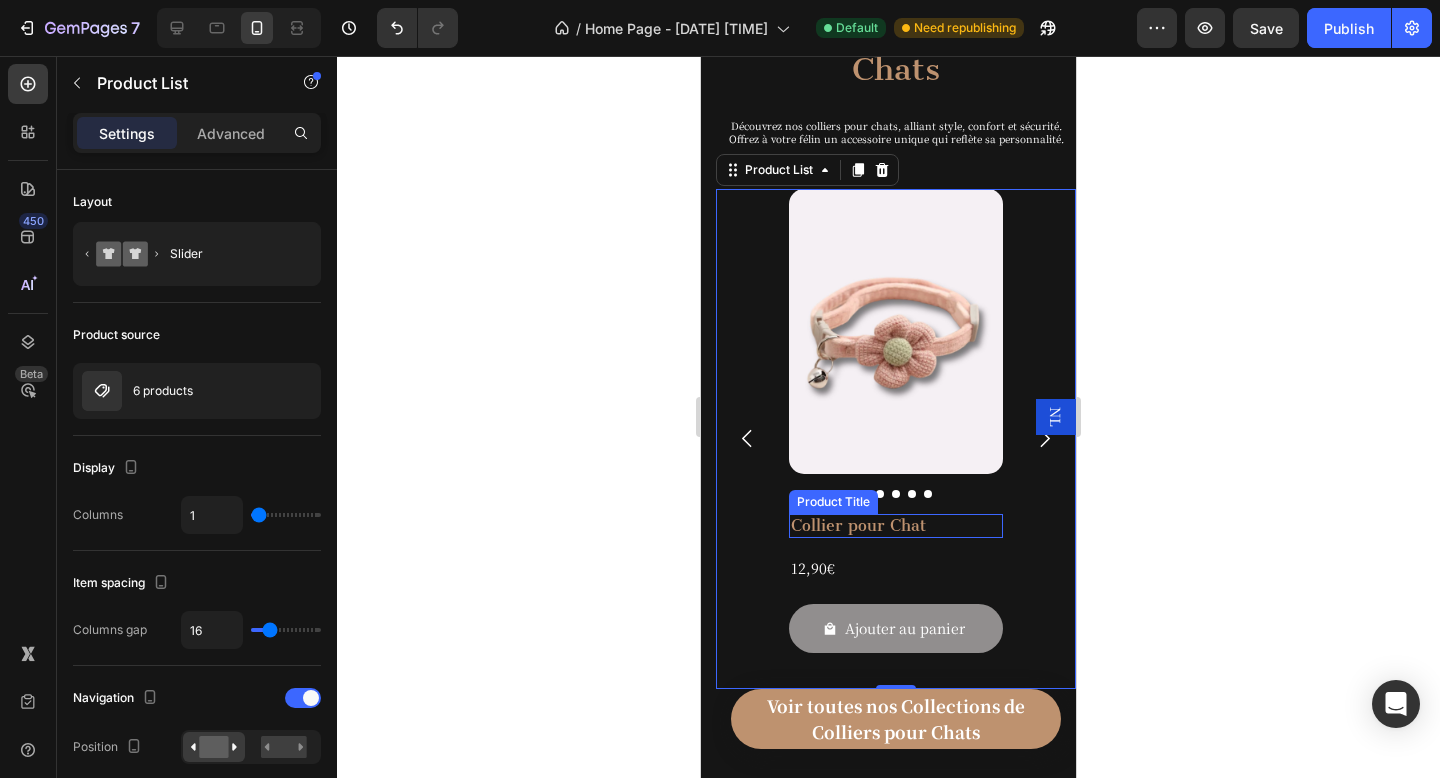click on "Collier pour Chat" at bounding box center (896, 526) 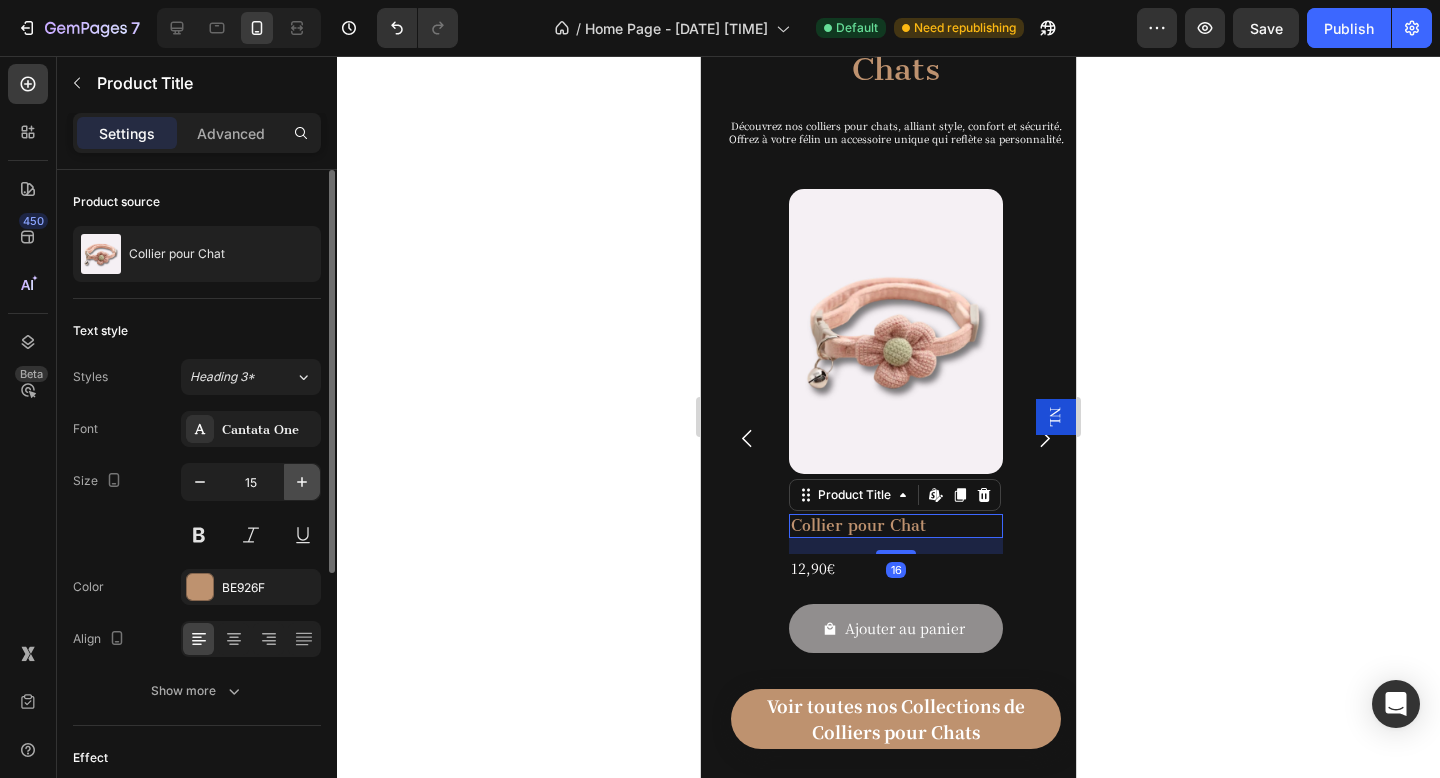 click 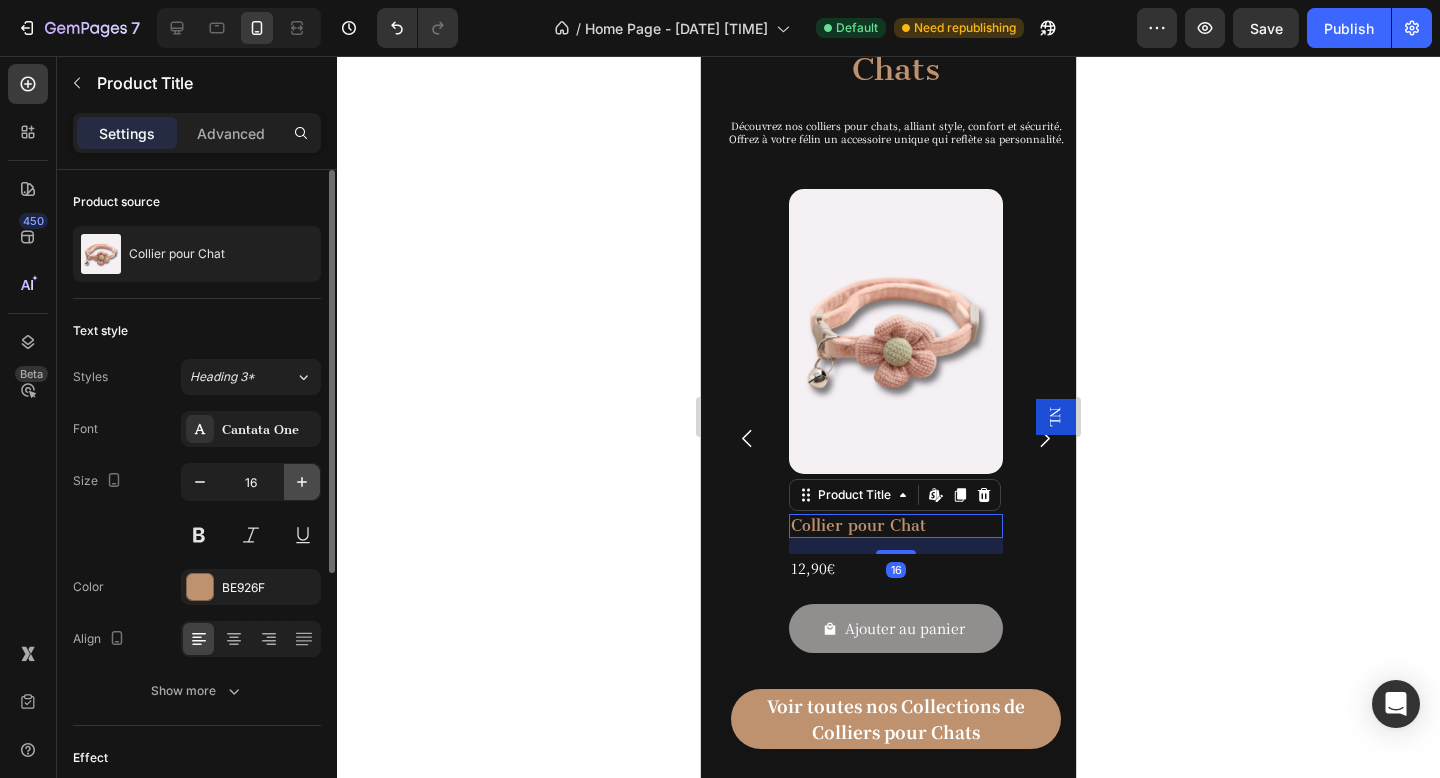 click 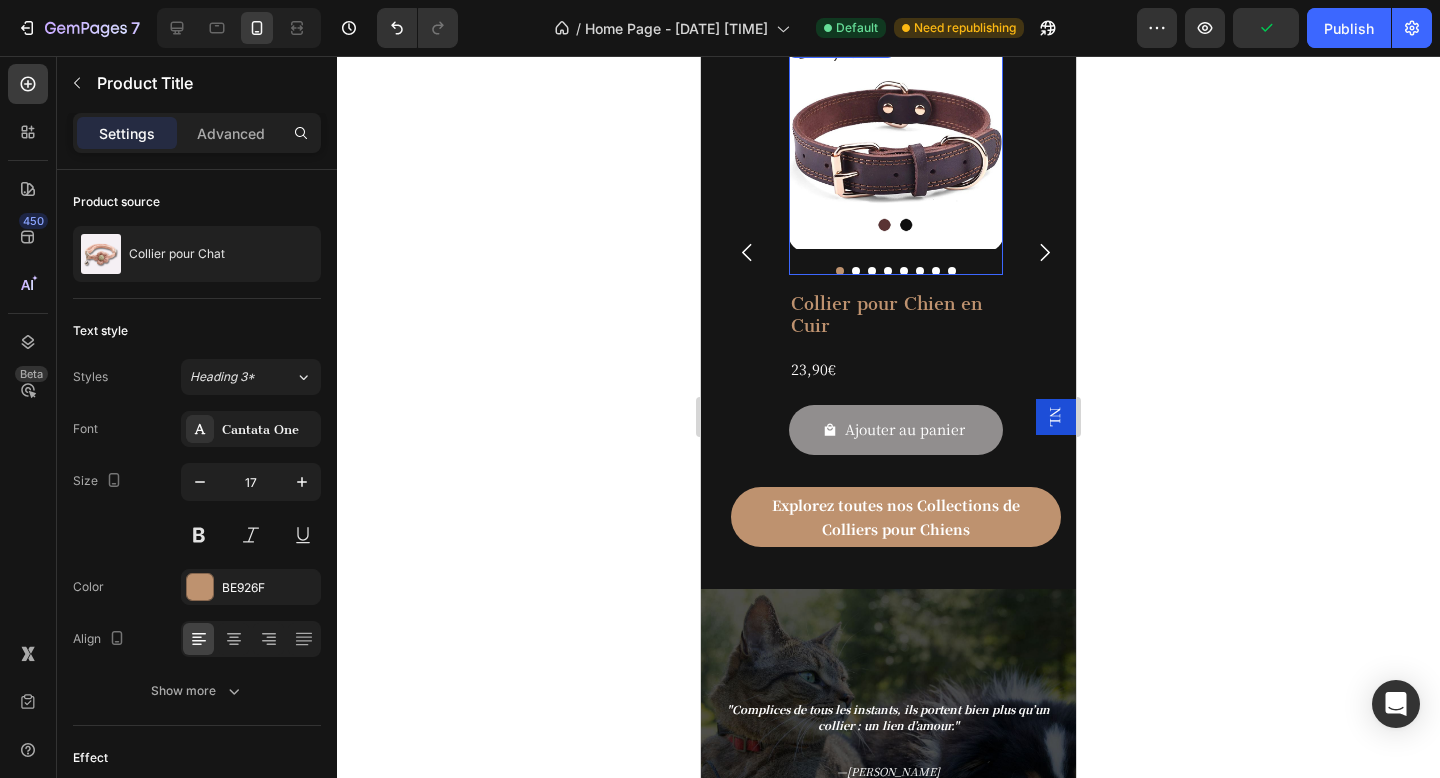 scroll, scrollTop: 725, scrollLeft: 0, axis: vertical 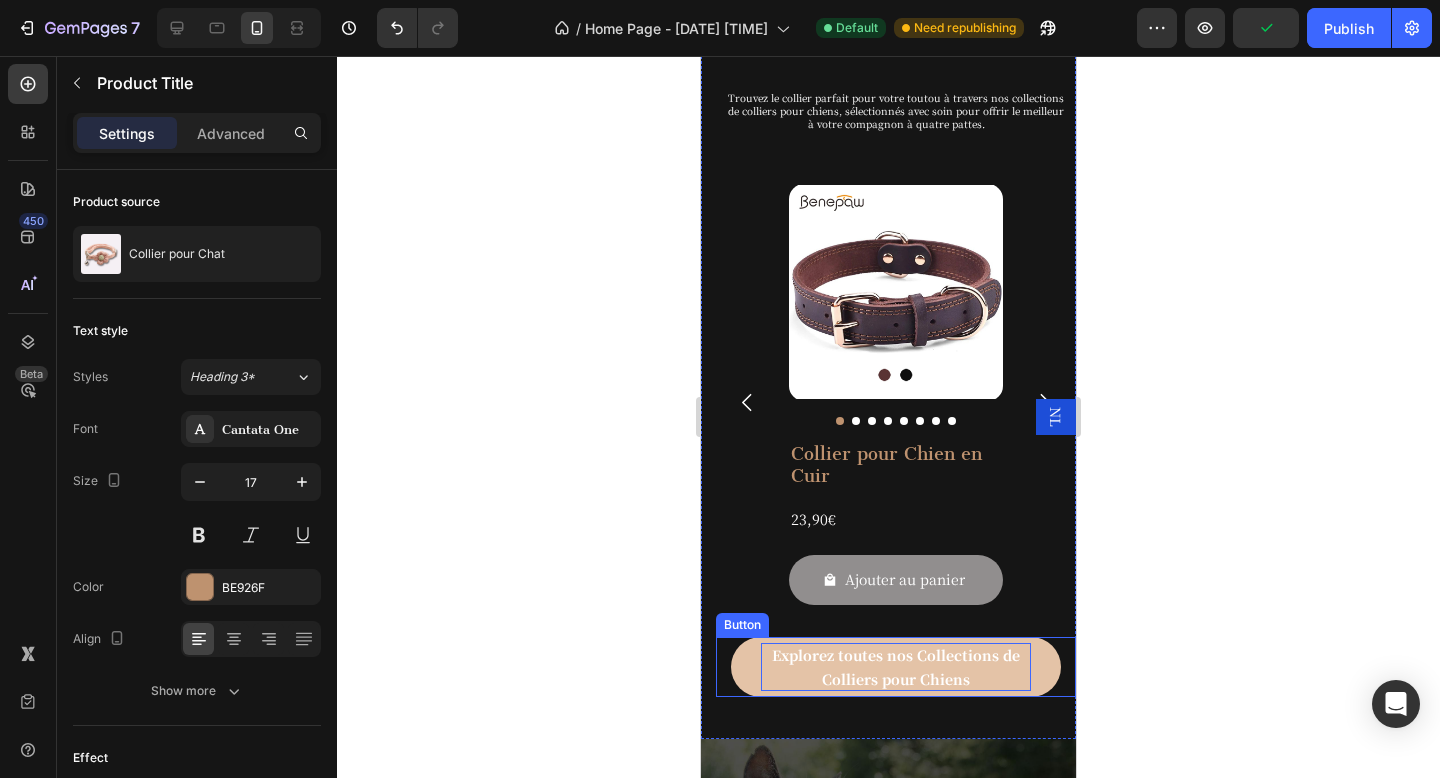 click on "Explorez toutes nos Collections de Colliers pour Chiens" at bounding box center [896, 667] 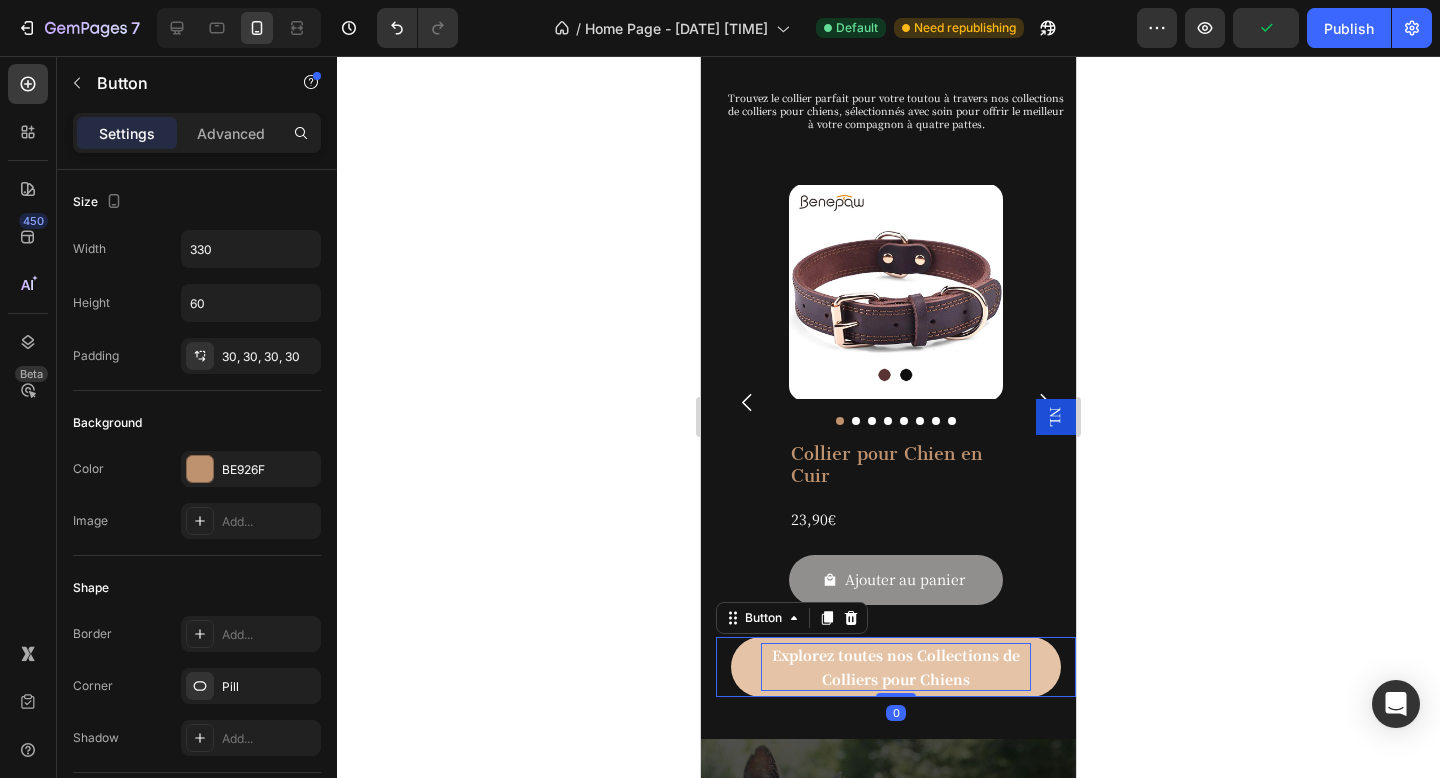click on "Explorez toutes nos Collections de Colliers pour Chiens" at bounding box center (896, 667) 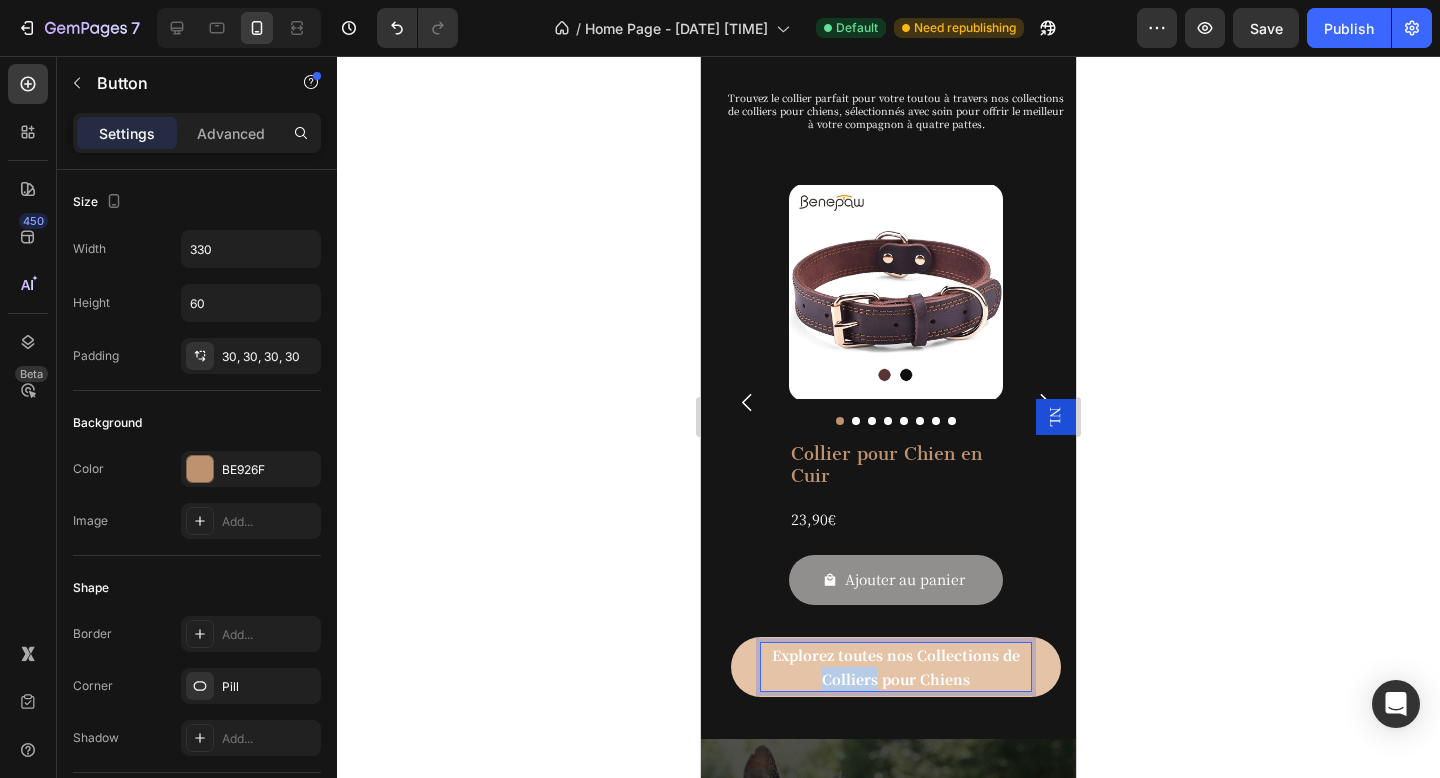 click on "Explorez toutes nos Collections de Colliers pour Chiens" at bounding box center [896, 667] 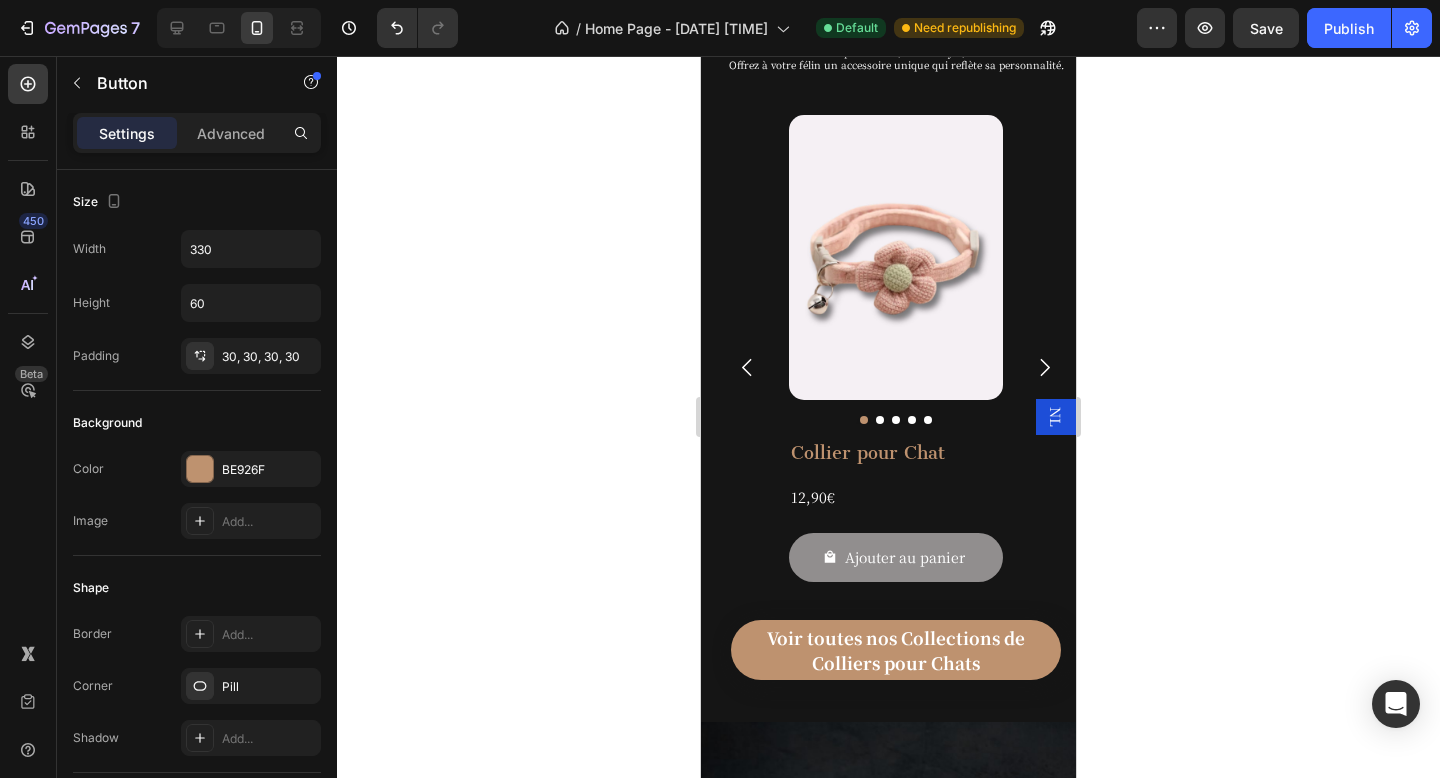 scroll, scrollTop: 1910, scrollLeft: 0, axis: vertical 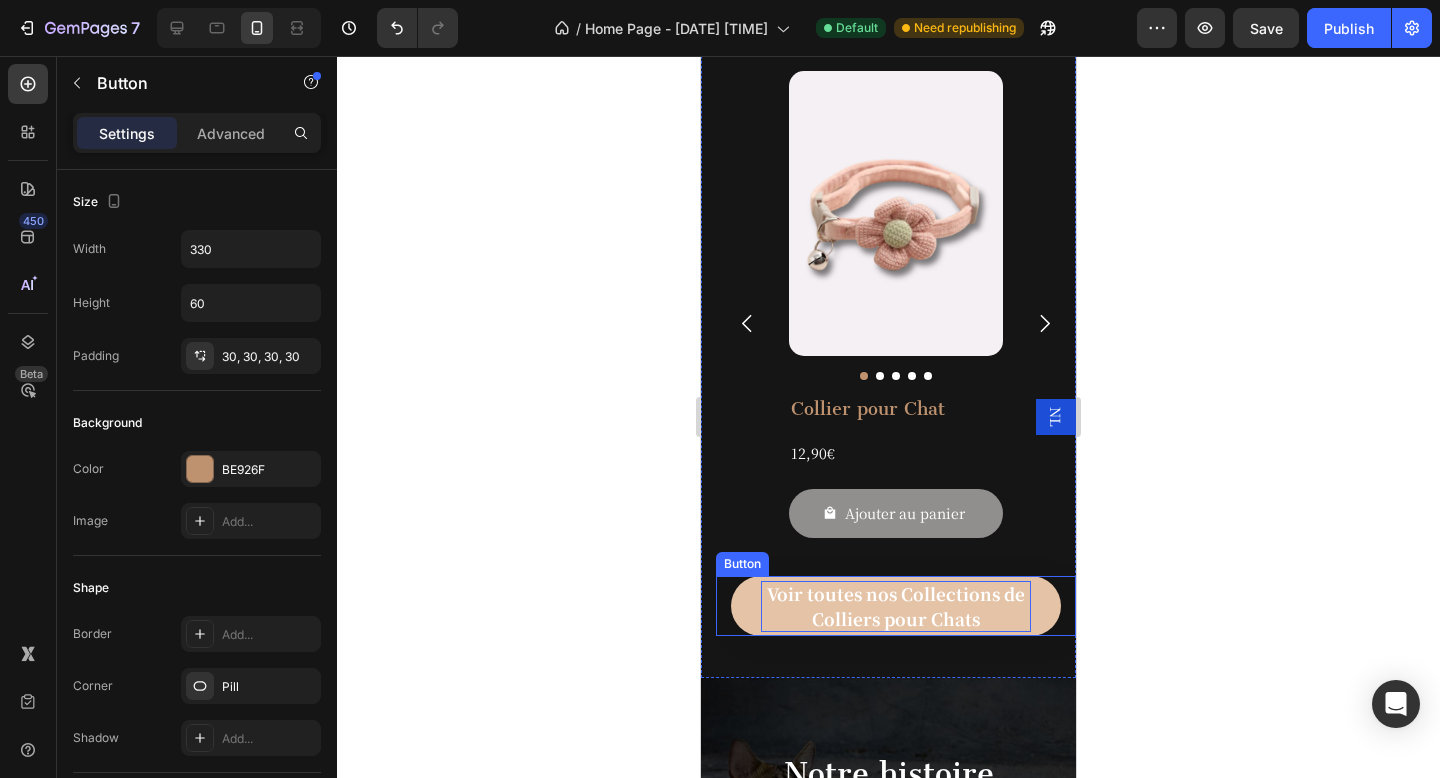 click on "Voir toutes nos Collections de Colliers pour Chats" at bounding box center [896, 606] 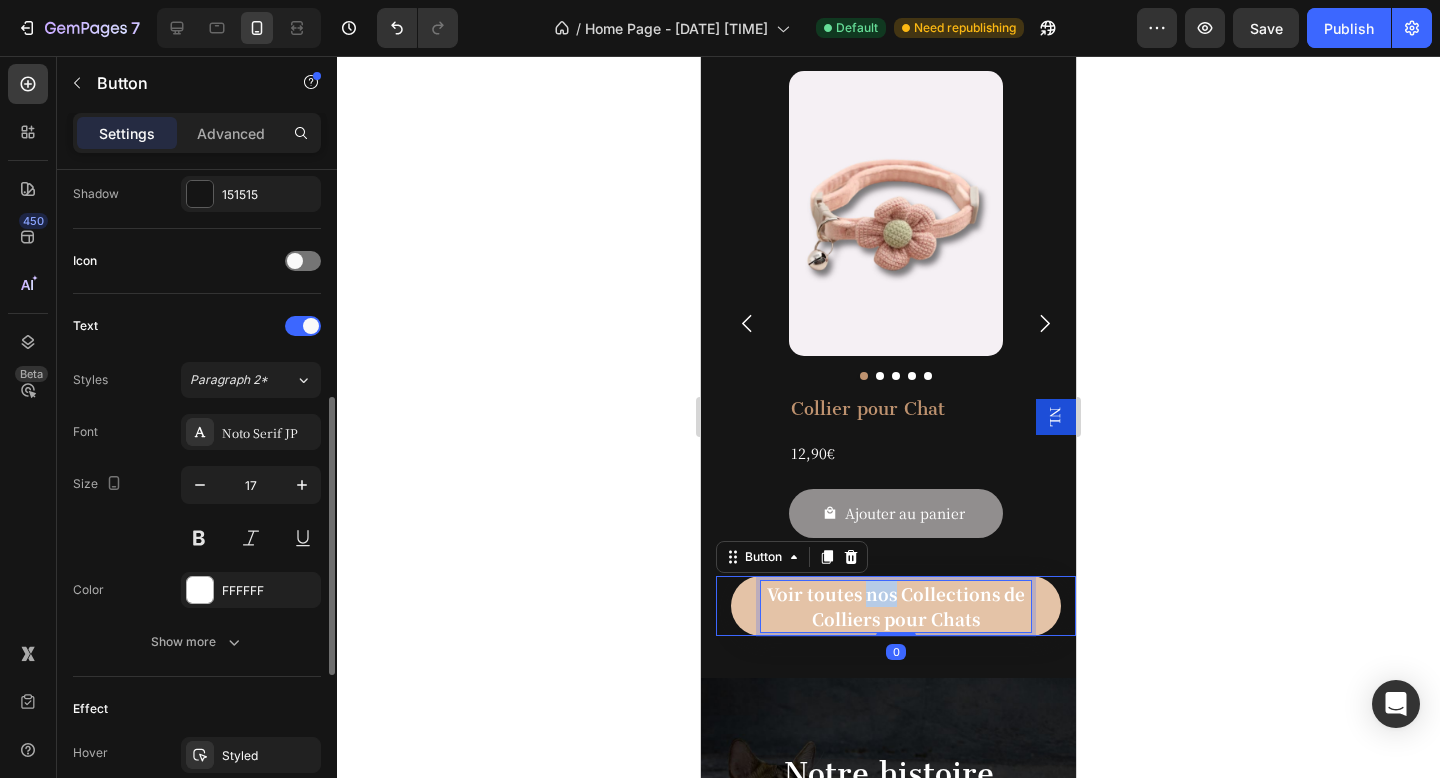click on "Voir toutes nos Collections de Colliers pour Chats" at bounding box center [896, 606] 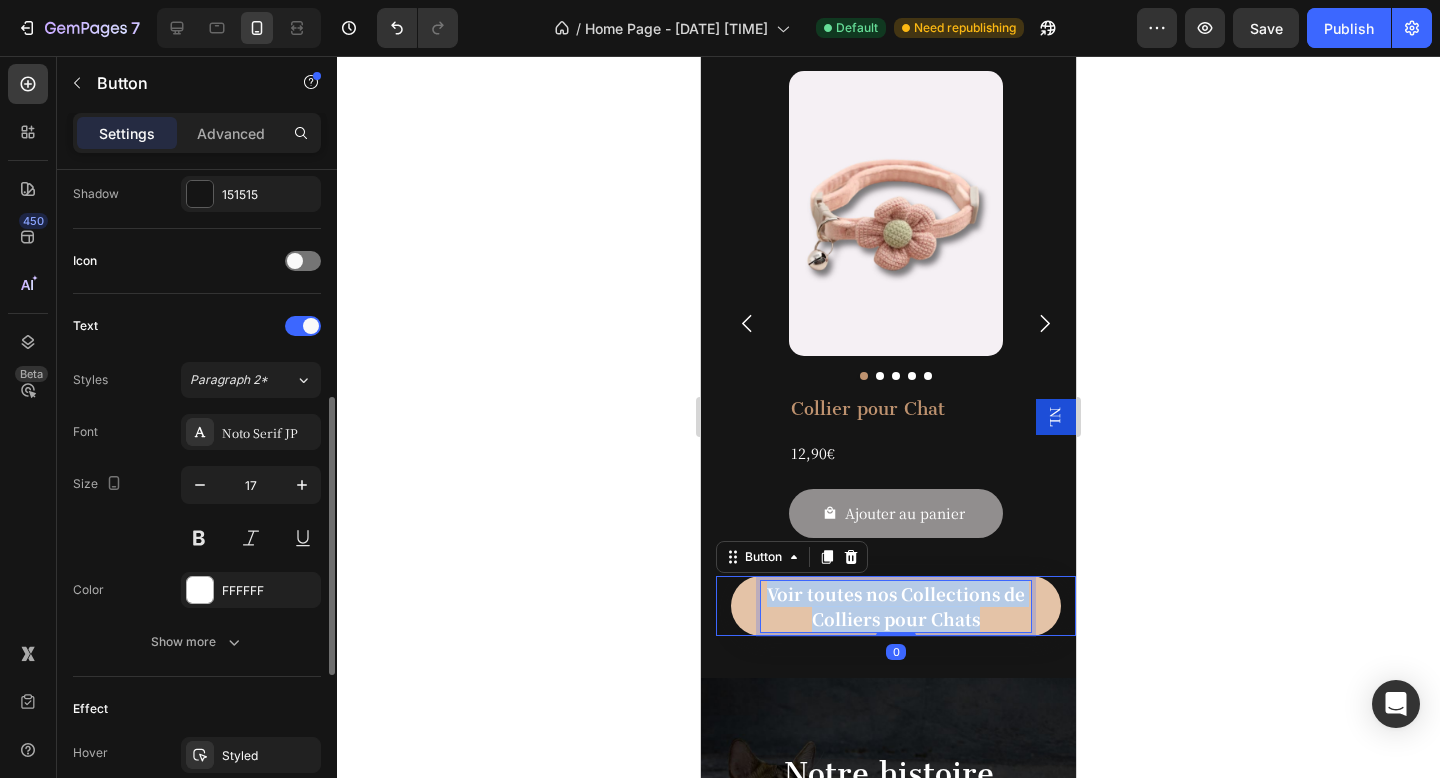 click on "Voir toutes nos Collections de Colliers pour Chats" at bounding box center (896, 606) 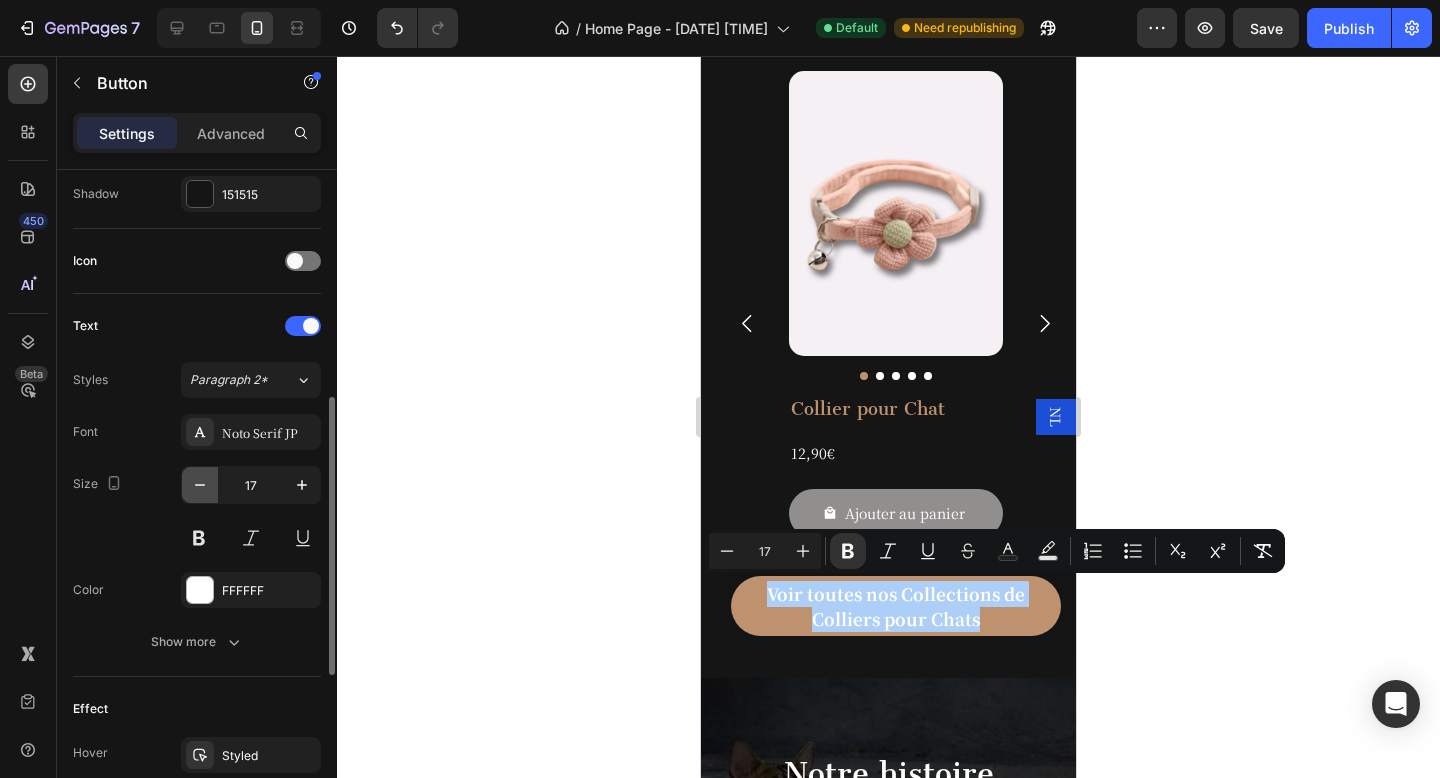 click 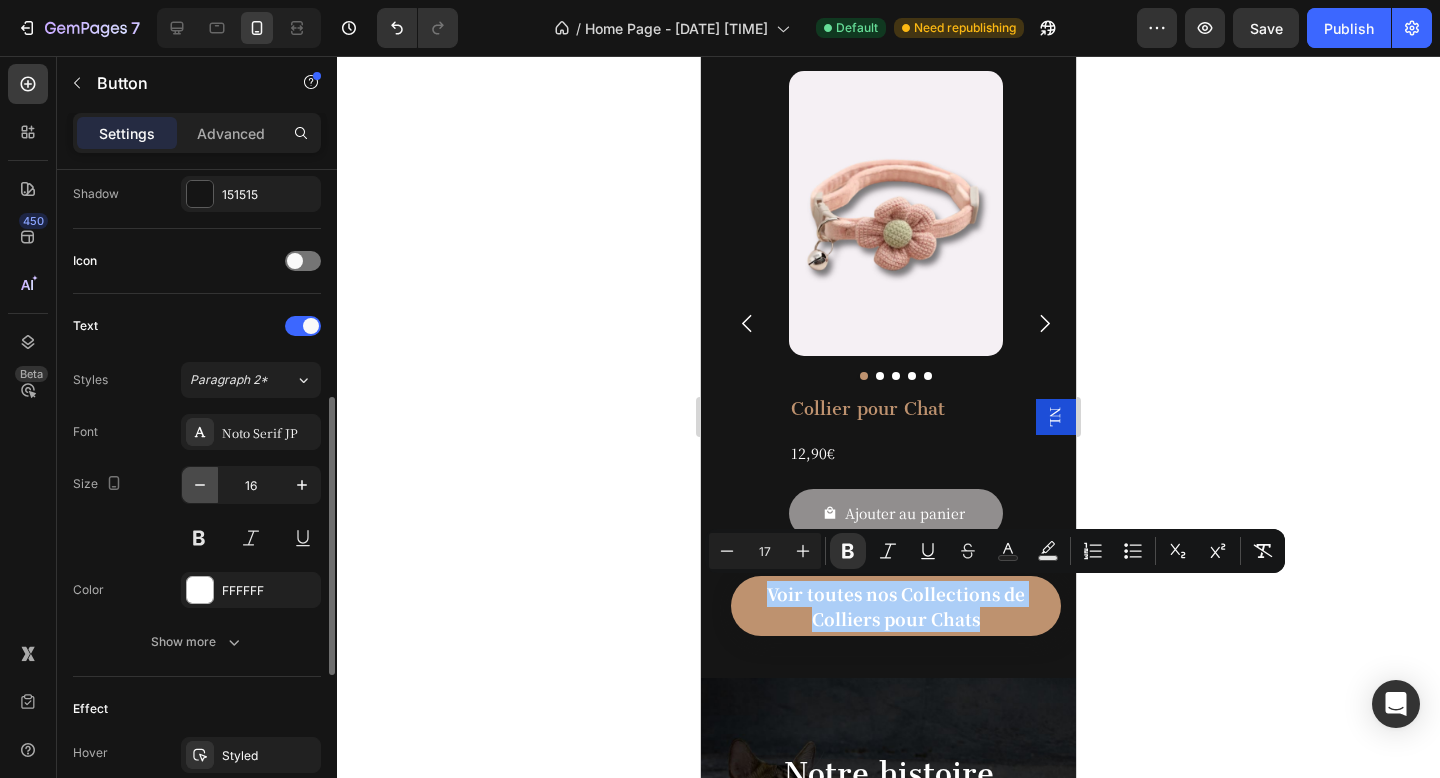 click 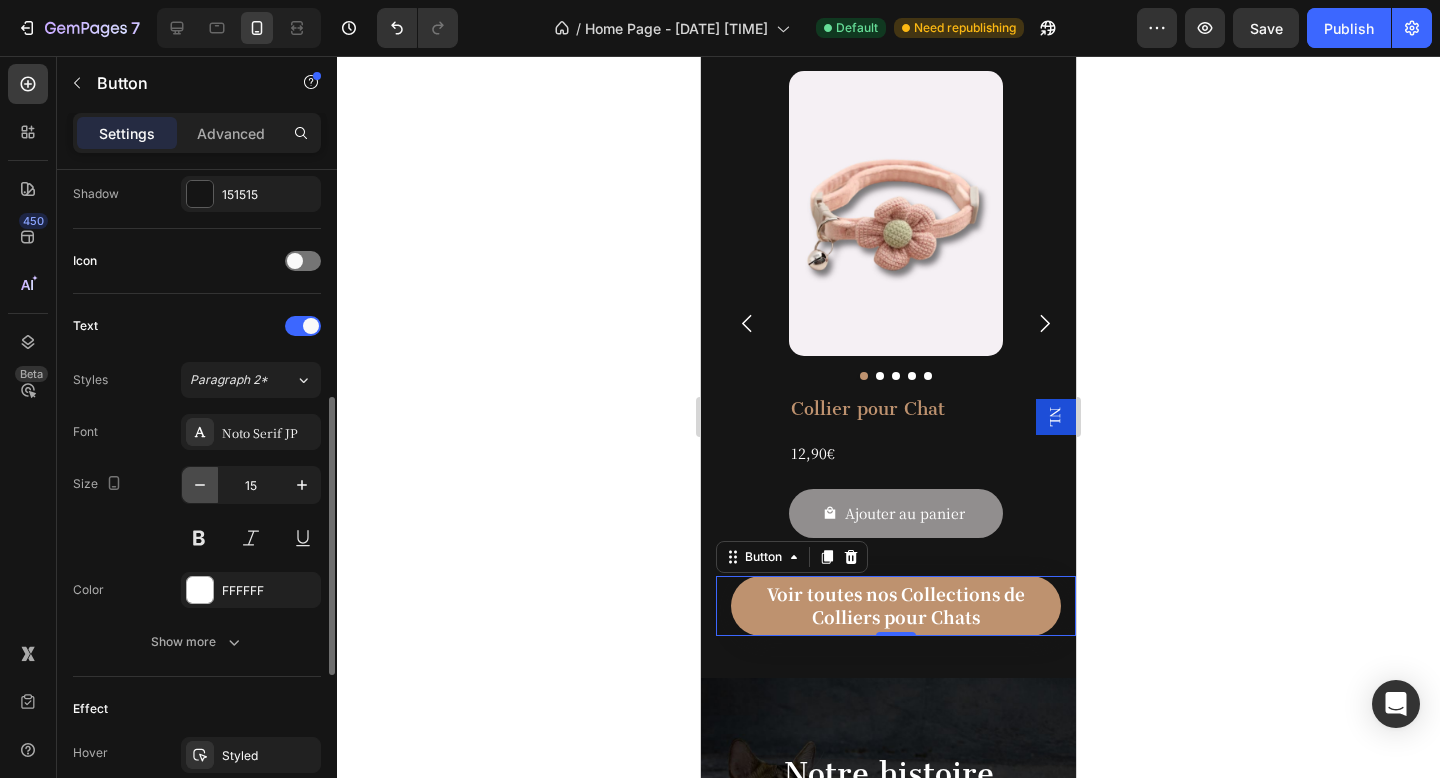 click 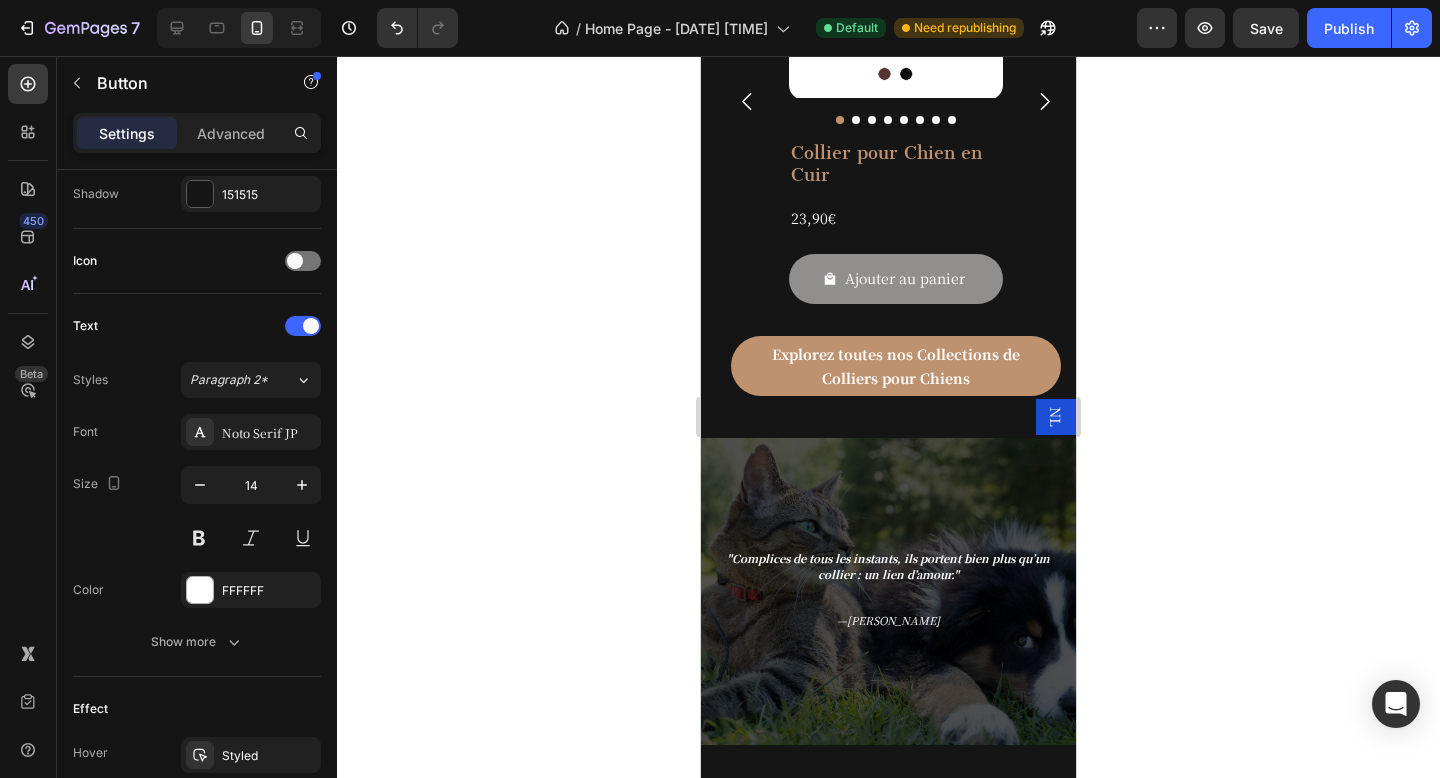 scroll, scrollTop: 1024, scrollLeft: 0, axis: vertical 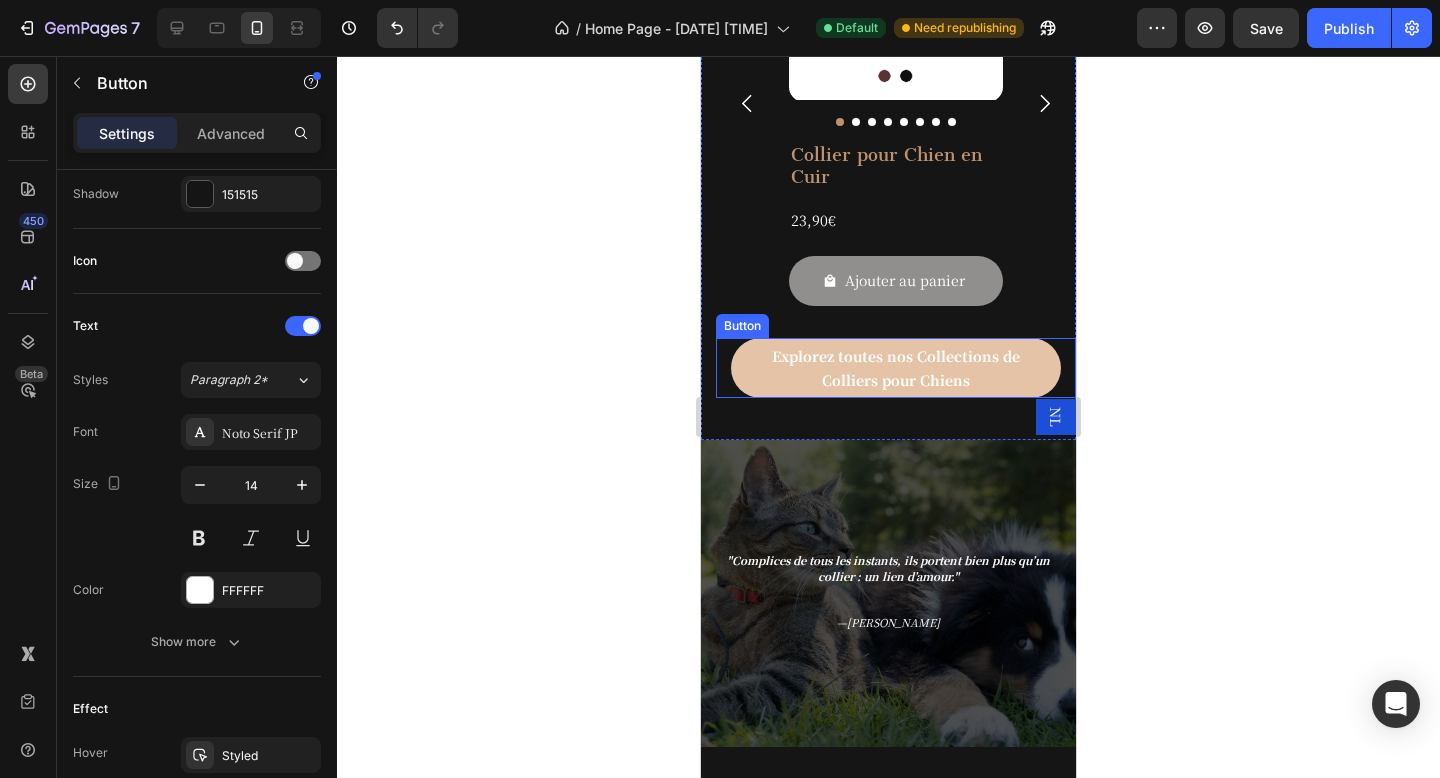 click on "Explorez toutes nos Collections de Colliers pour Chiens" at bounding box center [896, 368] 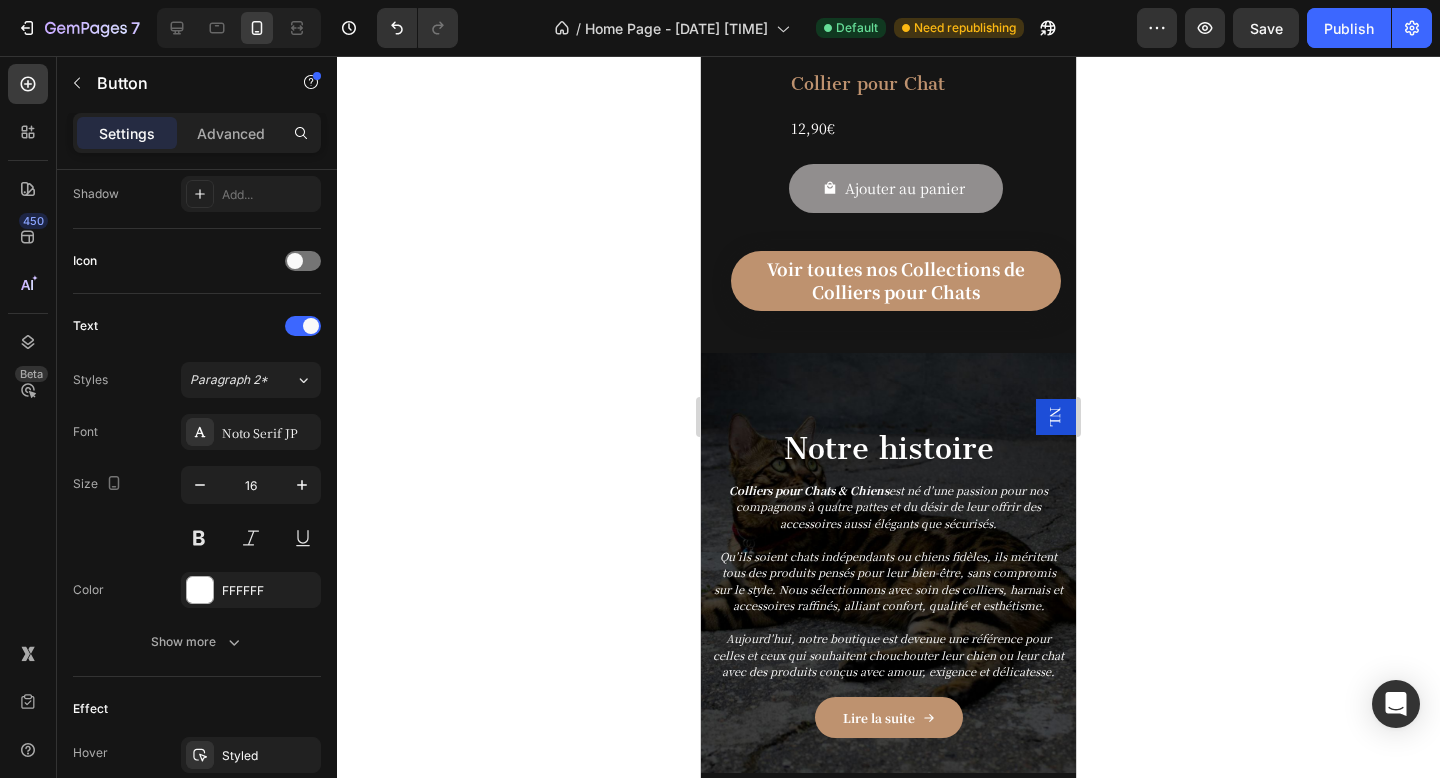 scroll, scrollTop: 2240, scrollLeft: 0, axis: vertical 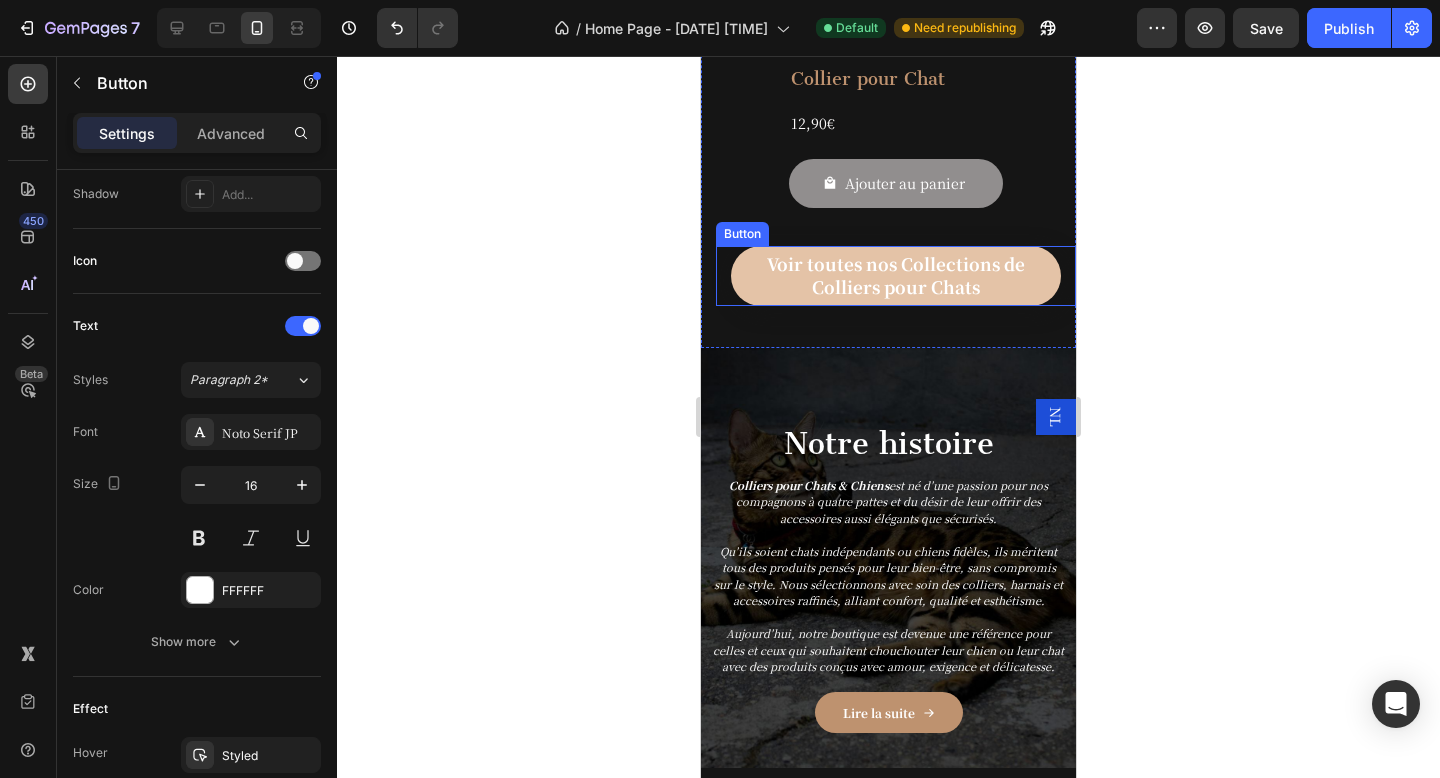 click on "Voir toutes nos Collections de Colliers pour Chats" at bounding box center (896, 276) 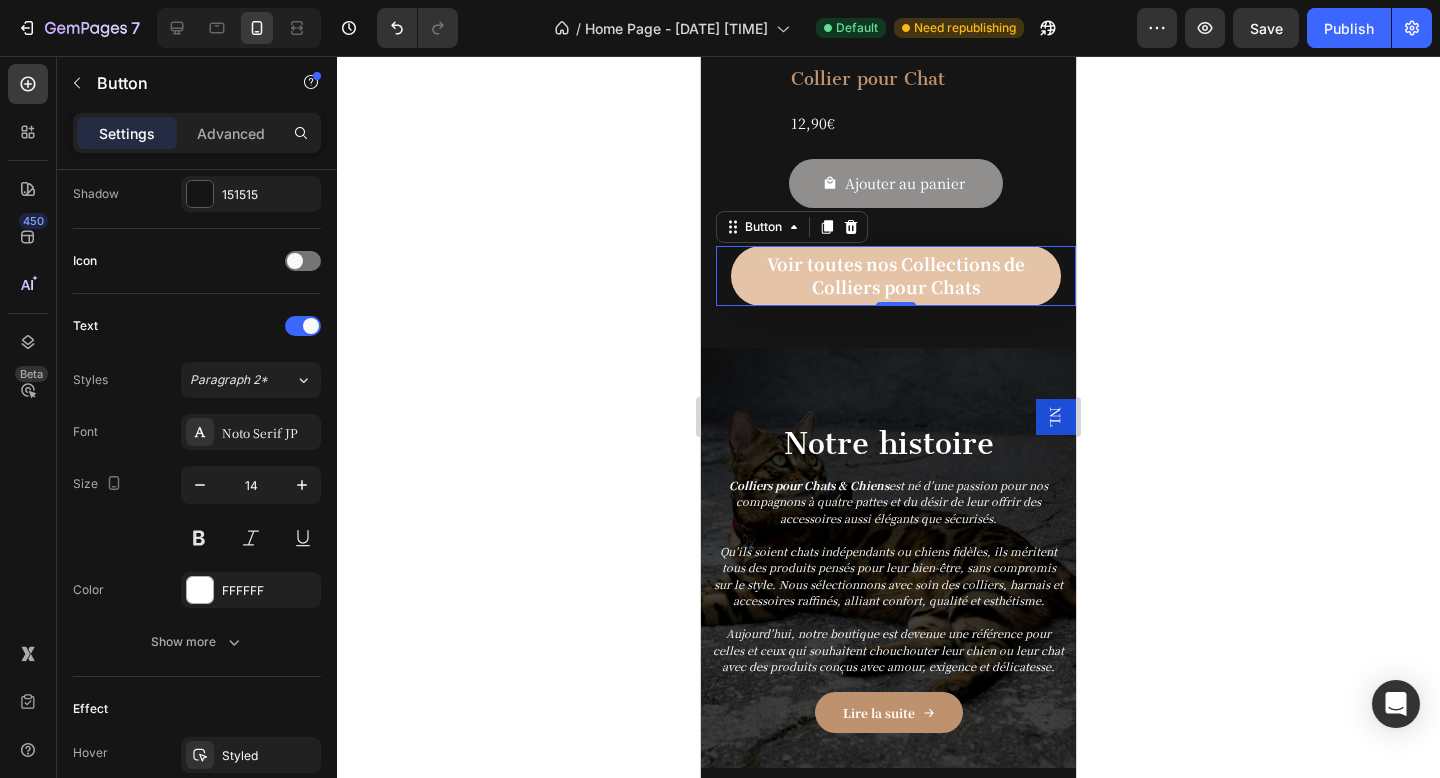 click on "Voir toutes nos Collections de Colliers pour Chats" at bounding box center [896, 276] 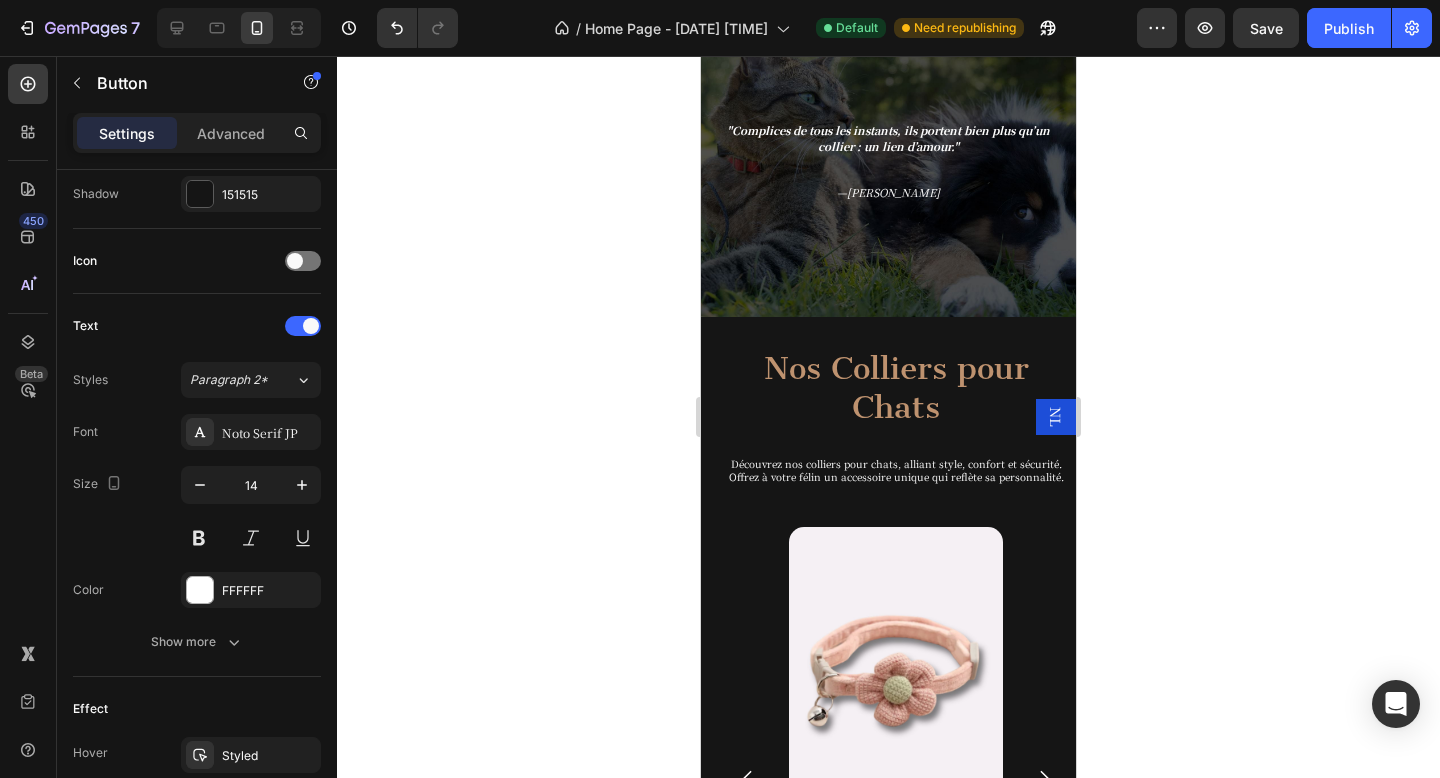 scroll, scrollTop: 1018, scrollLeft: 0, axis: vertical 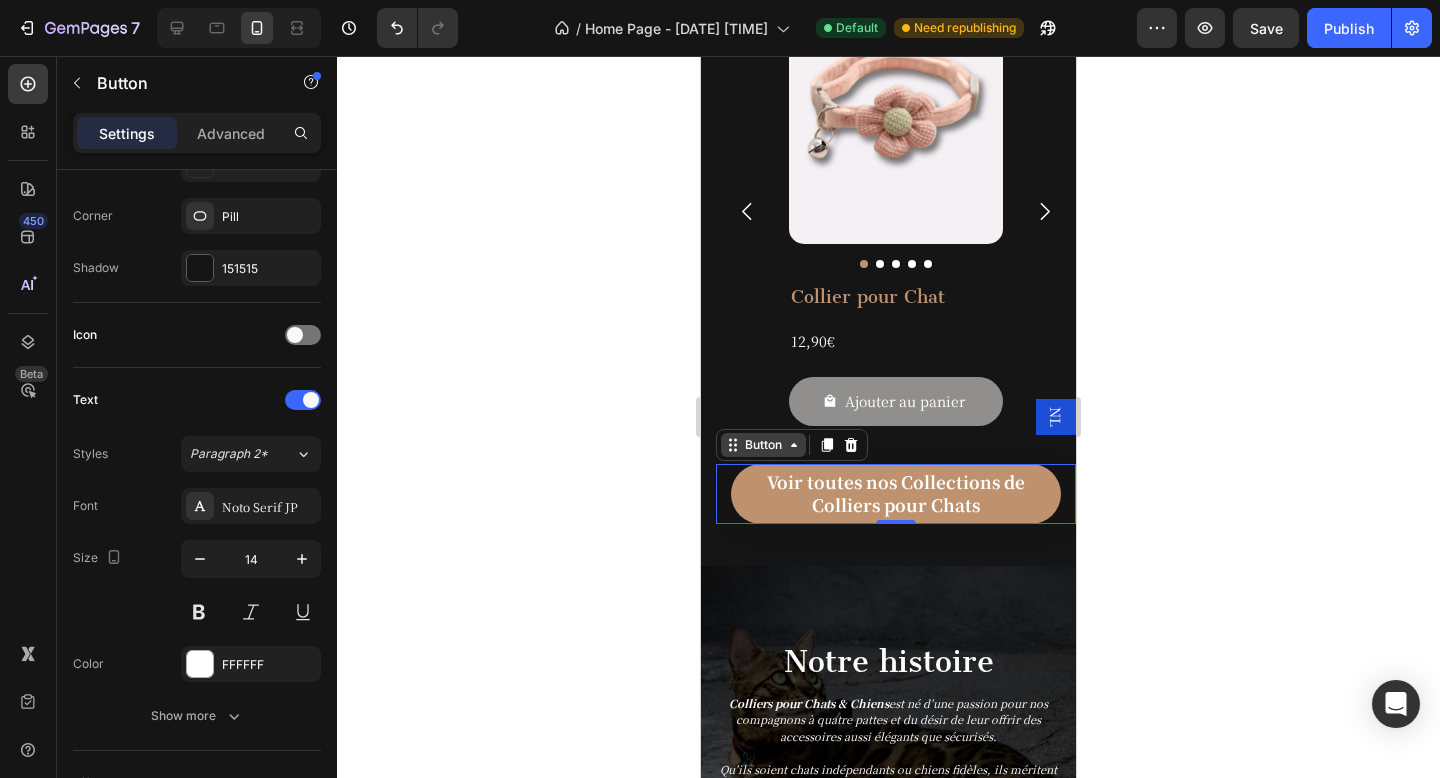 click on "Button" at bounding box center [763, 445] 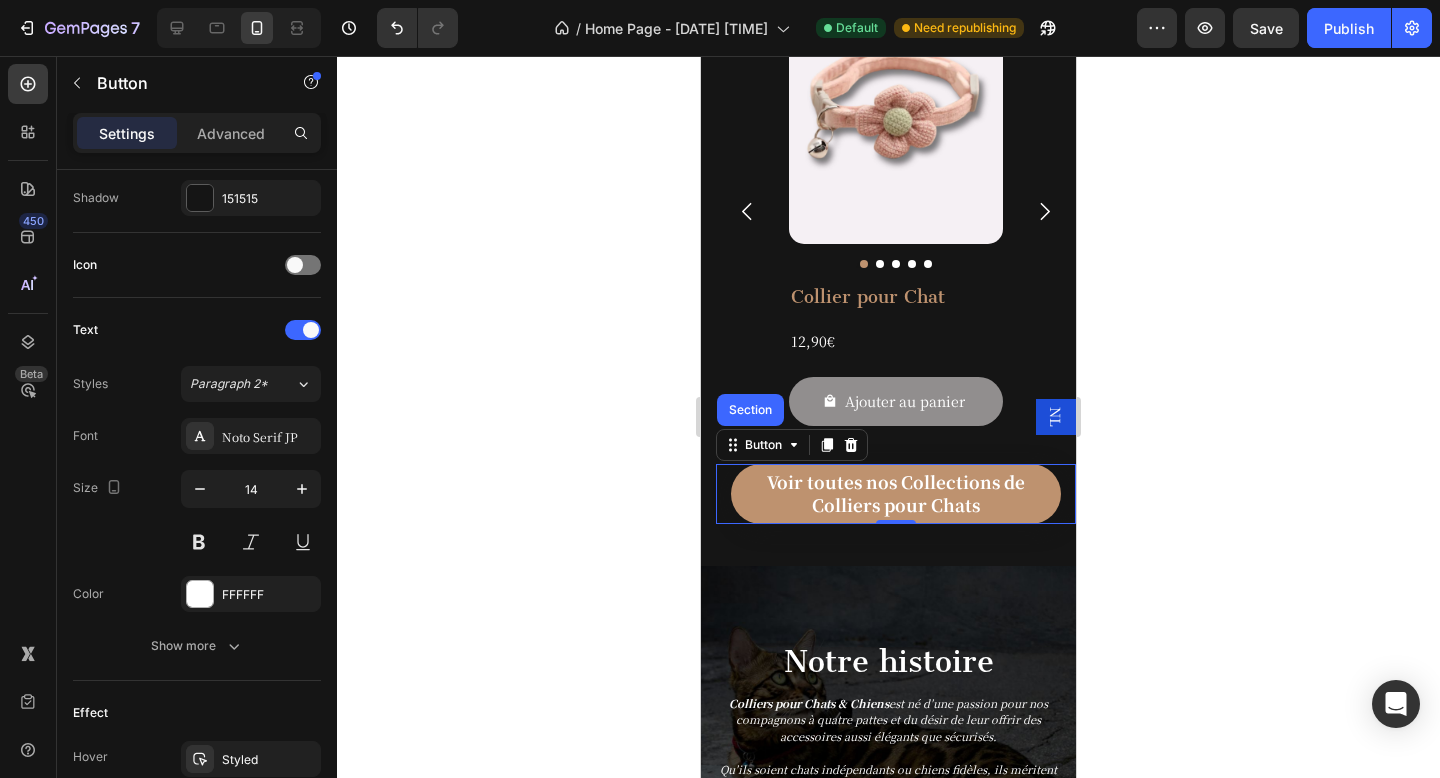 scroll, scrollTop: 0, scrollLeft: 0, axis: both 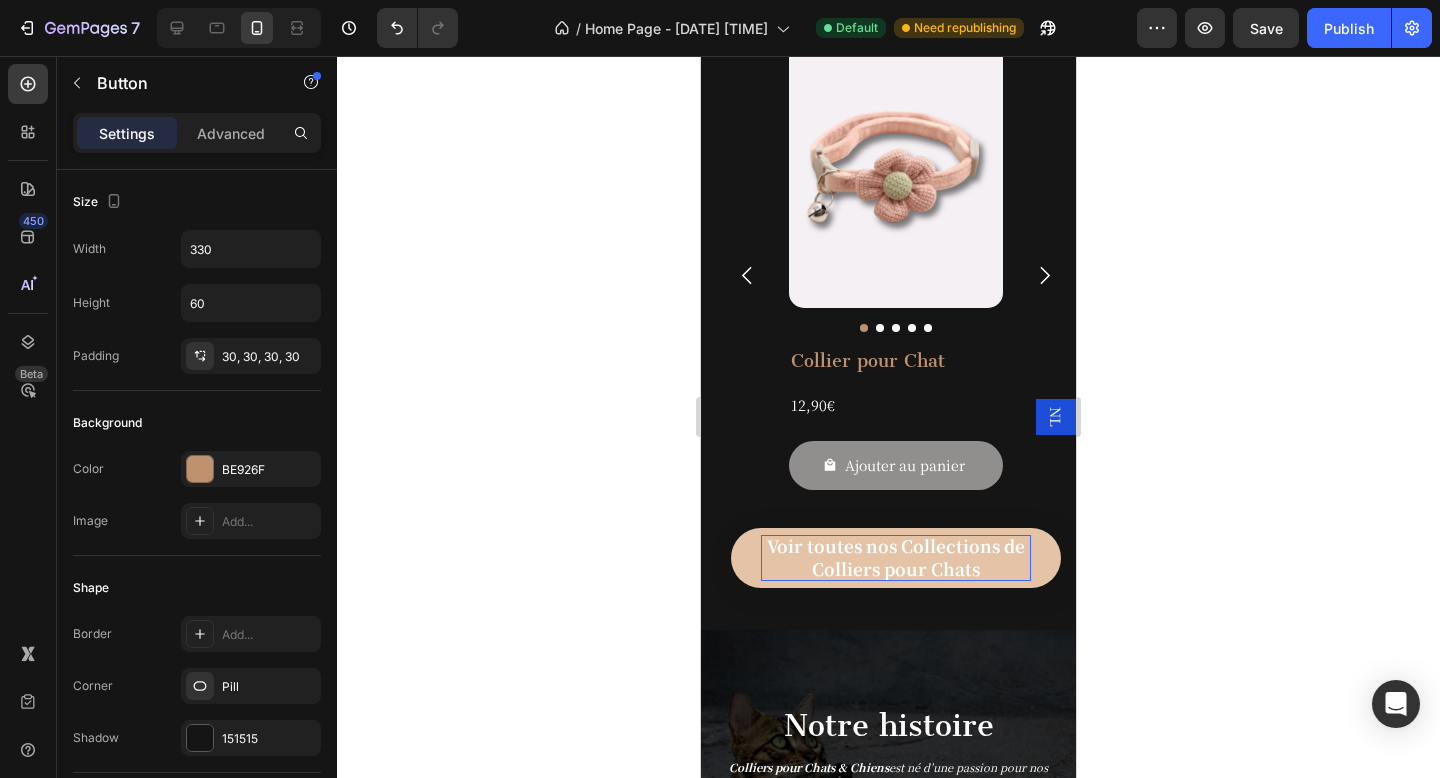 click on "Voir toutes nos Collections de Colliers pour Chats" at bounding box center (896, 557) 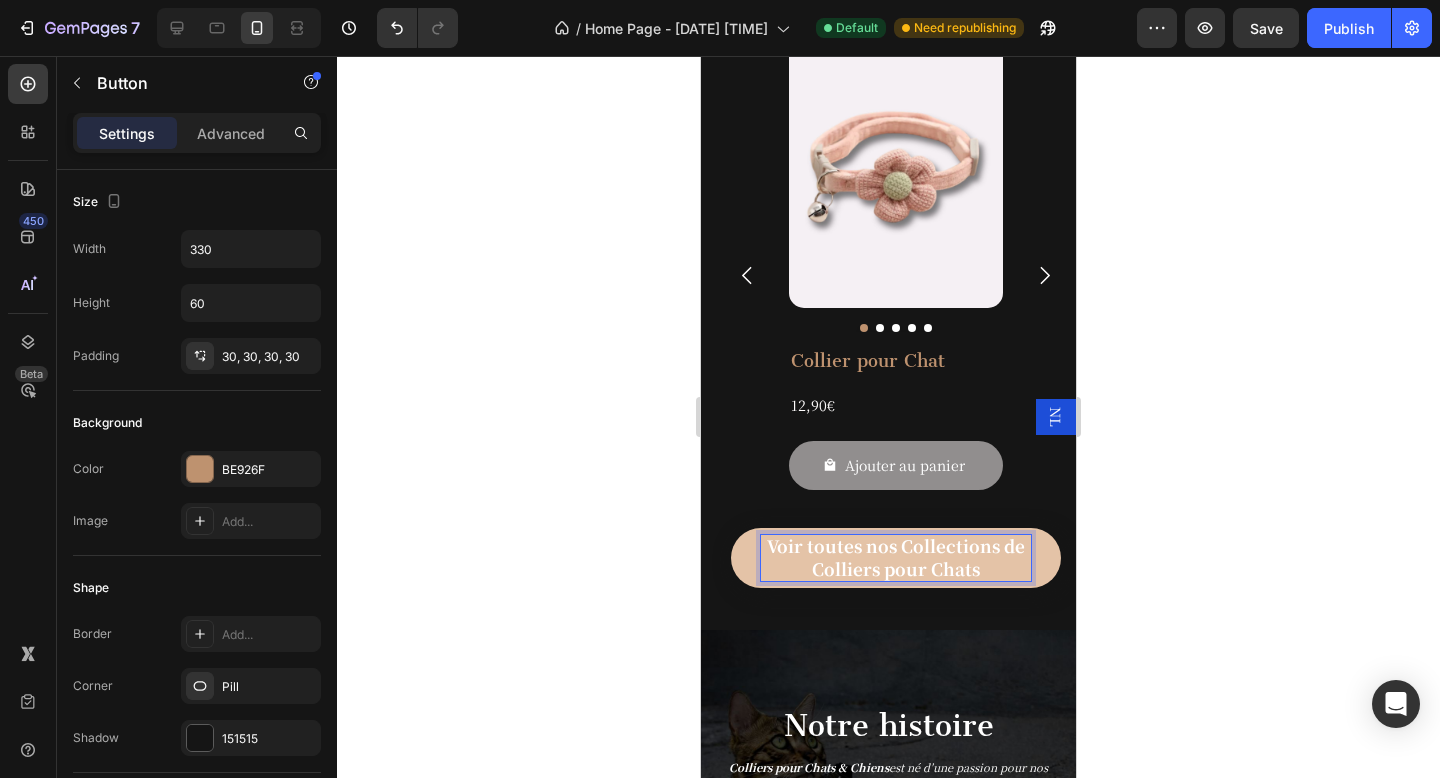 click on "Voir toutes nos Collections de Colliers pour Chats" at bounding box center [896, 557] 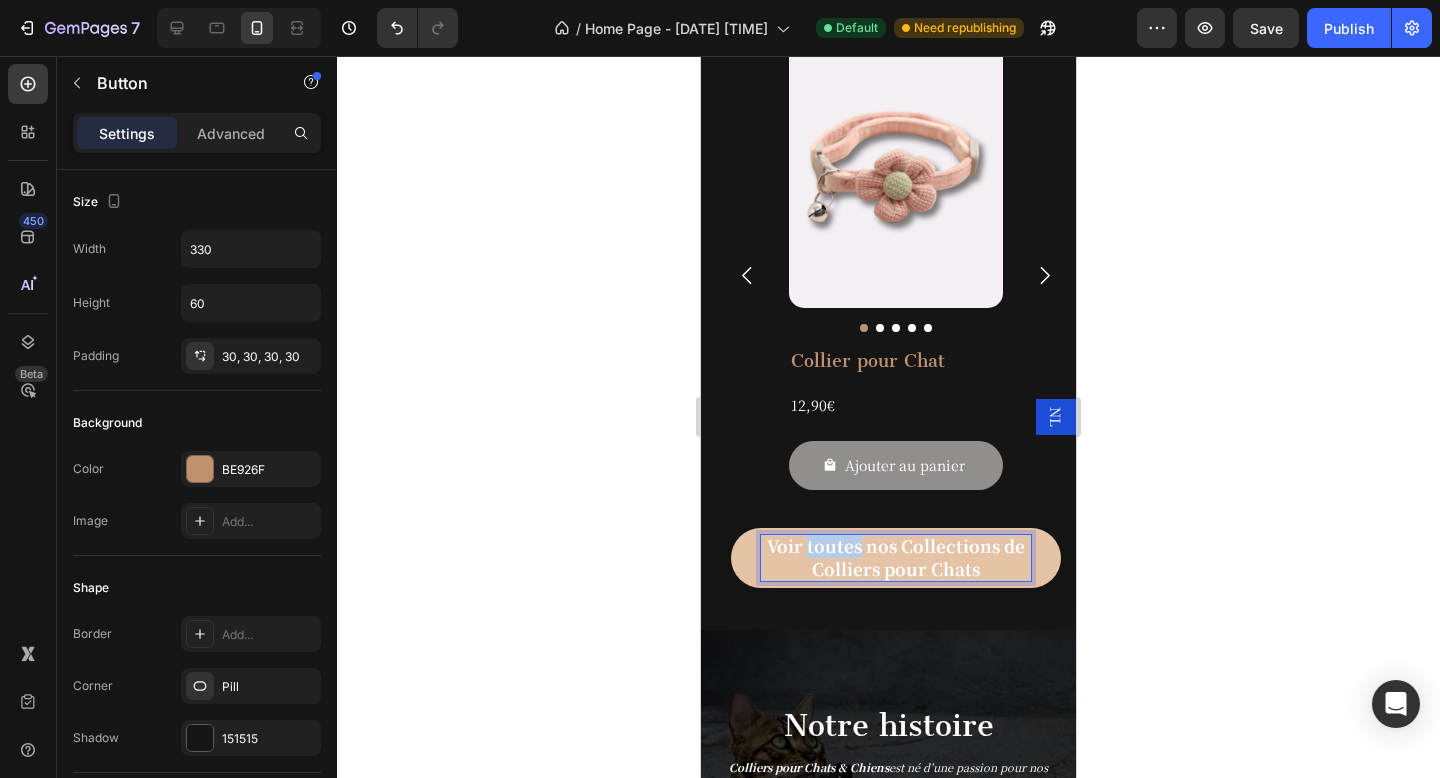 click on "Voir toutes nos Collections de Colliers pour Chats" at bounding box center [896, 557] 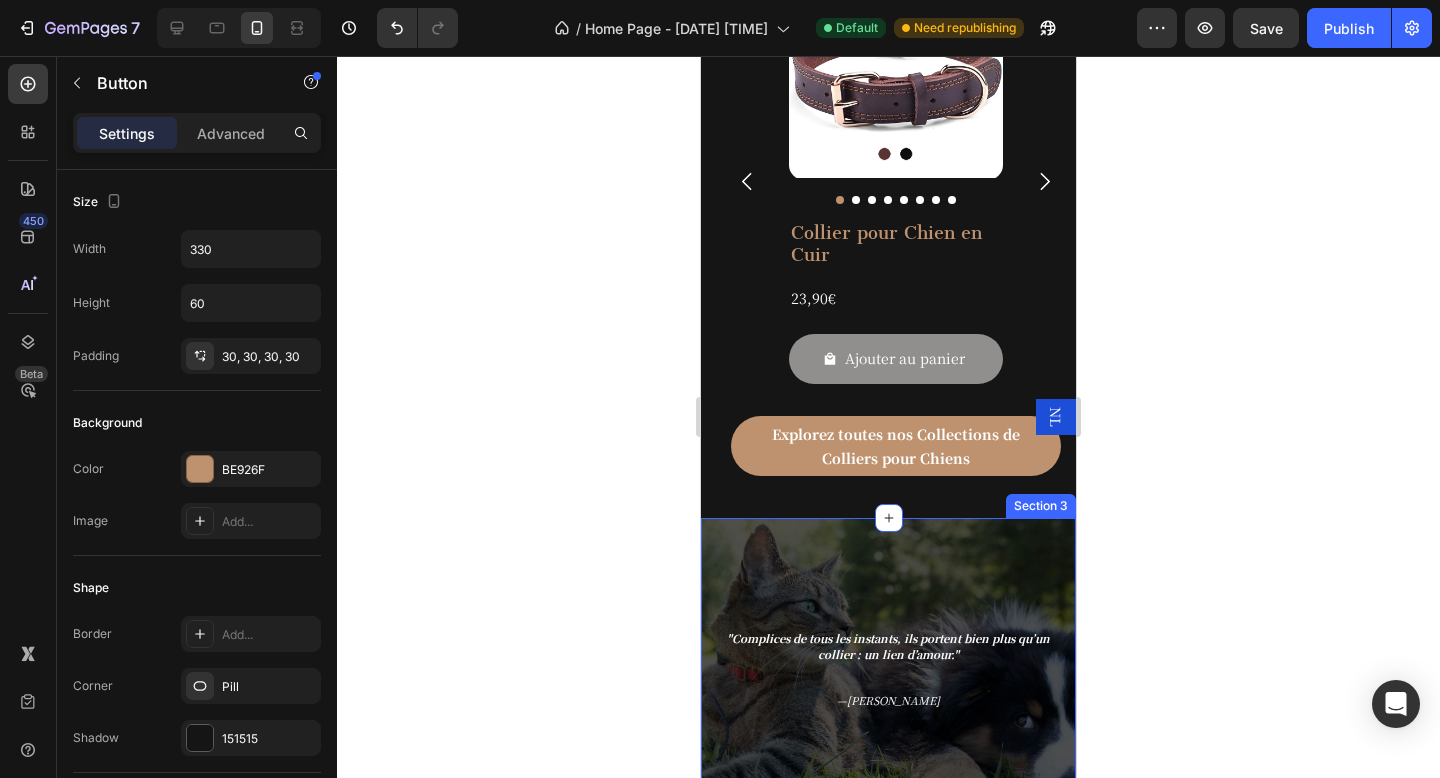 scroll, scrollTop: 958, scrollLeft: 0, axis: vertical 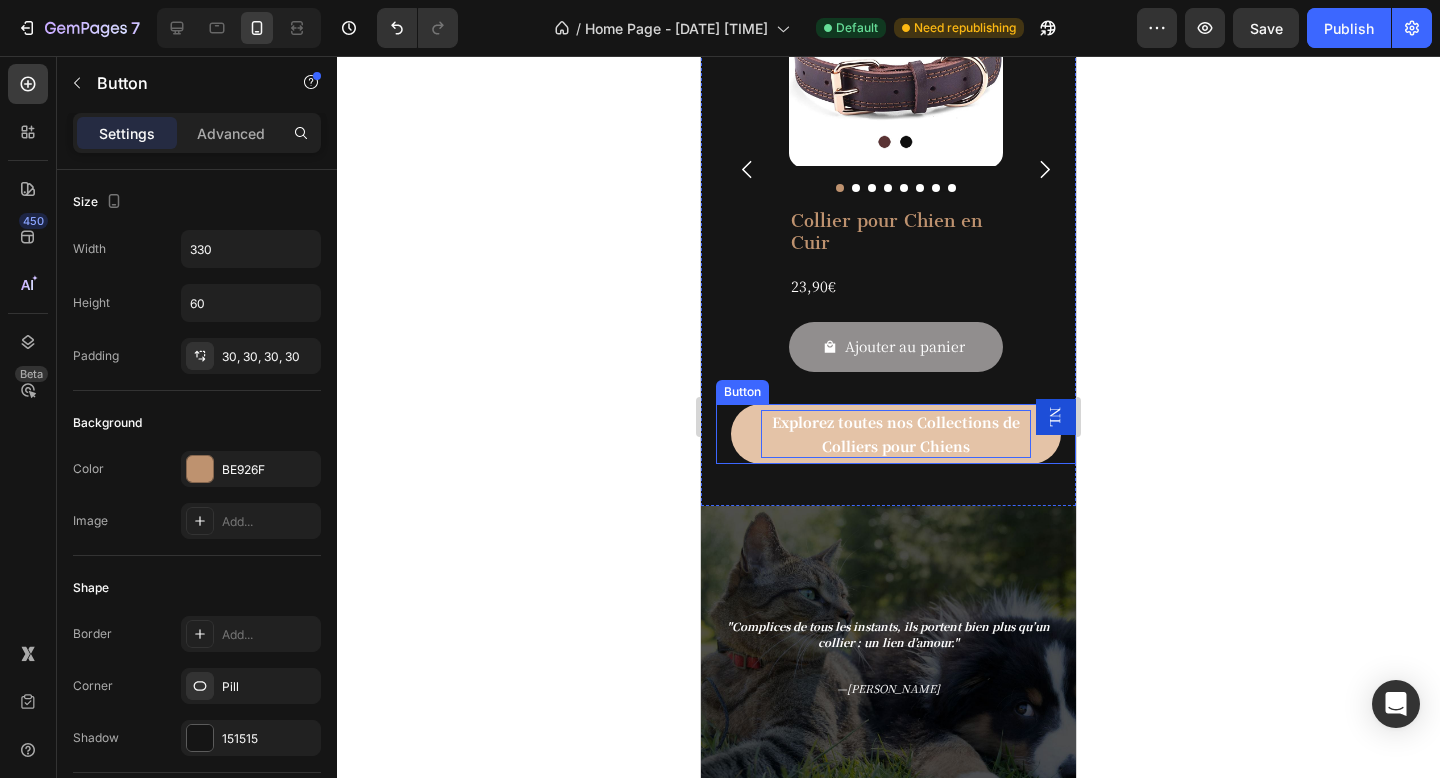 click on "Explorez toutes nos Collections de Colliers pour Chiens" at bounding box center (896, 434) 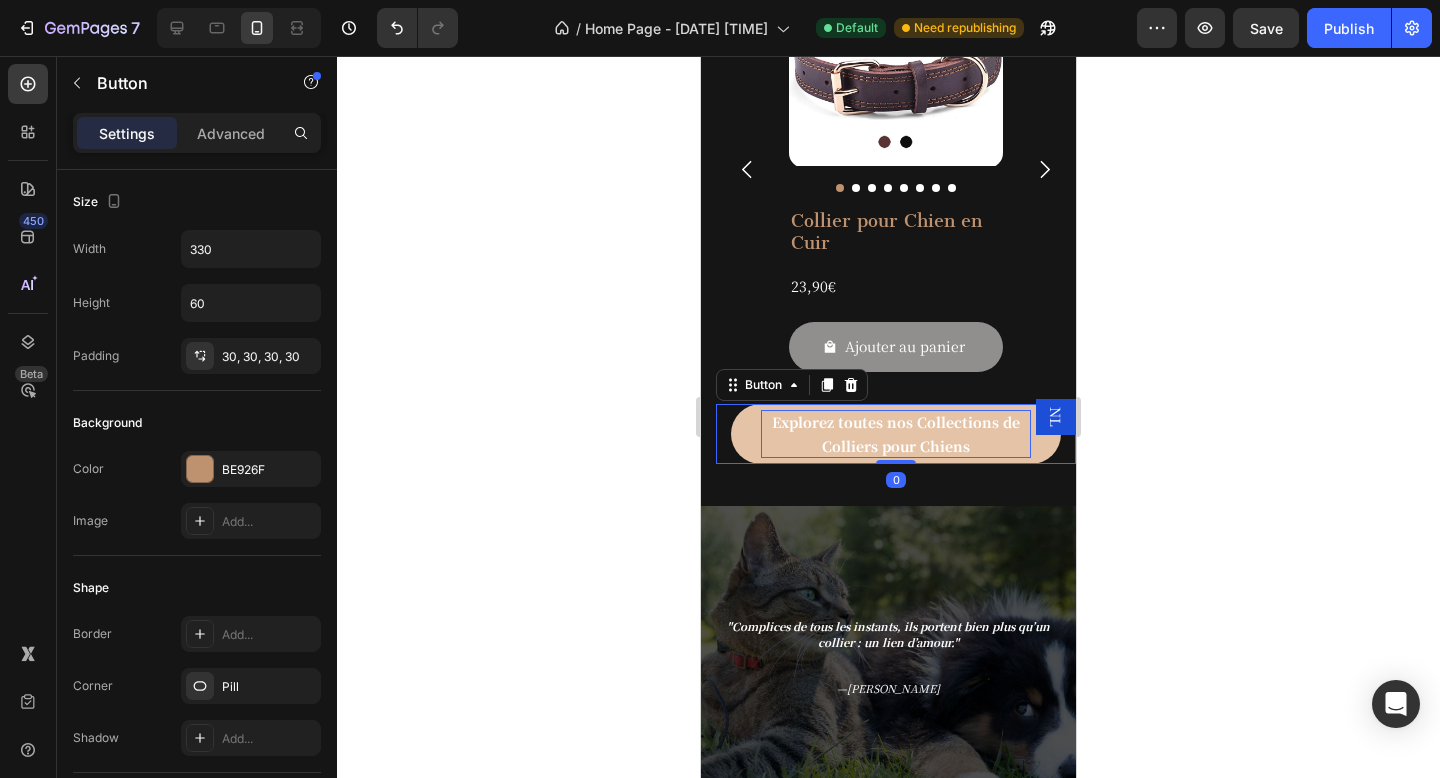 click on "Explorez toutes nos Collections de Colliers pour Chiens" at bounding box center [896, 434] 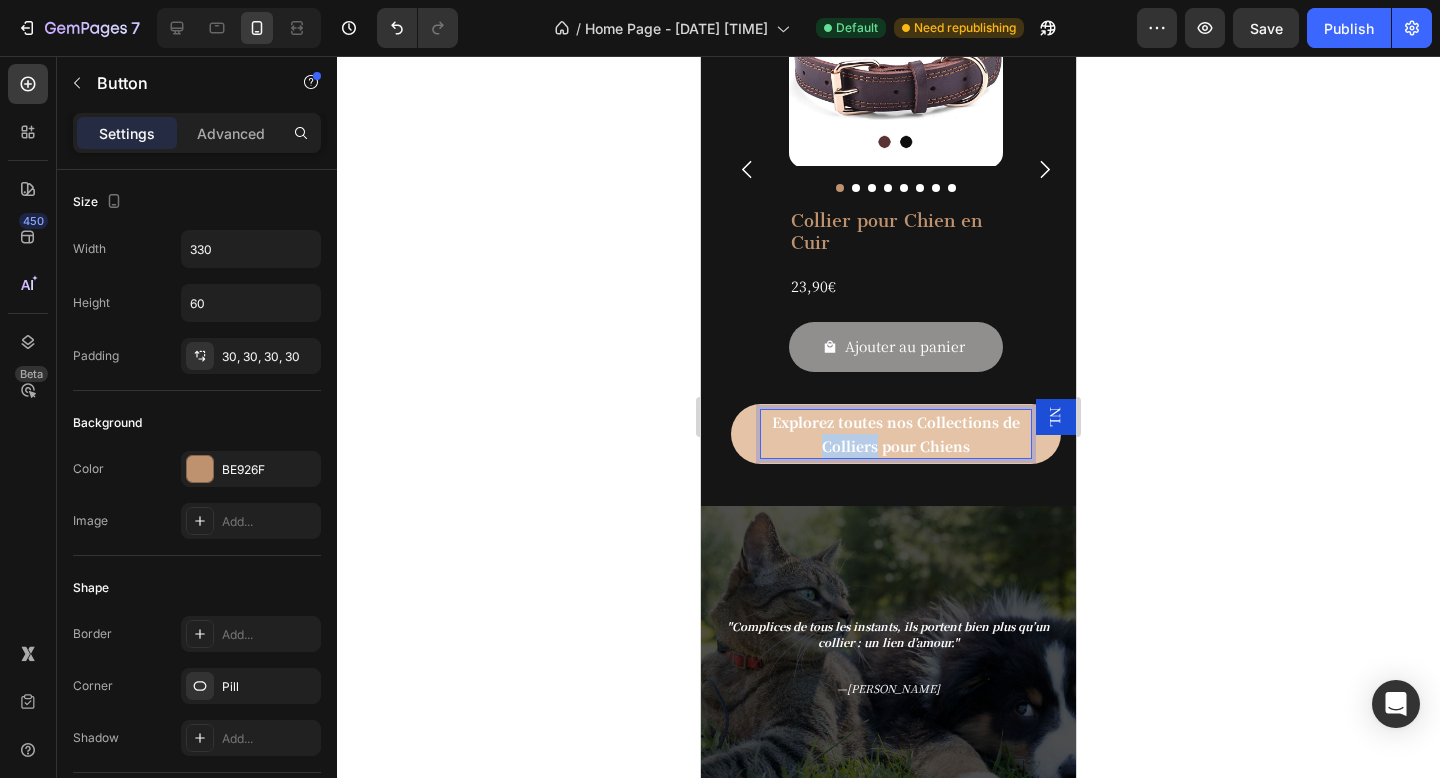 click on "Explorez toutes nos Collections de Colliers pour Chiens" at bounding box center (896, 434) 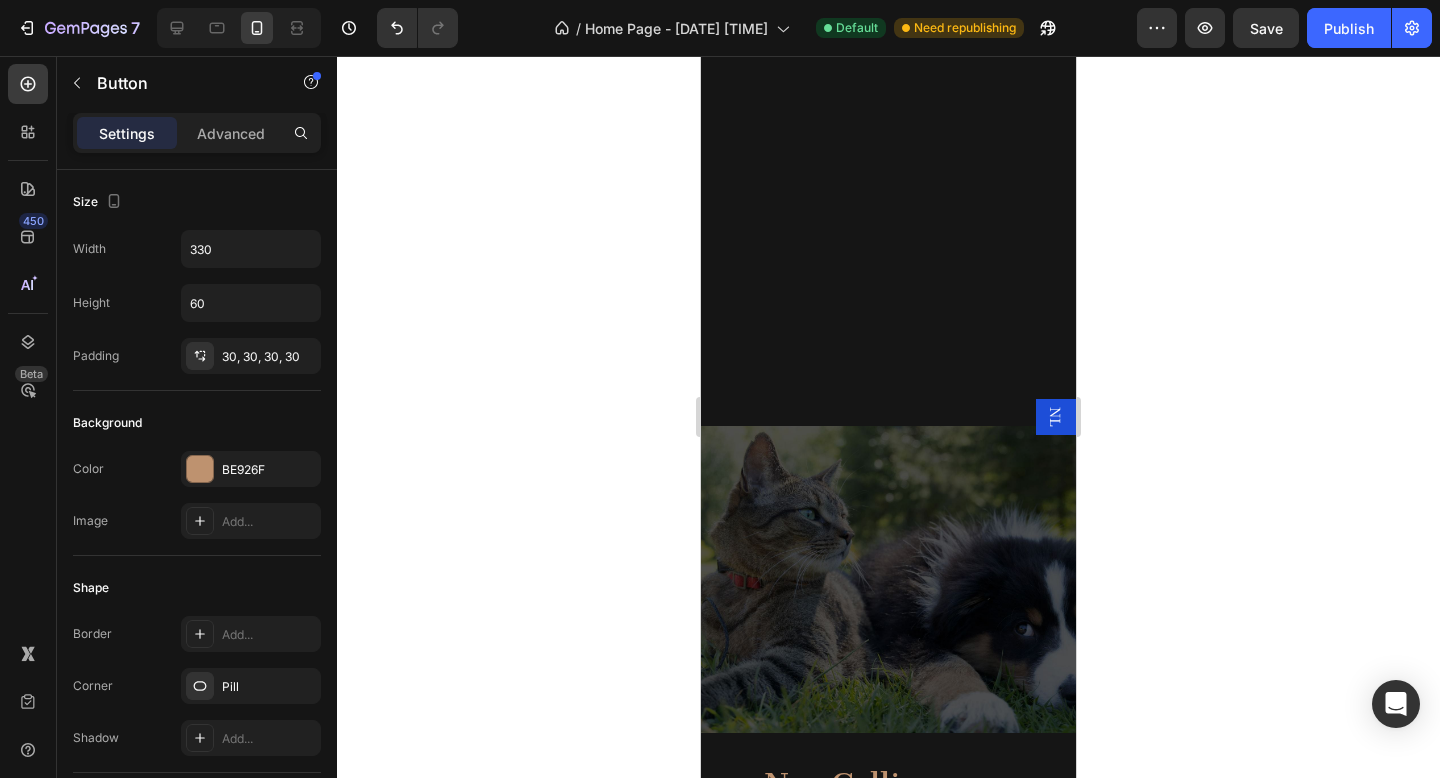 scroll, scrollTop: 1994, scrollLeft: 0, axis: vertical 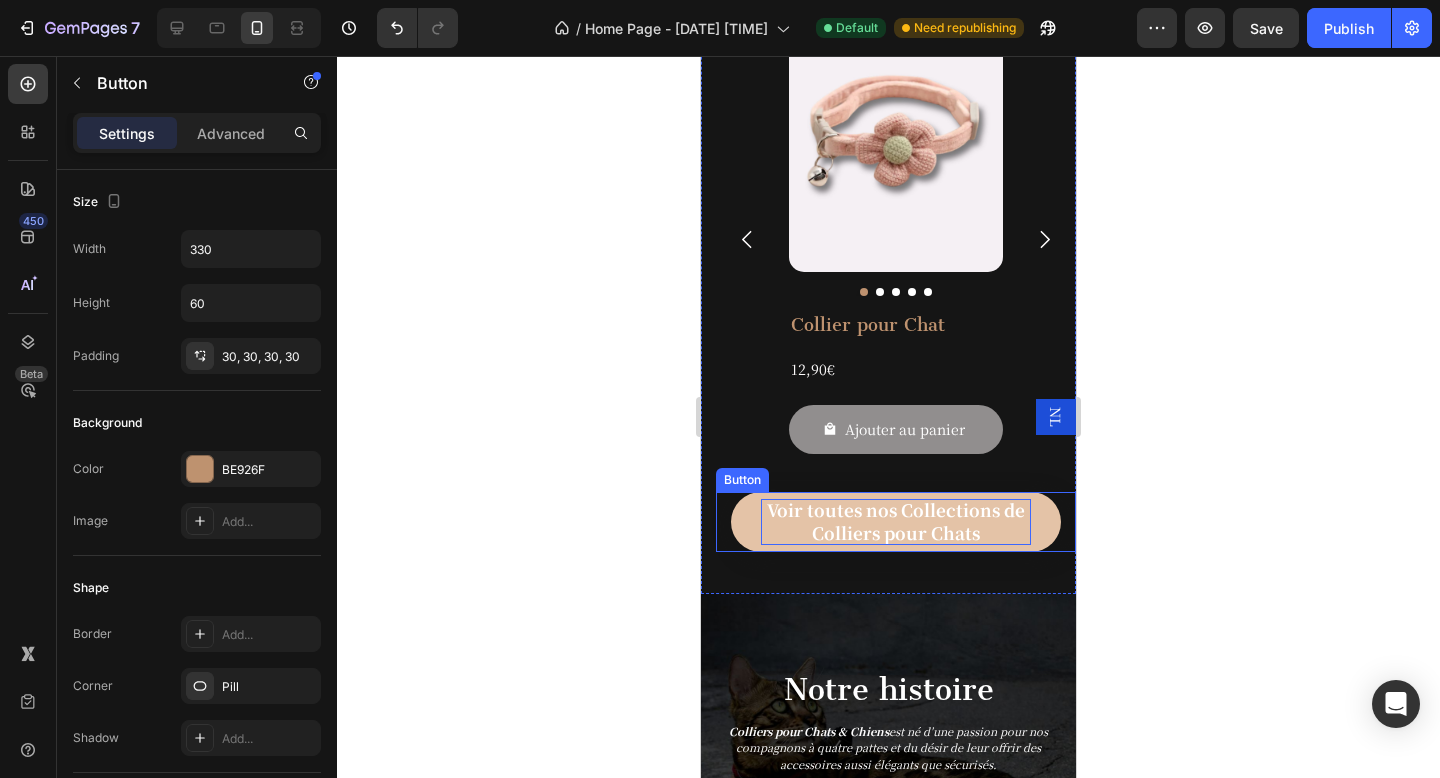 click on "Voir toutes nos Collections de Colliers pour Chats" at bounding box center [896, 521] 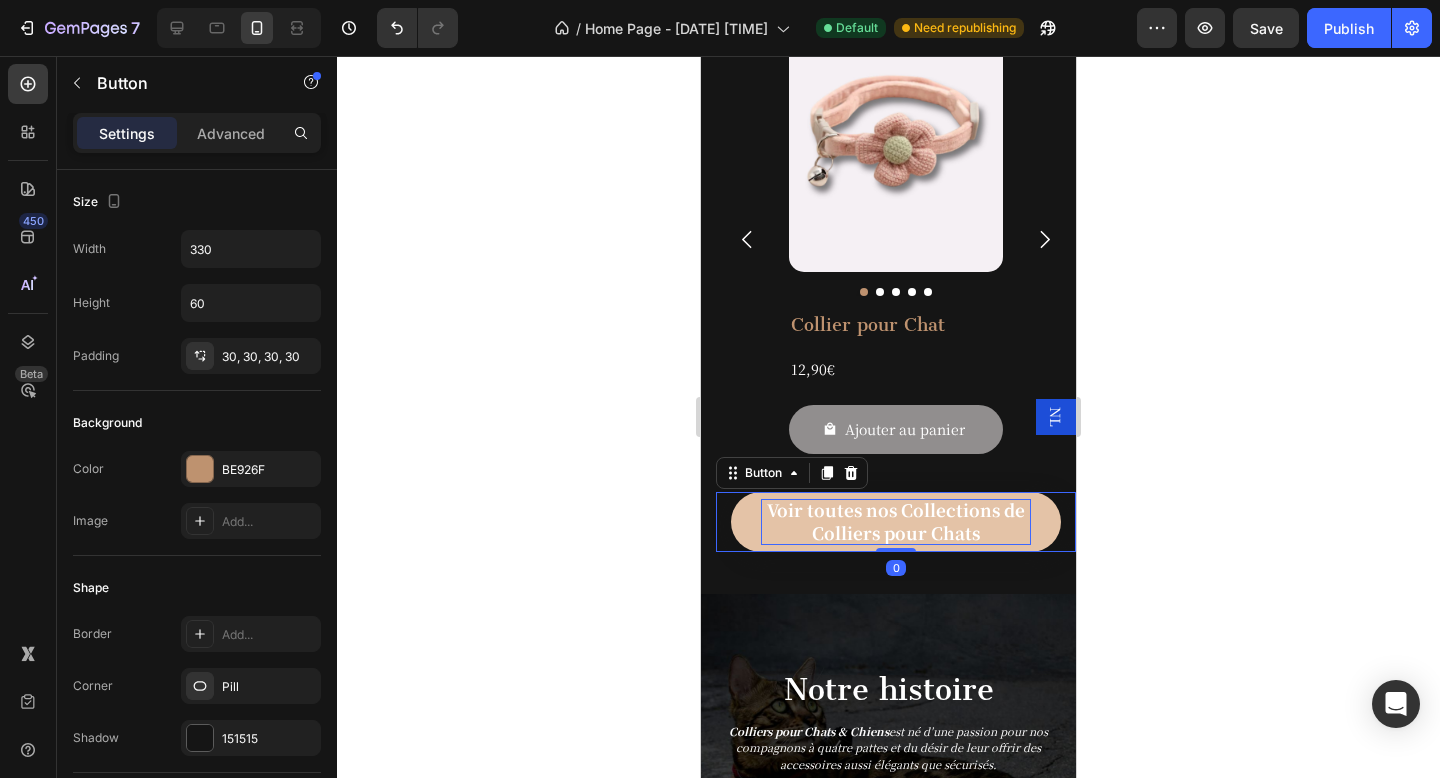 click on "Voir toutes nos Collections de Colliers pour Chats" at bounding box center [896, 521] 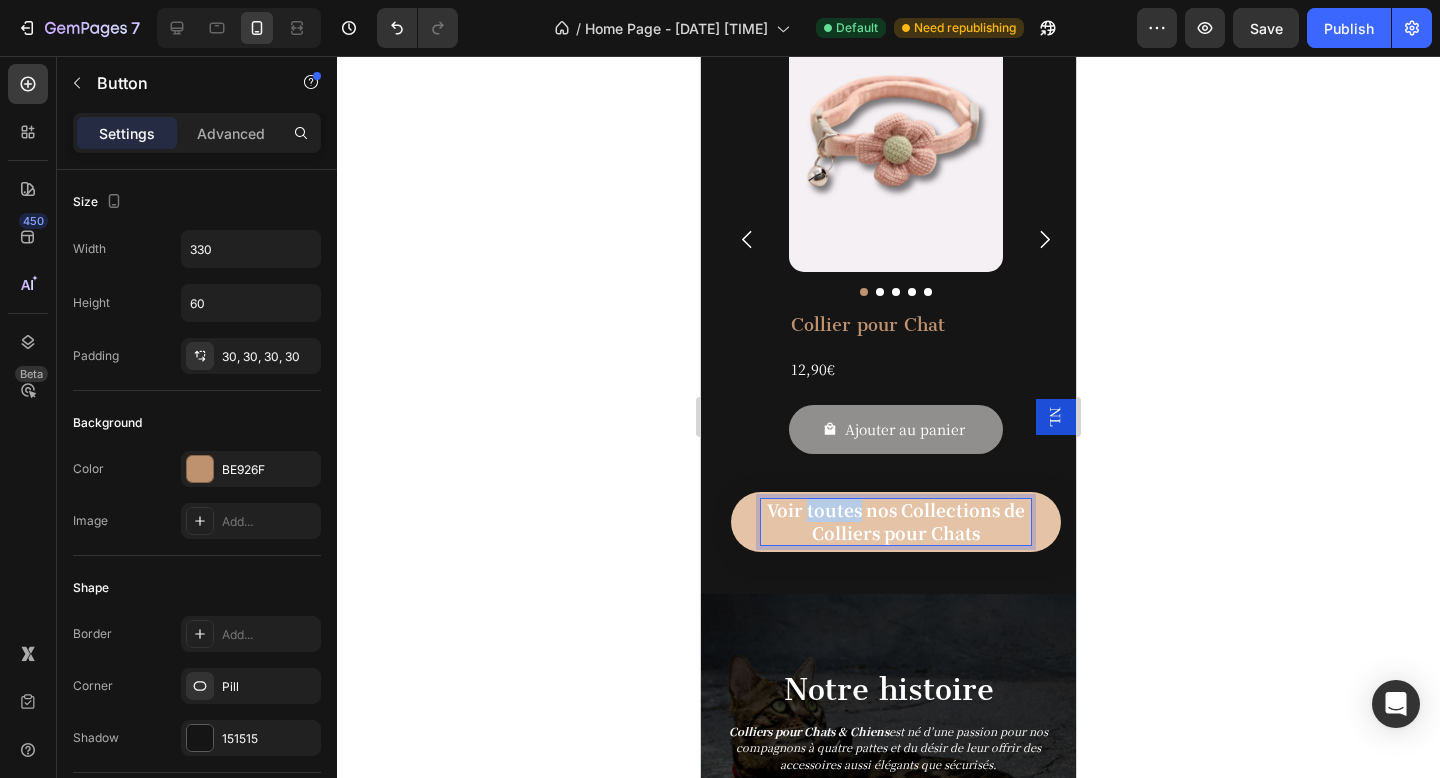 click on "Voir toutes nos Collections de Colliers pour Chats" at bounding box center [896, 521] 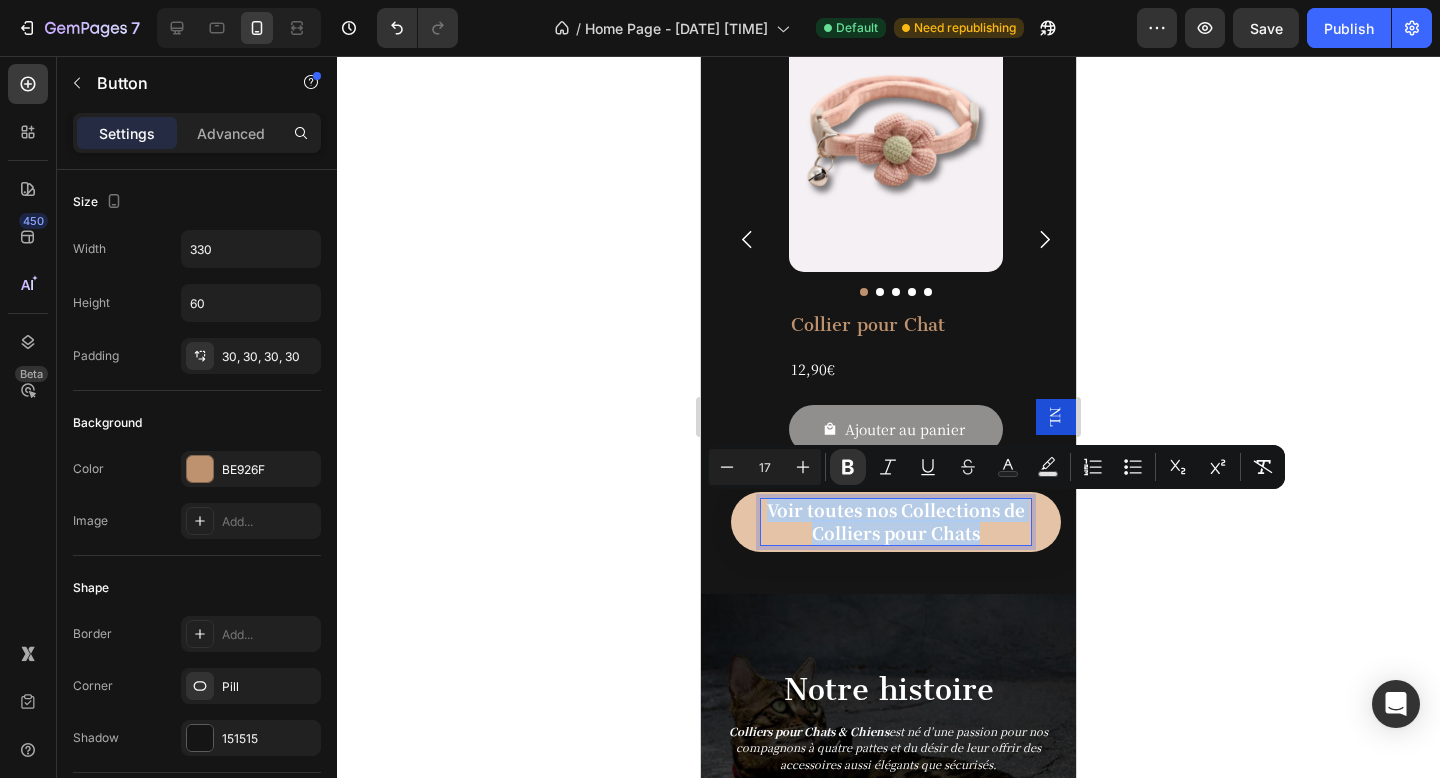 click on "Voir toutes nos Collections de Colliers pour Chats" at bounding box center [896, 521] 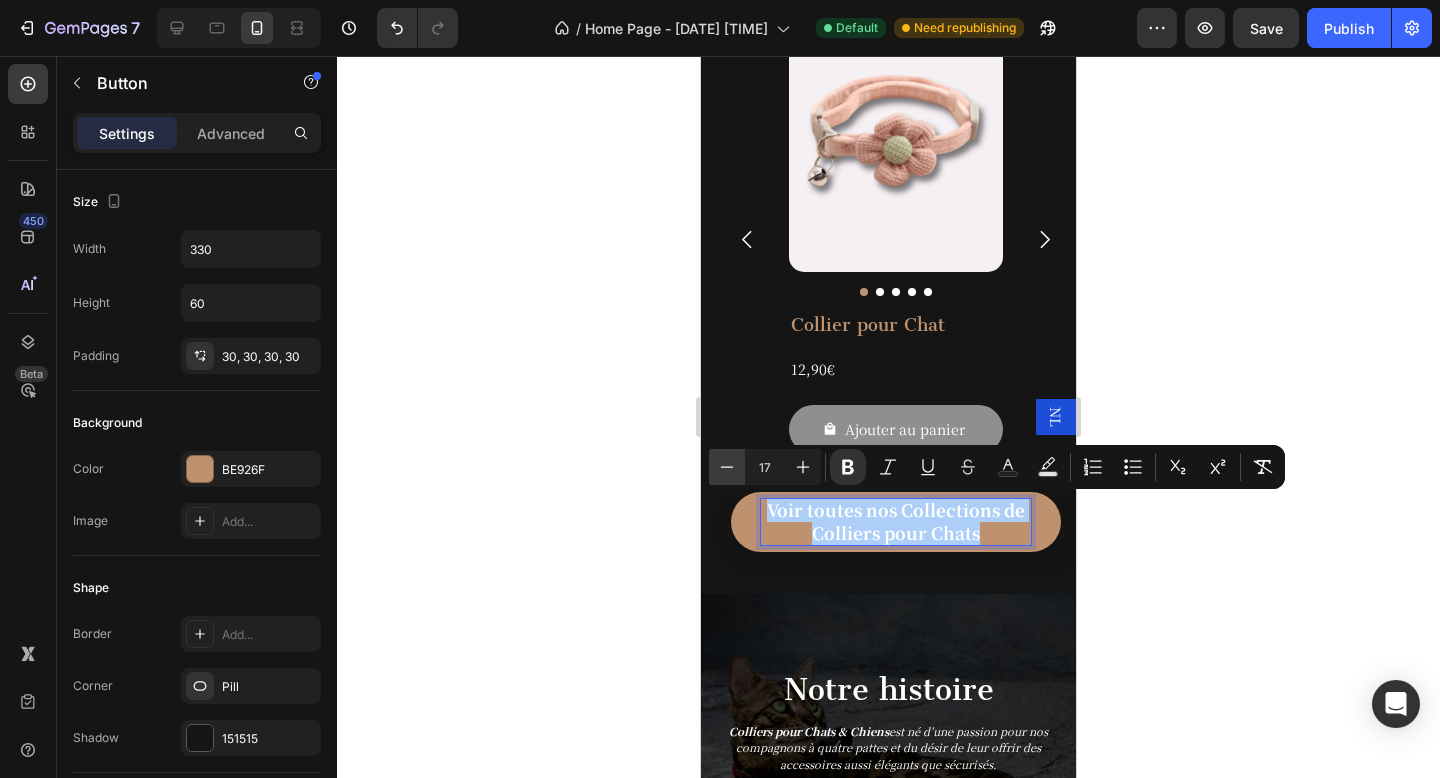 click on "Minus" at bounding box center [727, 467] 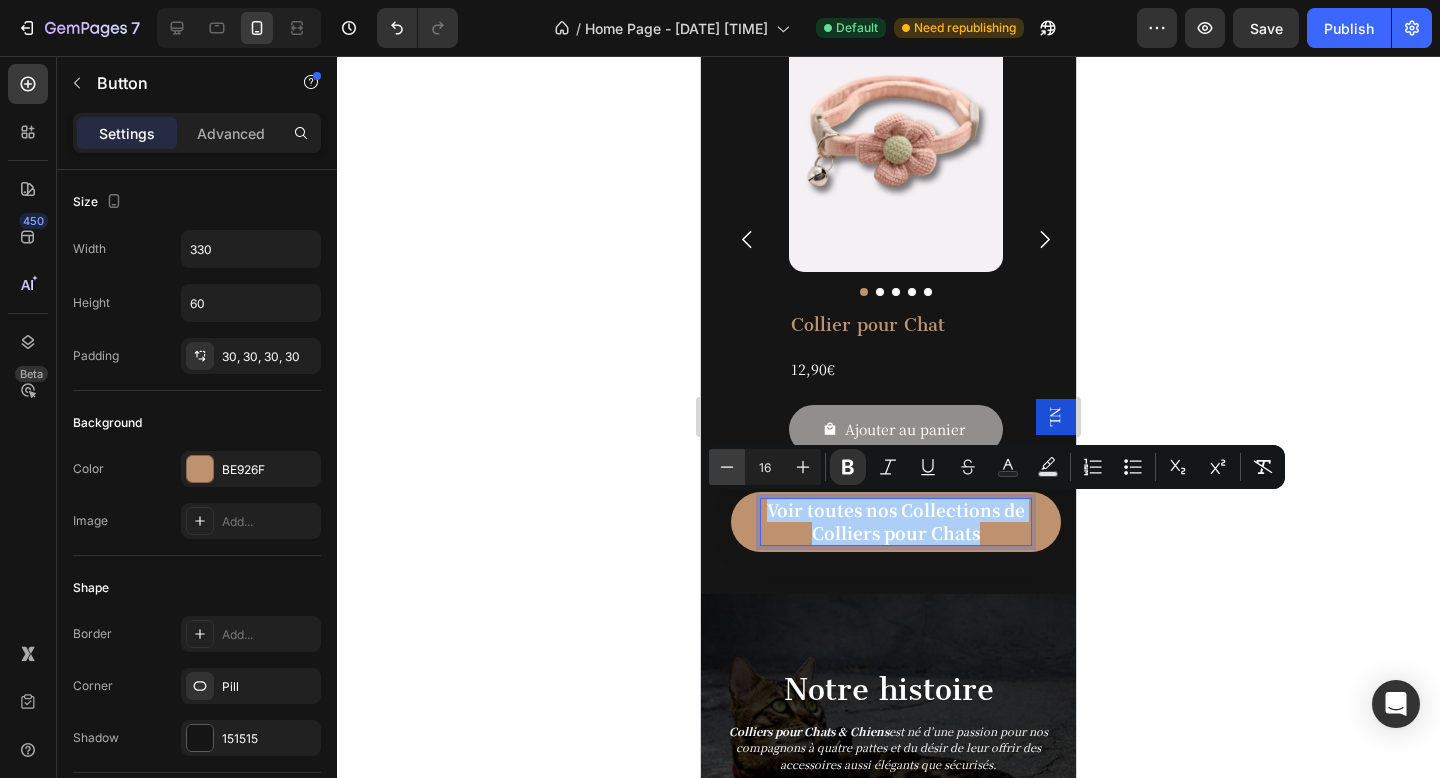 click 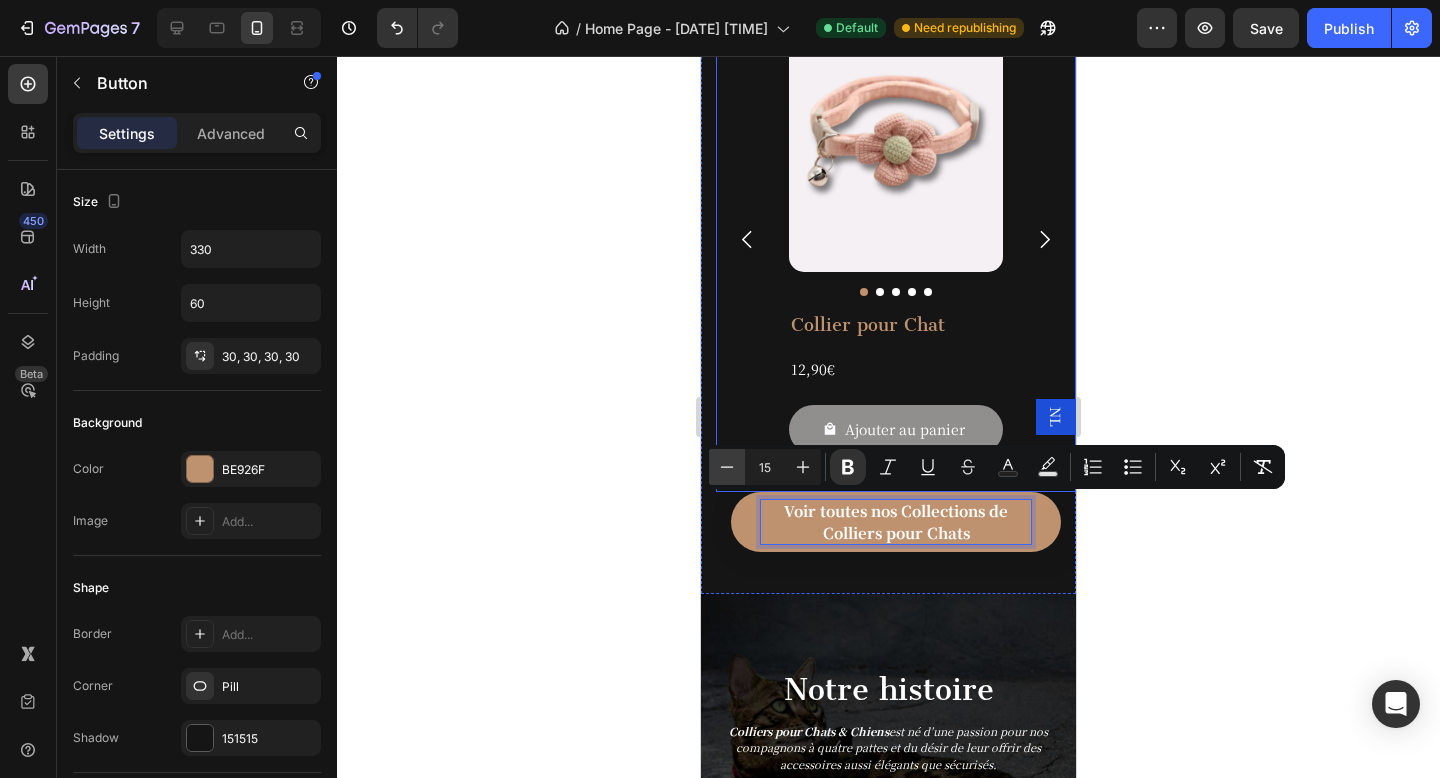 click 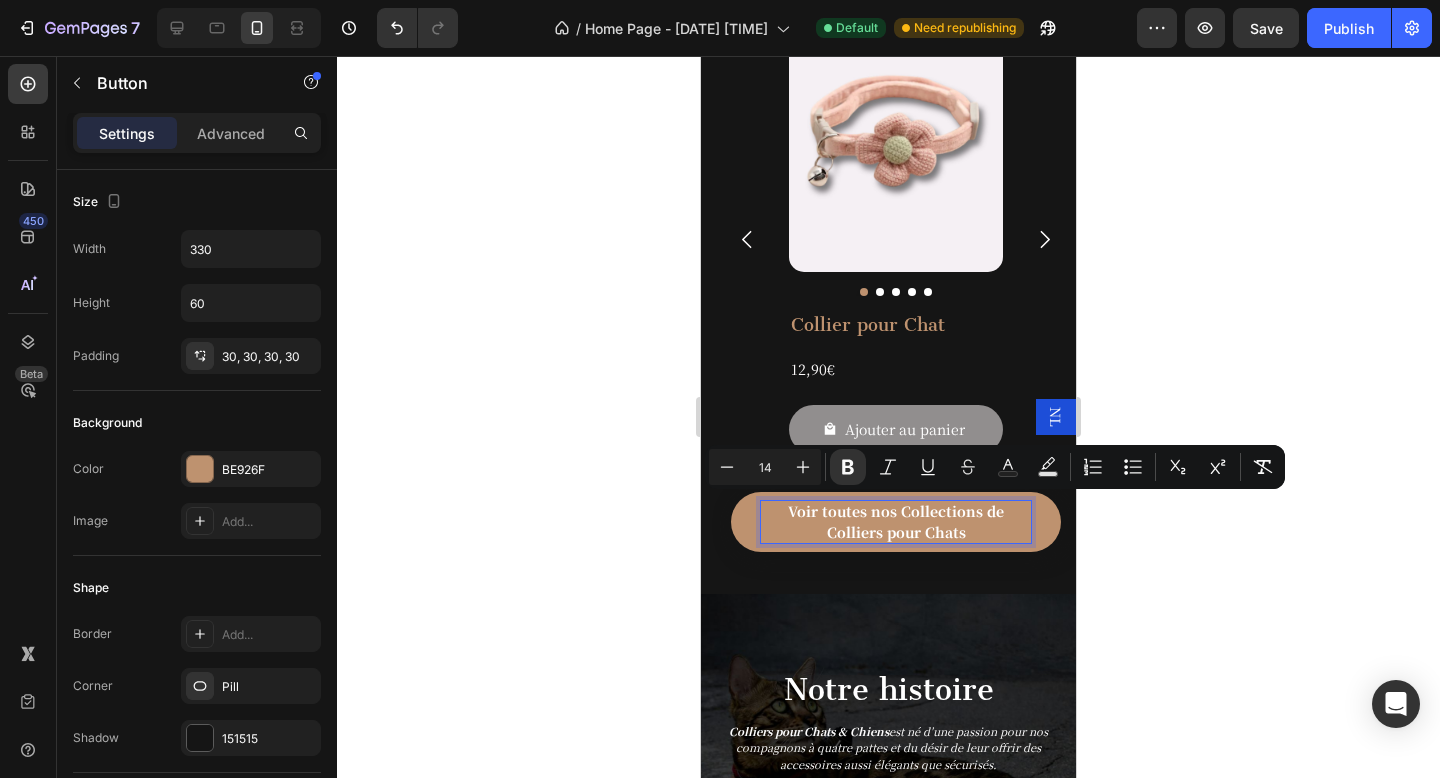 click 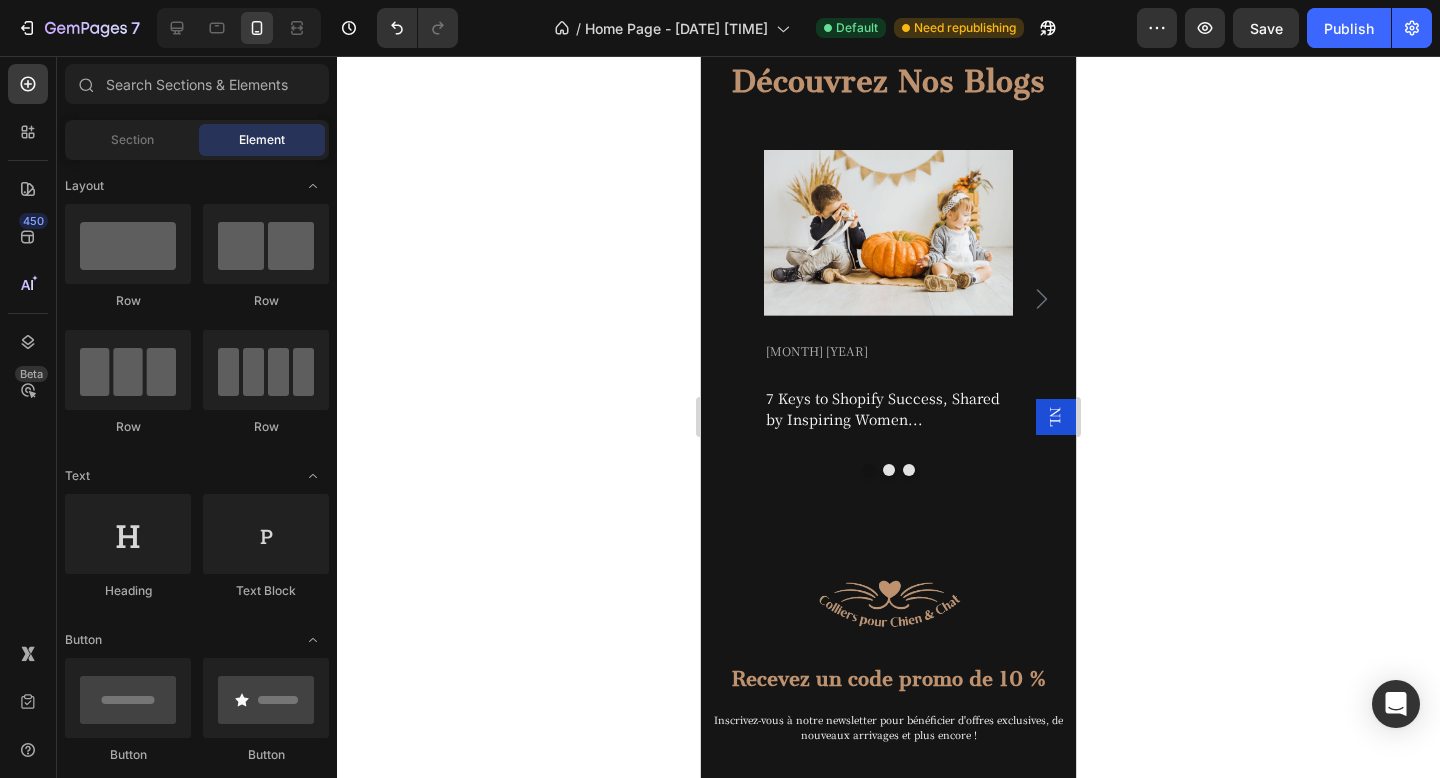 scroll, scrollTop: 4238, scrollLeft: 0, axis: vertical 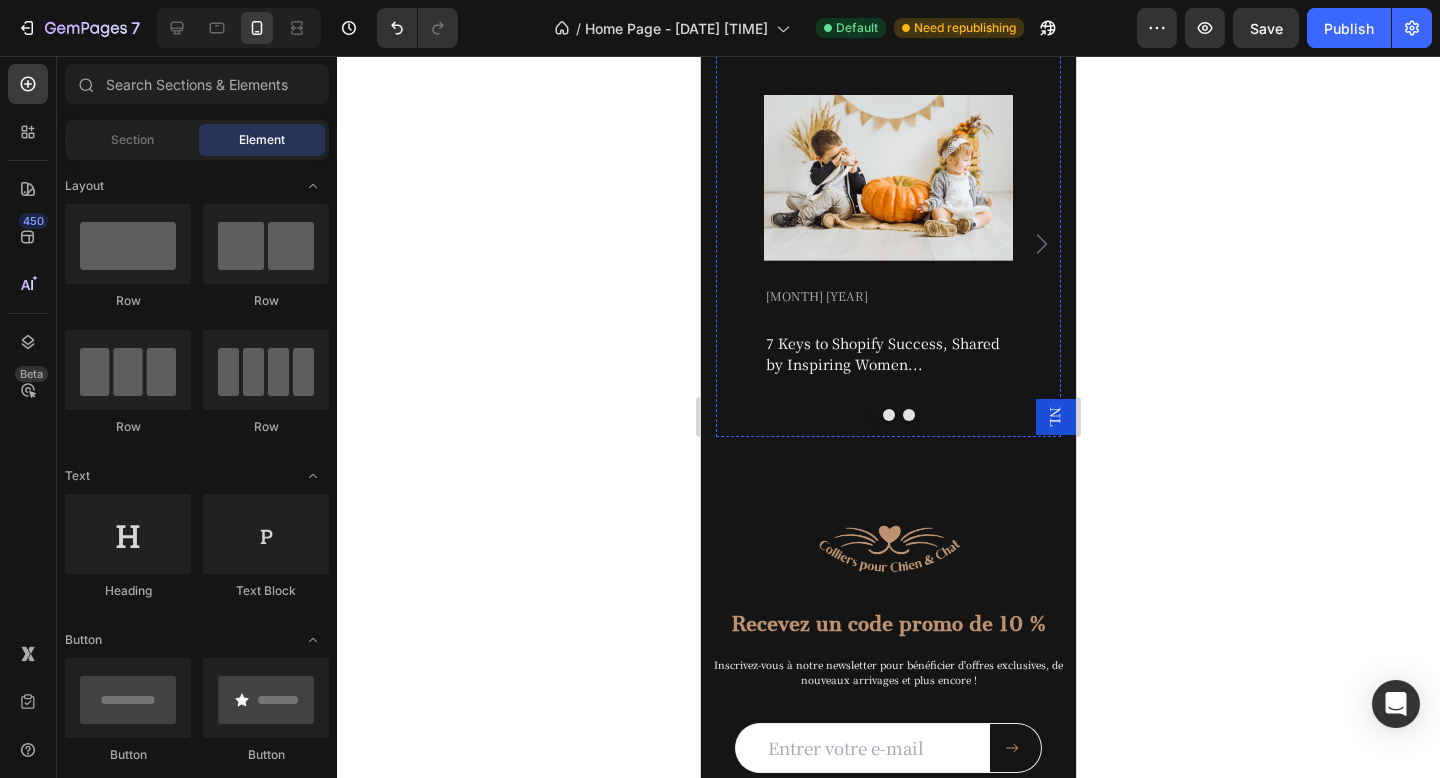 click on "Découvrez Nos Blogs" at bounding box center (888, 27) 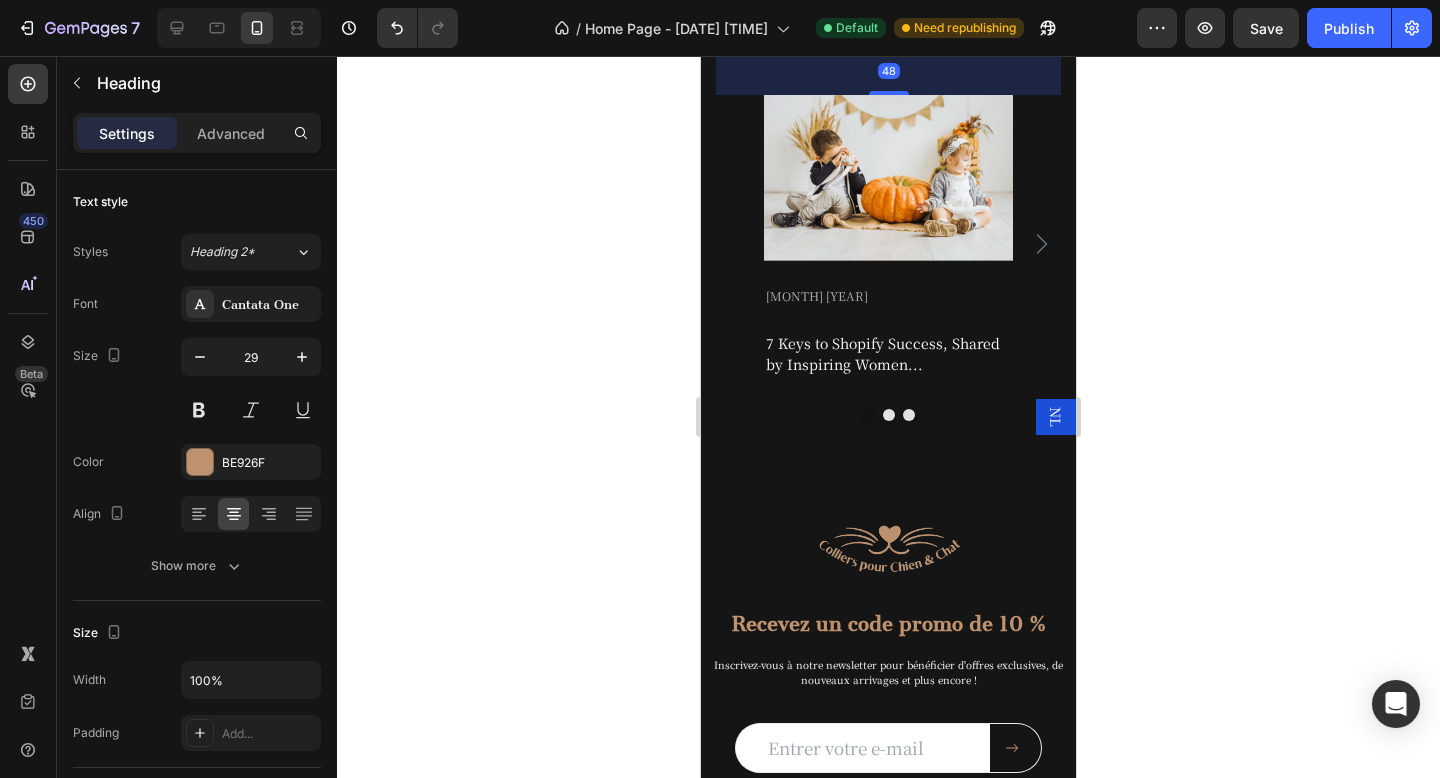 click on "Découvrez Nos Blogs" at bounding box center (888, 27) 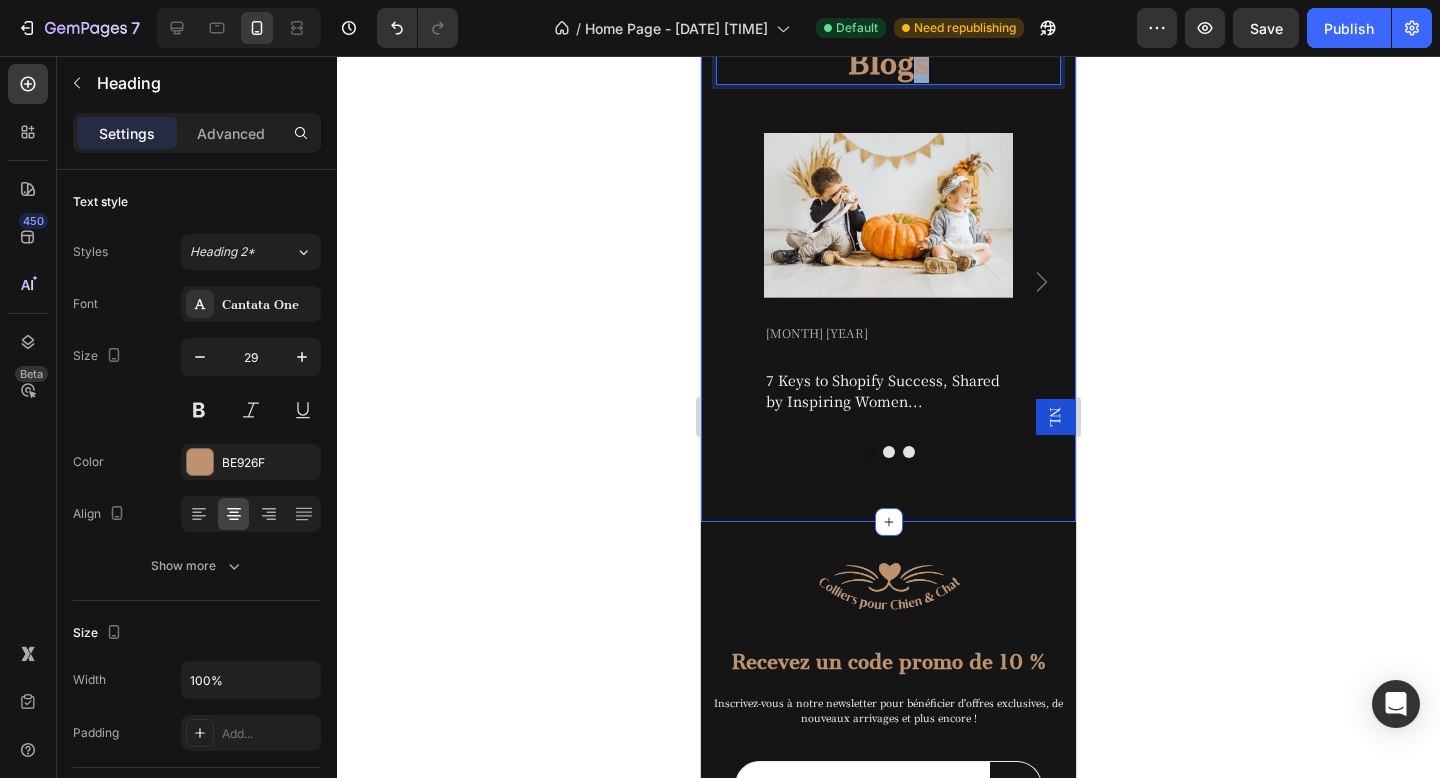 drag, startPoint x: 1039, startPoint y: 212, endPoint x: 1068, endPoint y: 212, distance: 29 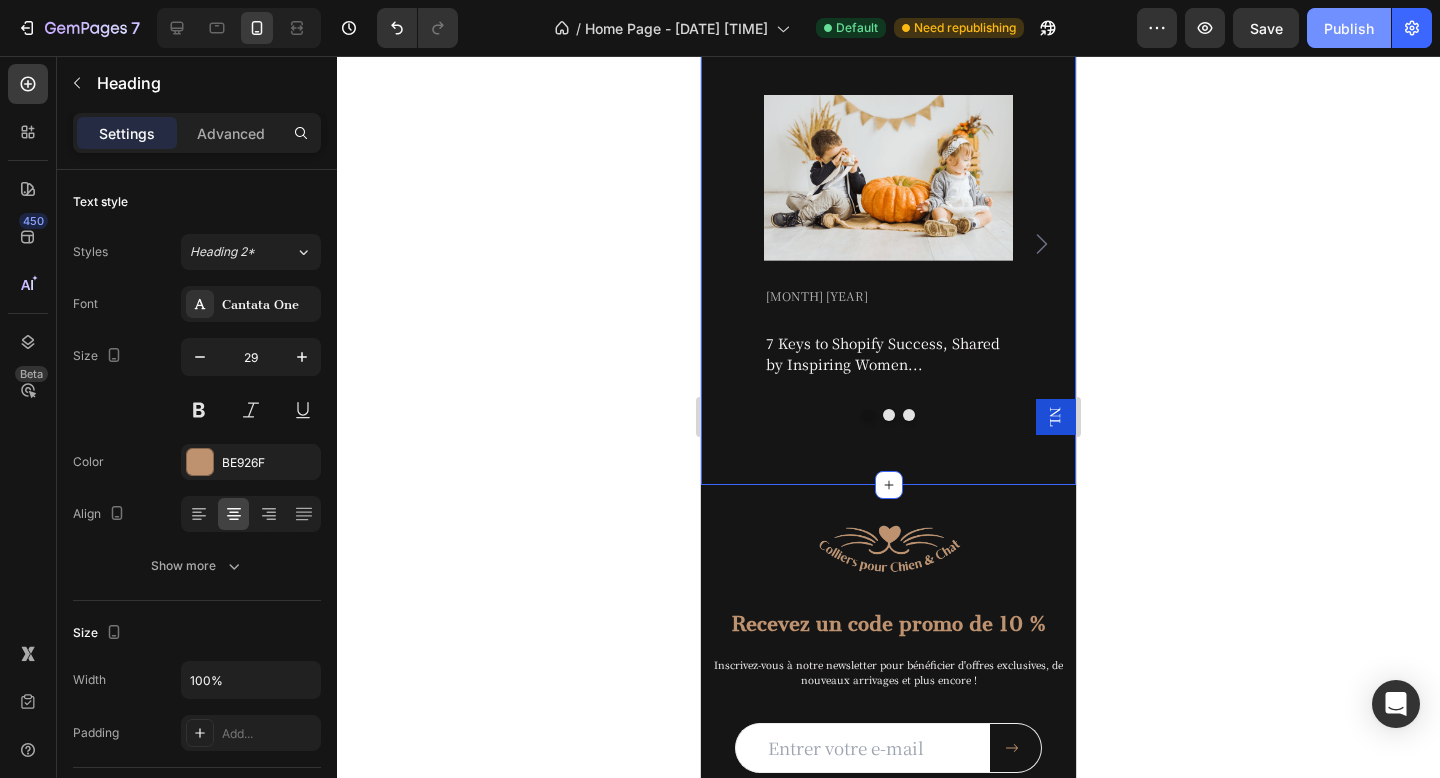 click on "Publish" at bounding box center (1349, 28) 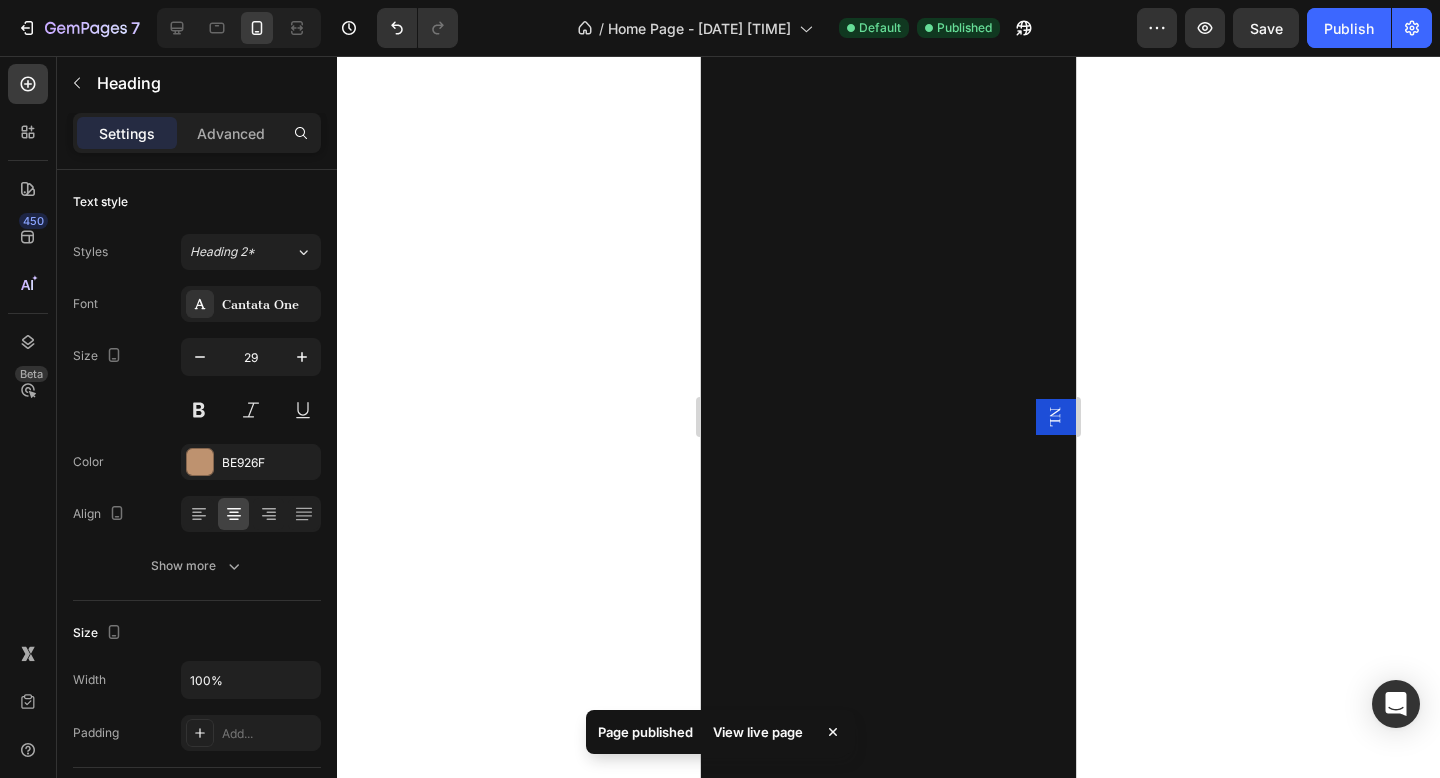 scroll, scrollTop: 0, scrollLeft: 0, axis: both 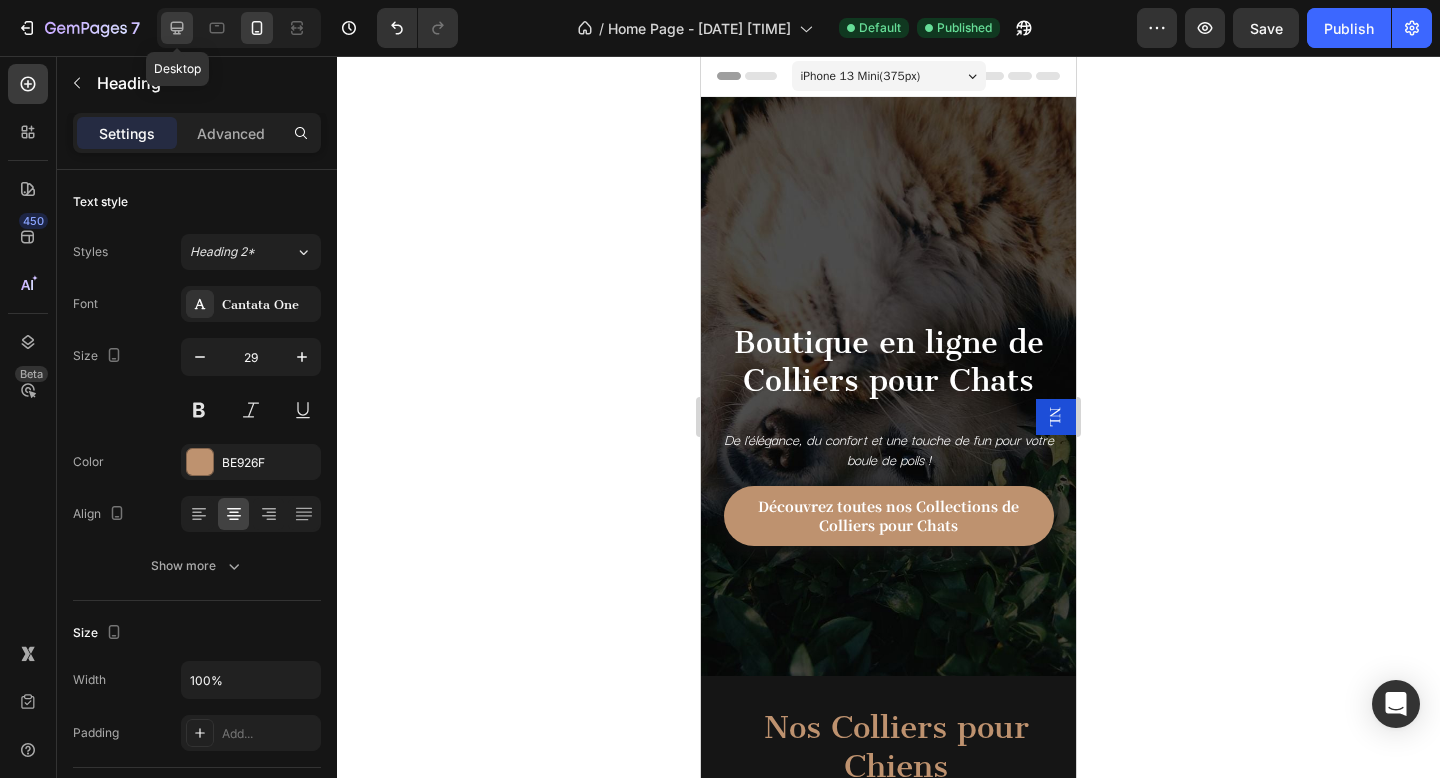 click 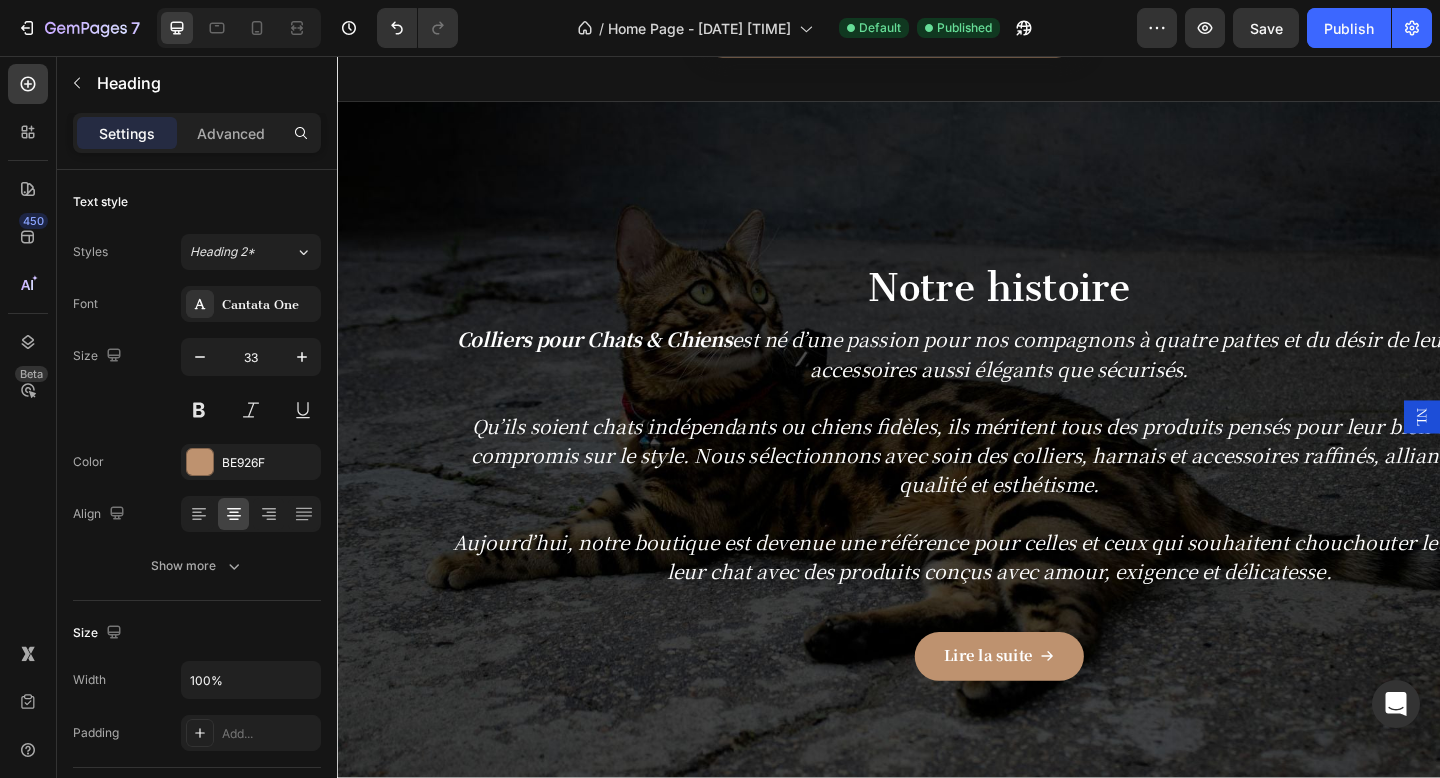 scroll, scrollTop: 3009, scrollLeft: 0, axis: vertical 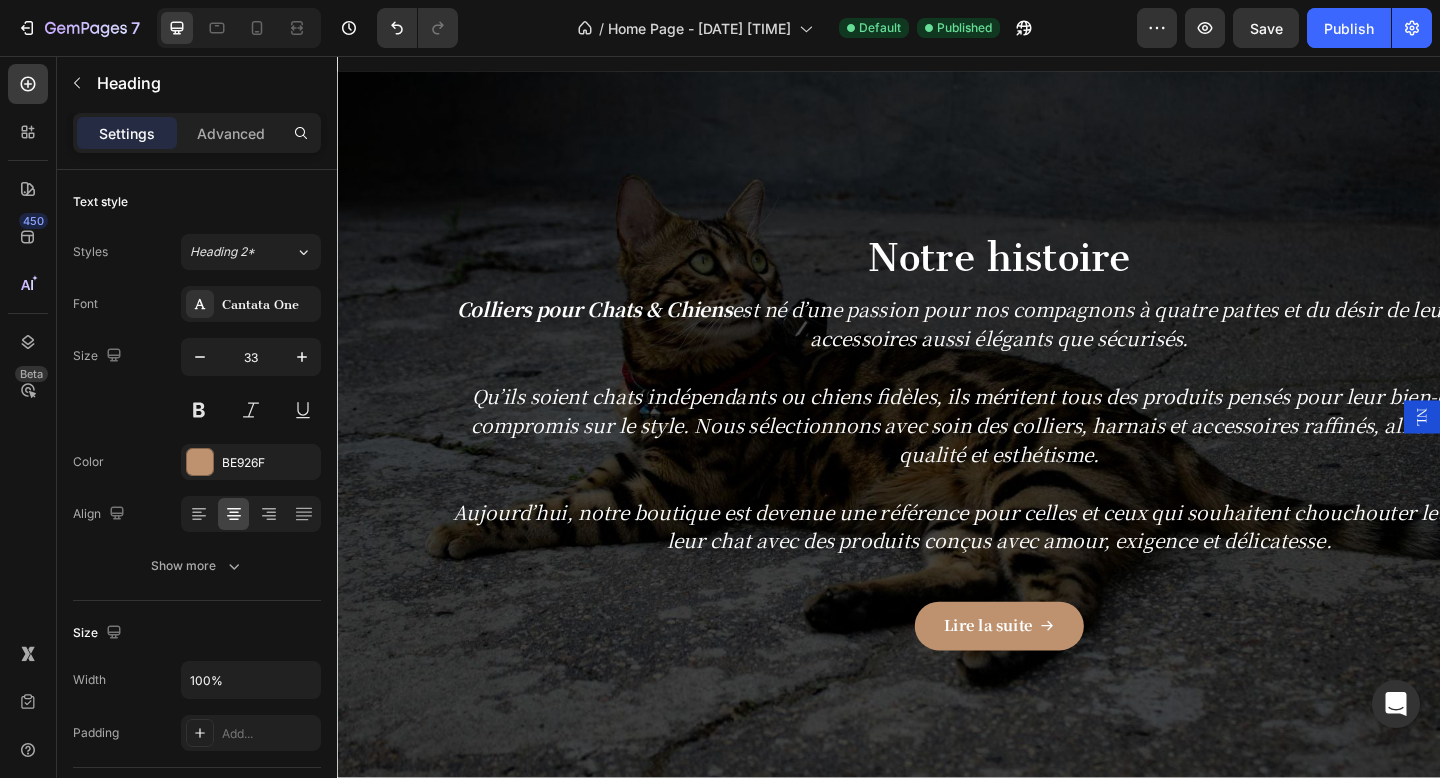 click on "Qu’ils soient chats indépendants ou chiens fidèles, ils méritent tous des produits pensés pour leur bien-être, sans compromis sur le style. Nous sélectionnons avec soin des colliers, harnais et accessoires raffinés, alliant confort, qualité et esthétisme." at bounding box center (1057, 458) 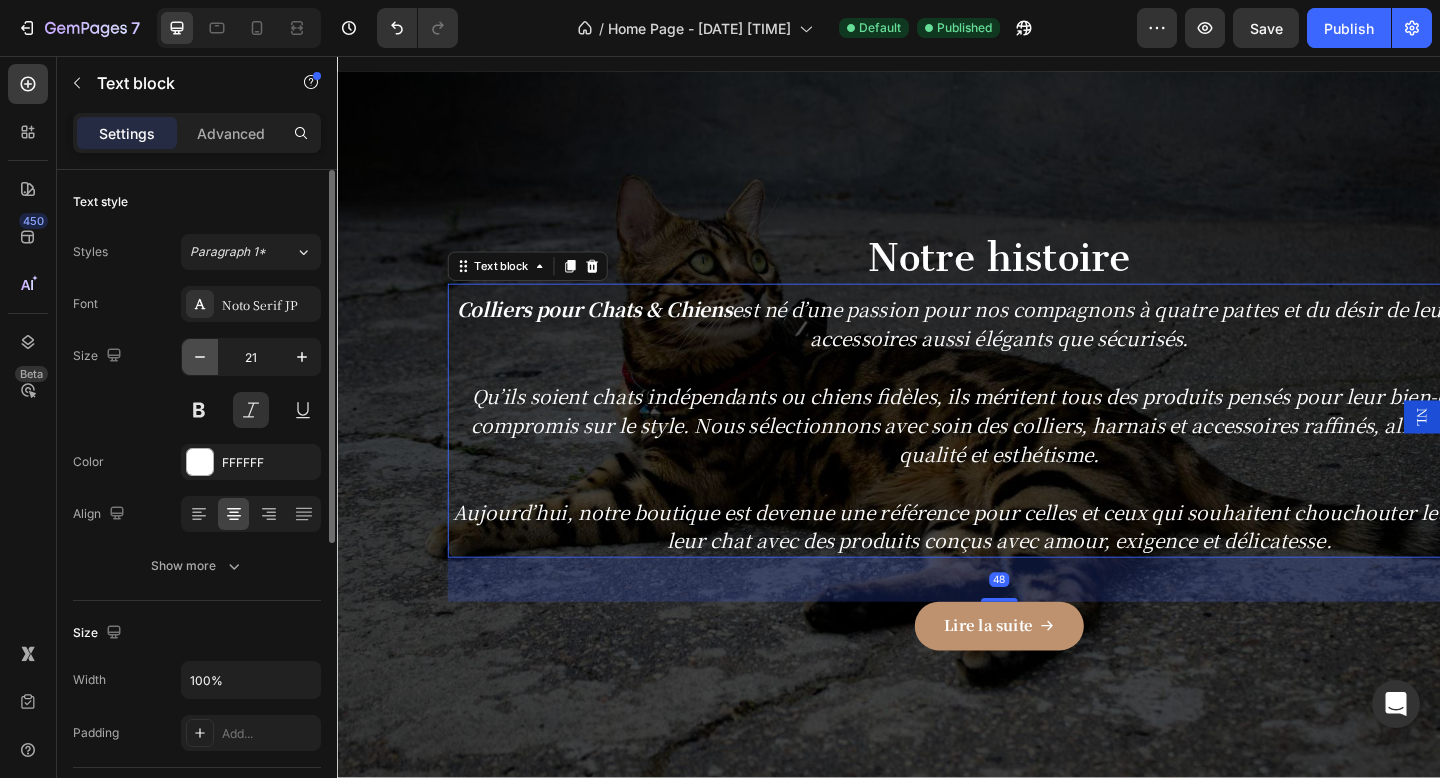 click at bounding box center (200, 357) 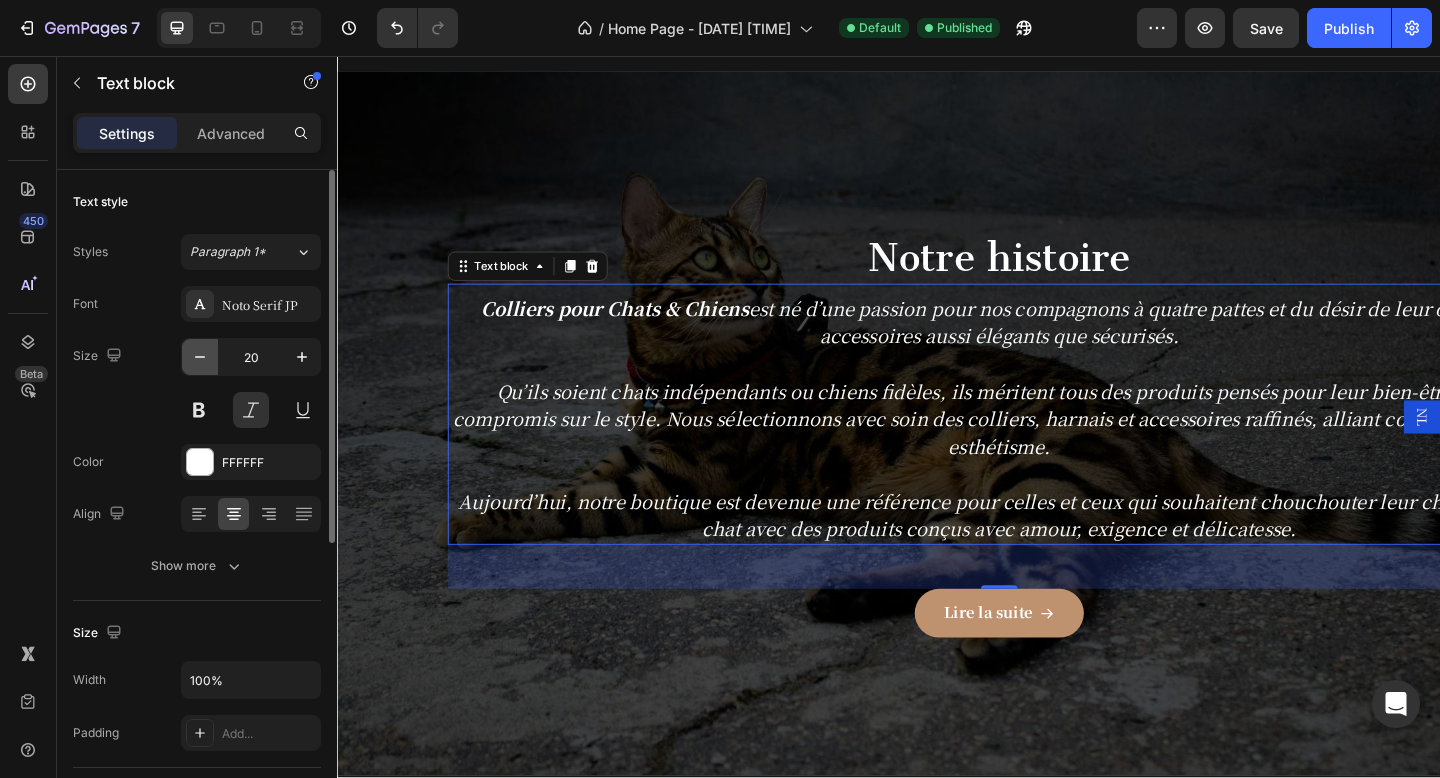 click at bounding box center (200, 357) 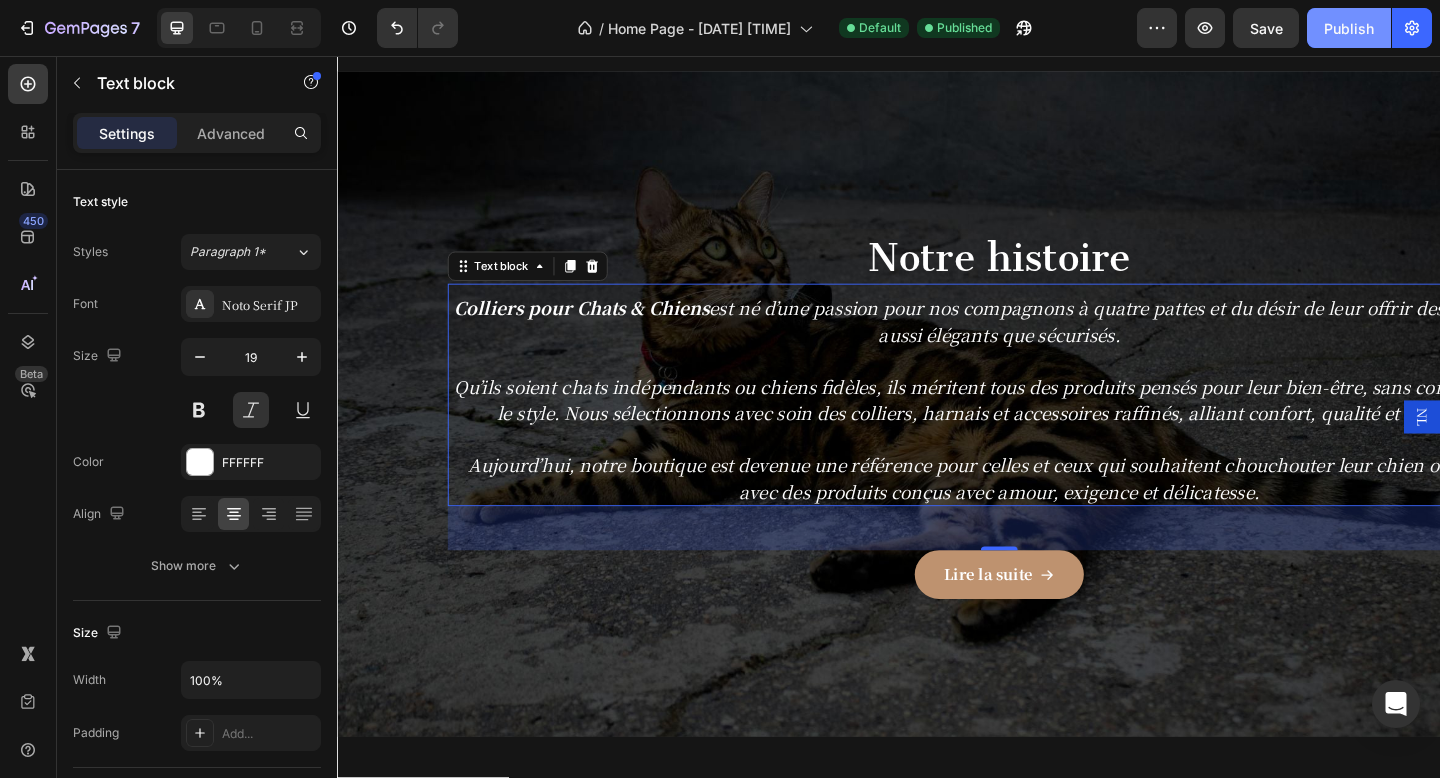 click on "Publish" at bounding box center (1349, 28) 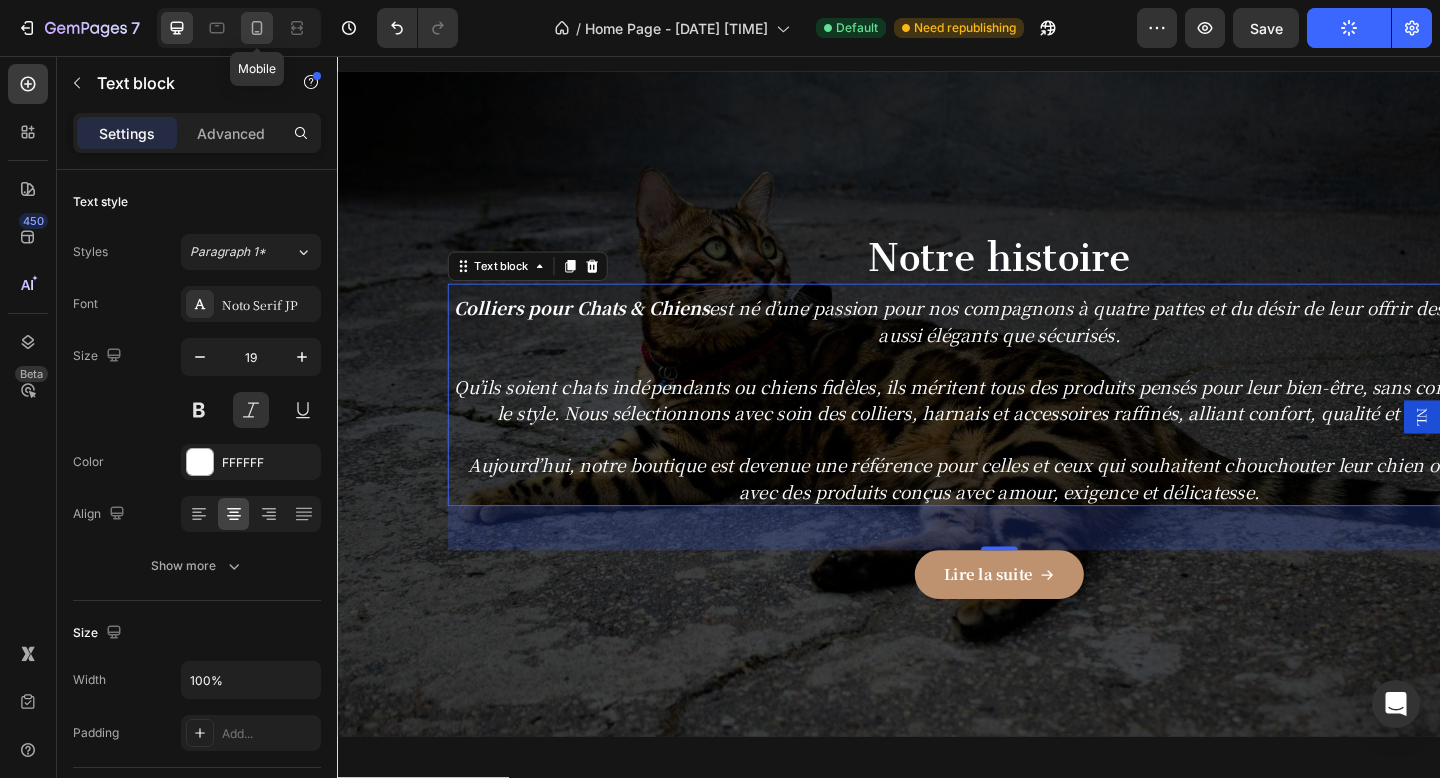 click 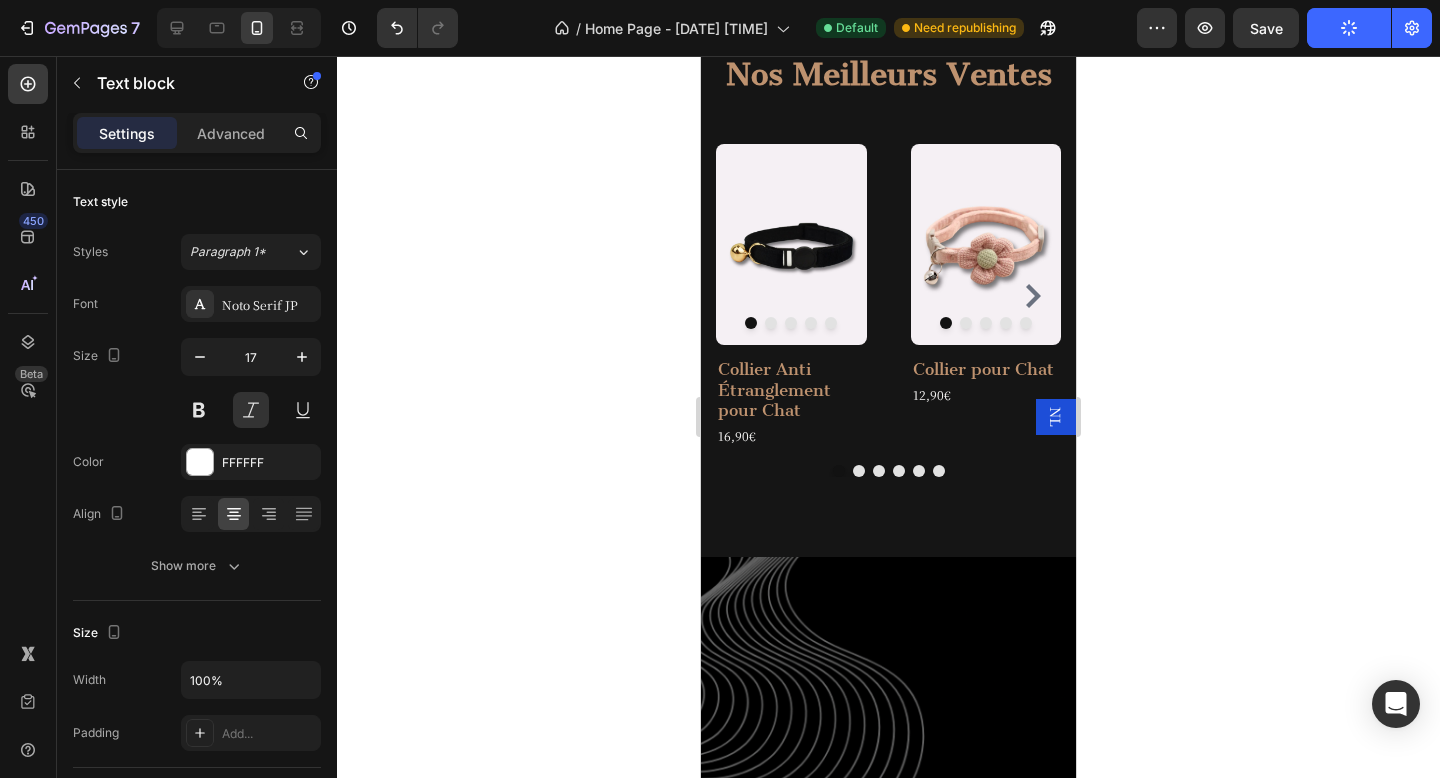 scroll, scrollTop: 1983, scrollLeft: 0, axis: vertical 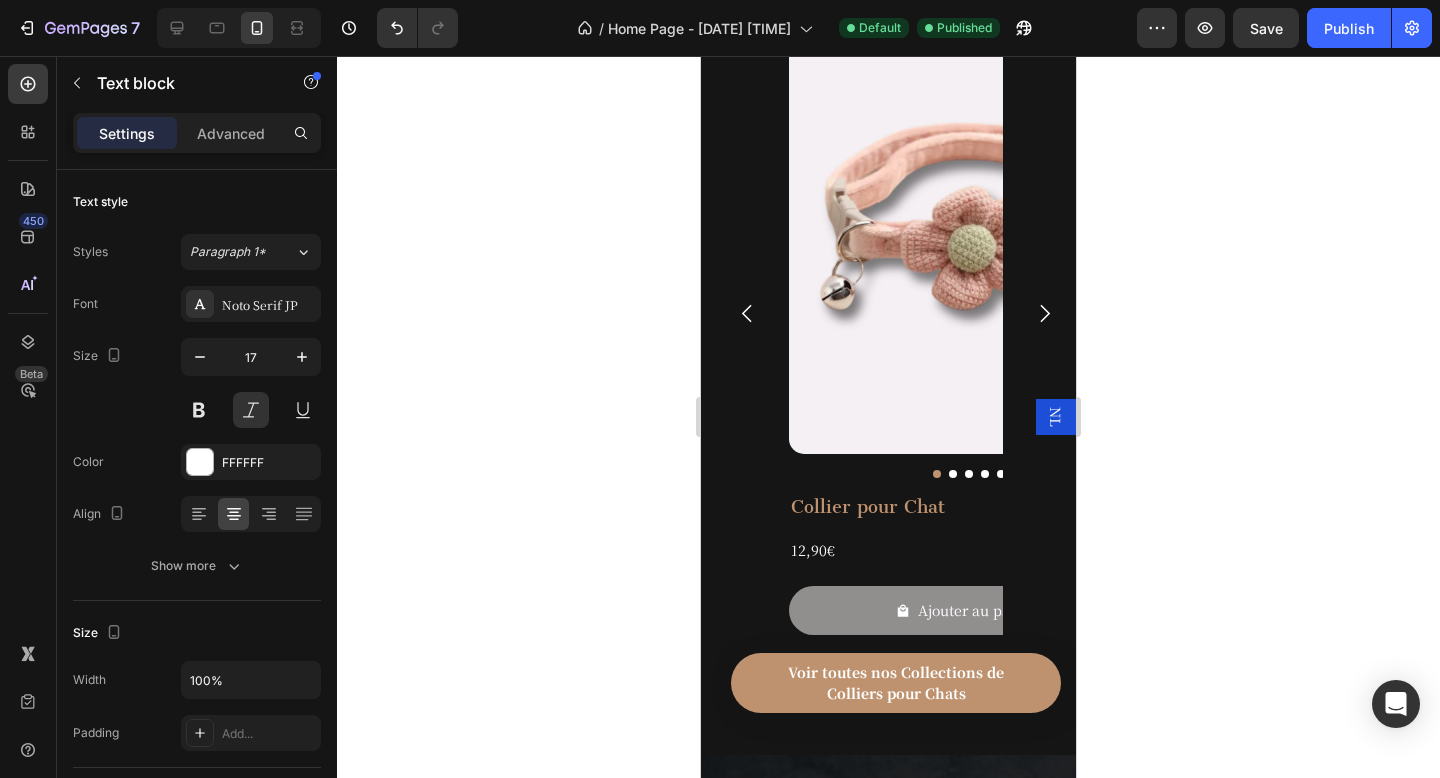 click at bounding box center [903, 610] 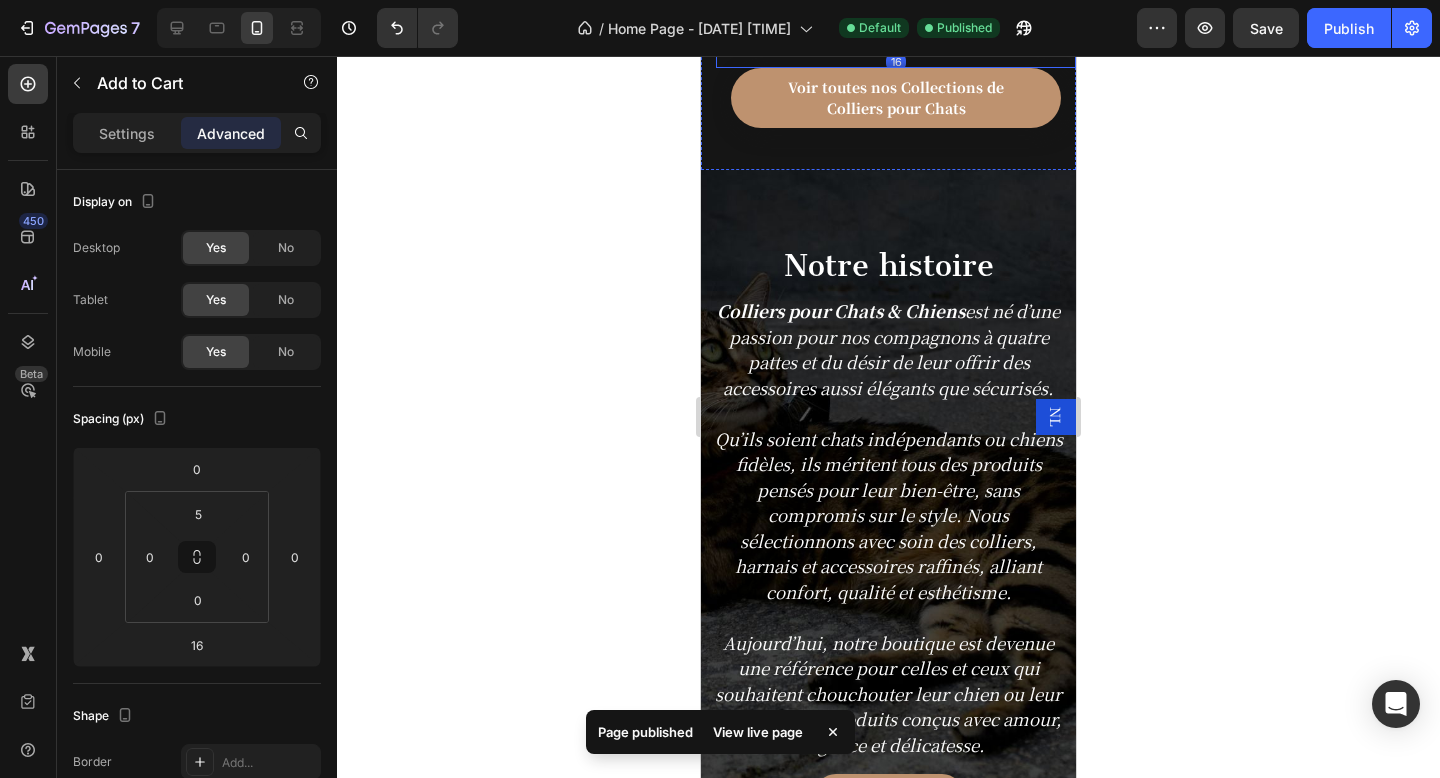 scroll, scrollTop: 2413, scrollLeft: 0, axis: vertical 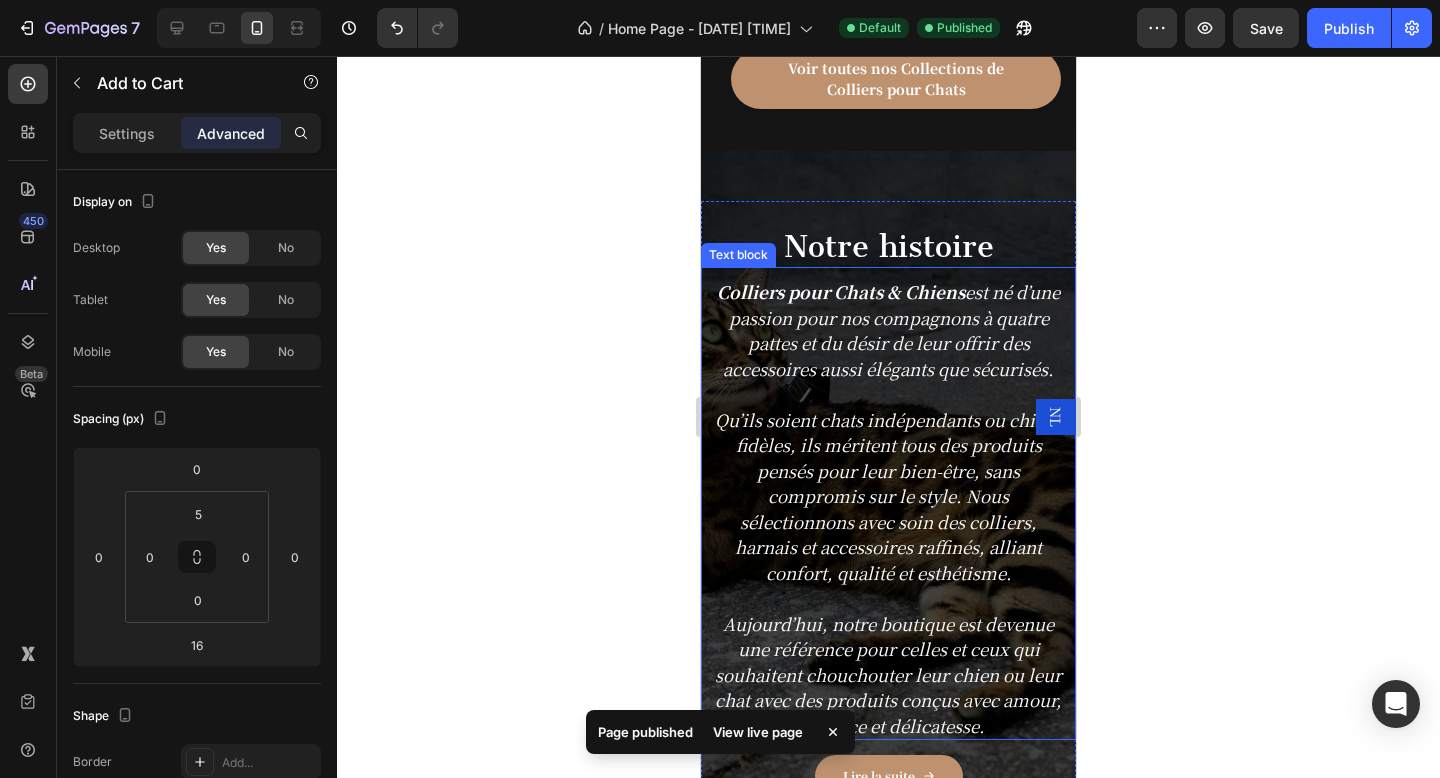 click on "Qu’ils soient chats indépendants ou chiens fidèles, ils méritent tous des produits pensés pour leur bien-être, sans compromis sur le style. Nous sélectionnons avec soin des colliers, harnais et accessoires raffinés, alliant confort, qualité et esthétisme." at bounding box center (888, 496) 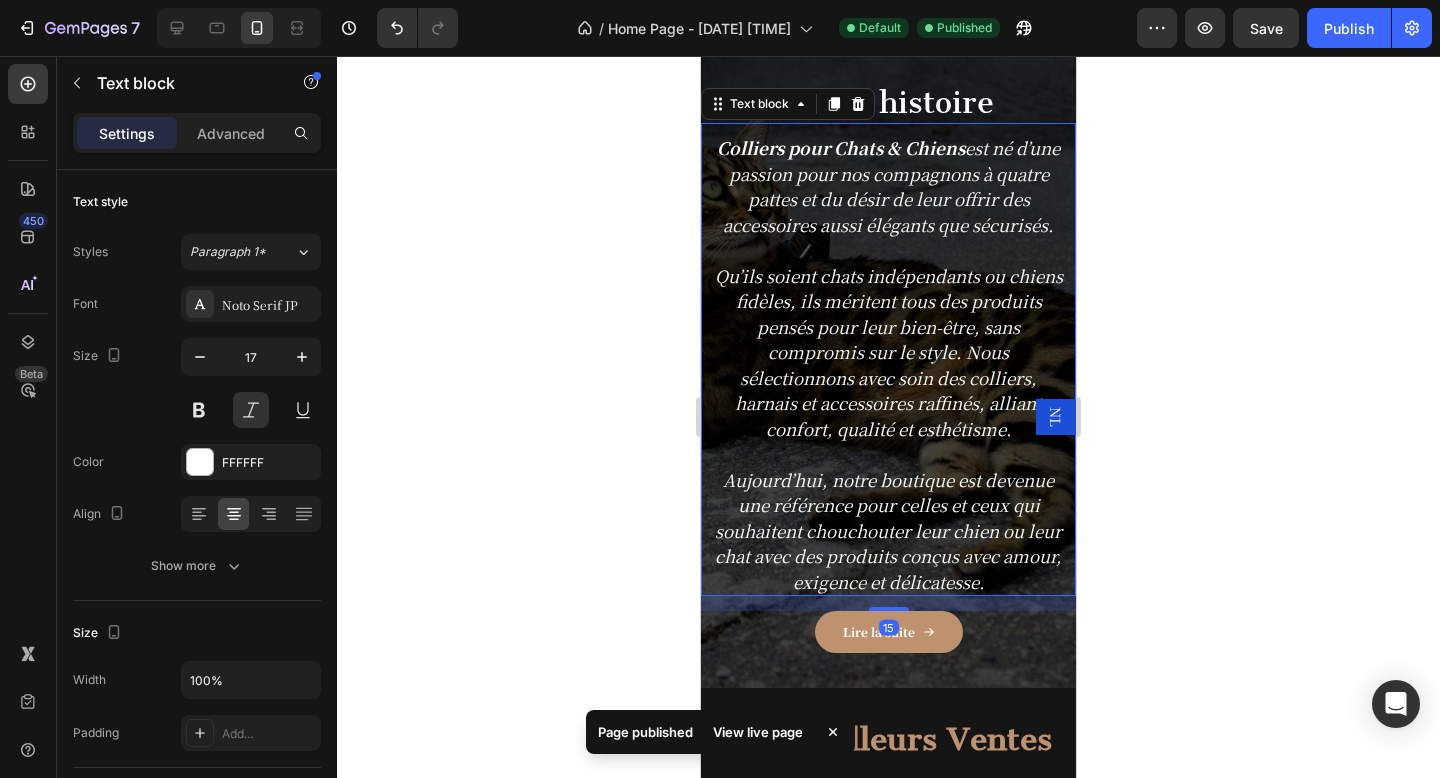 scroll, scrollTop: 2538, scrollLeft: 0, axis: vertical 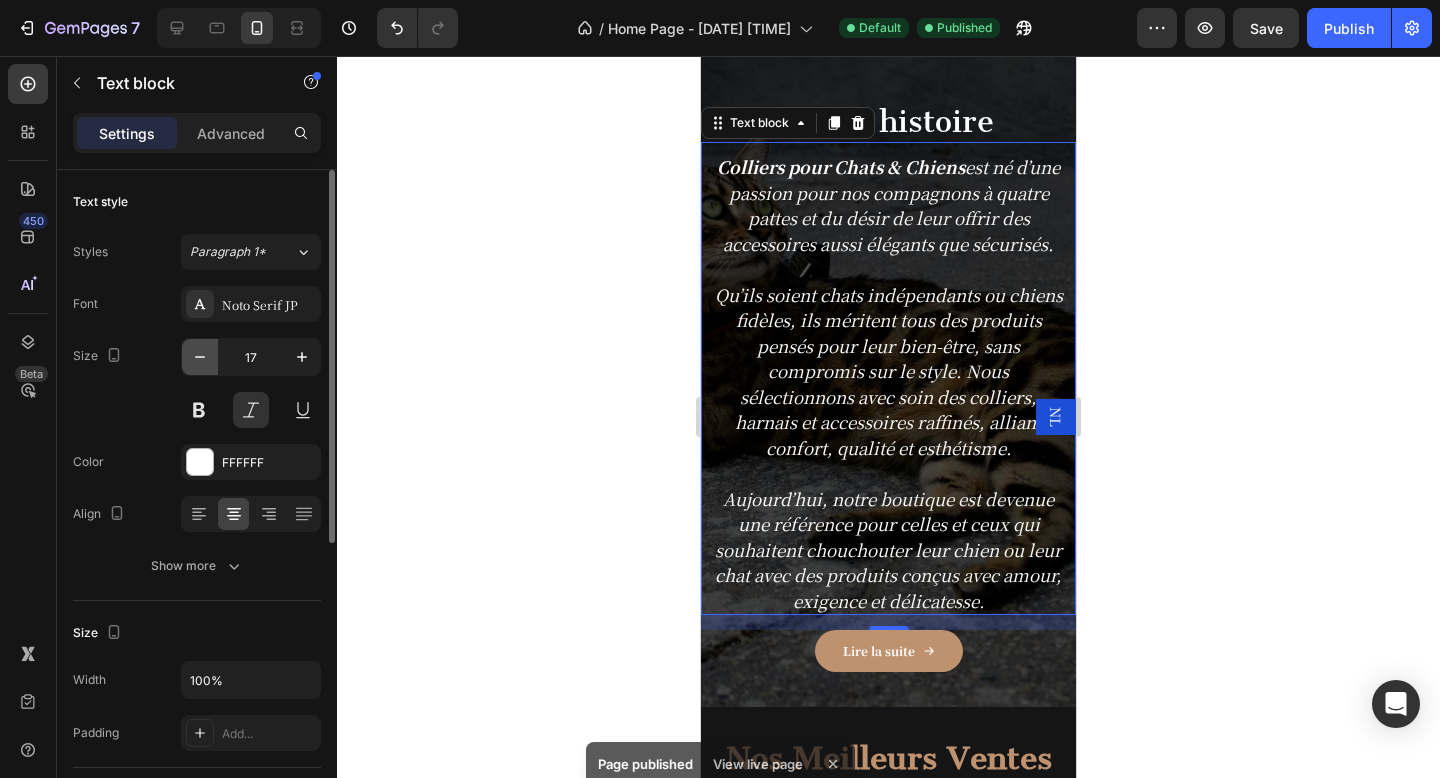 click 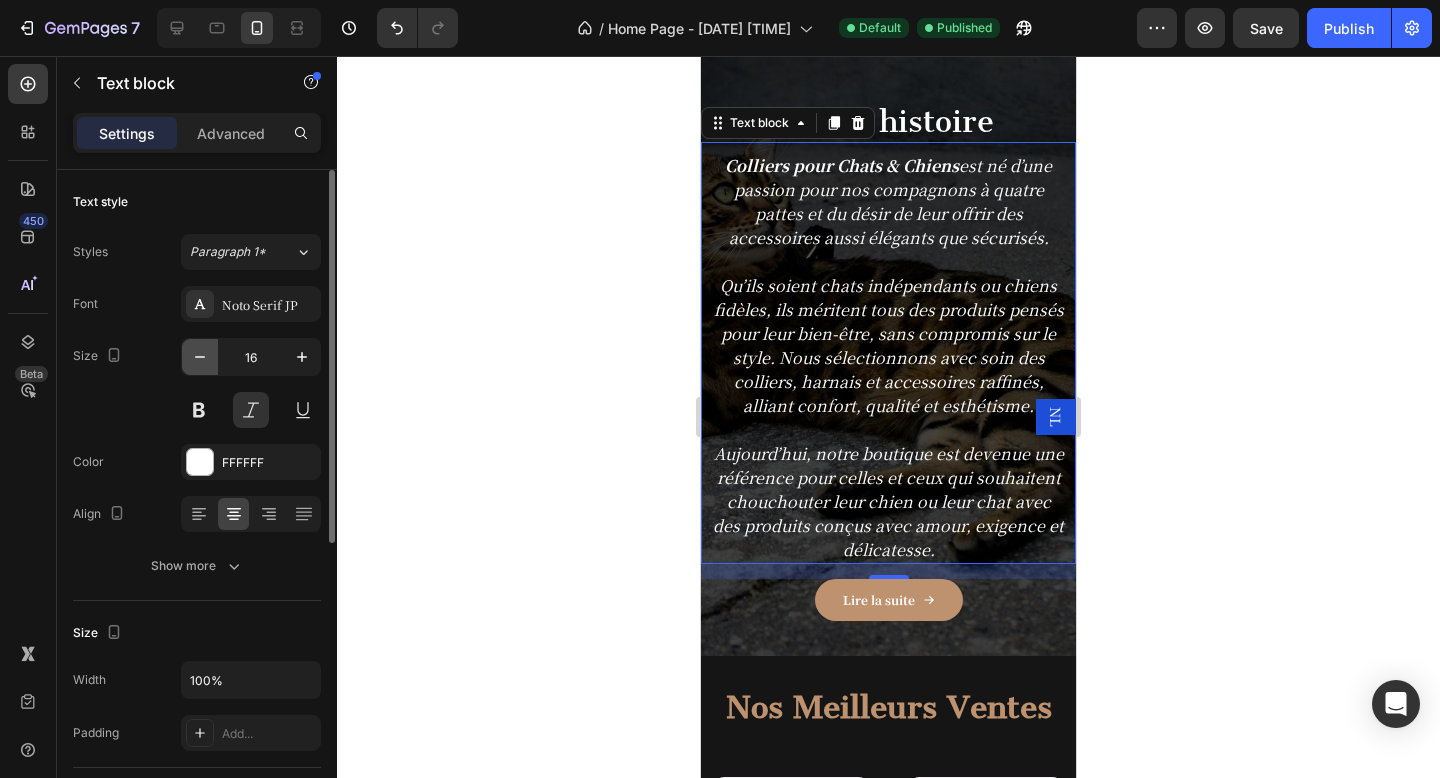click 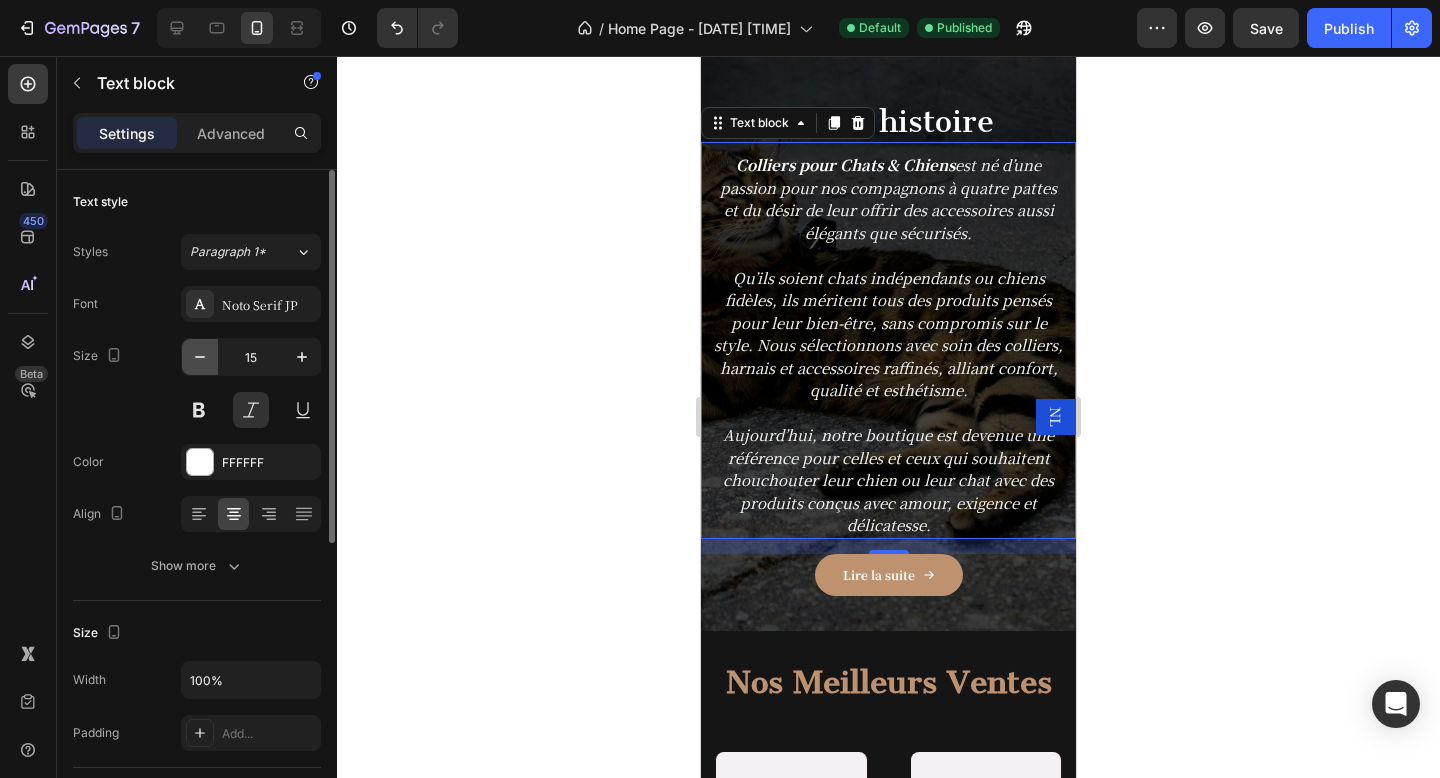 click 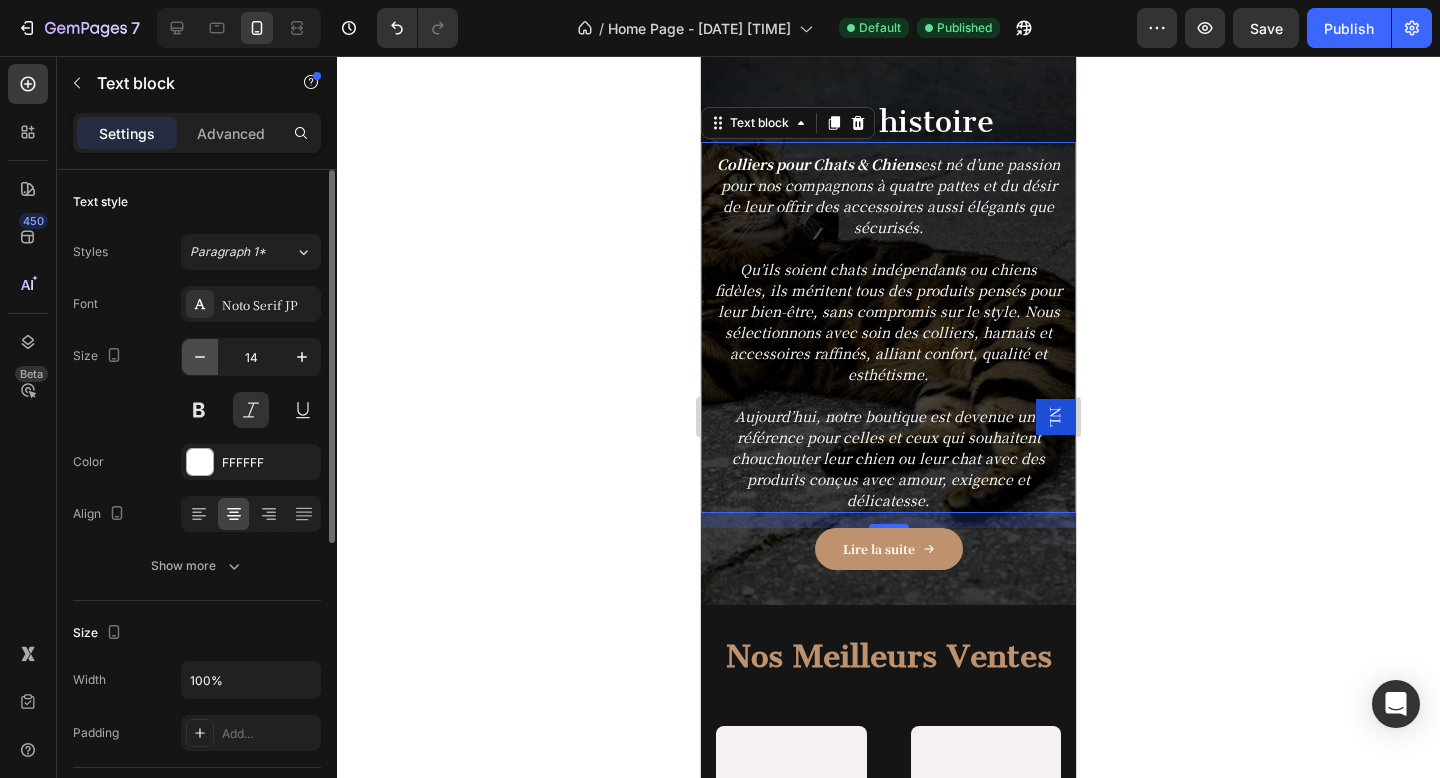 click 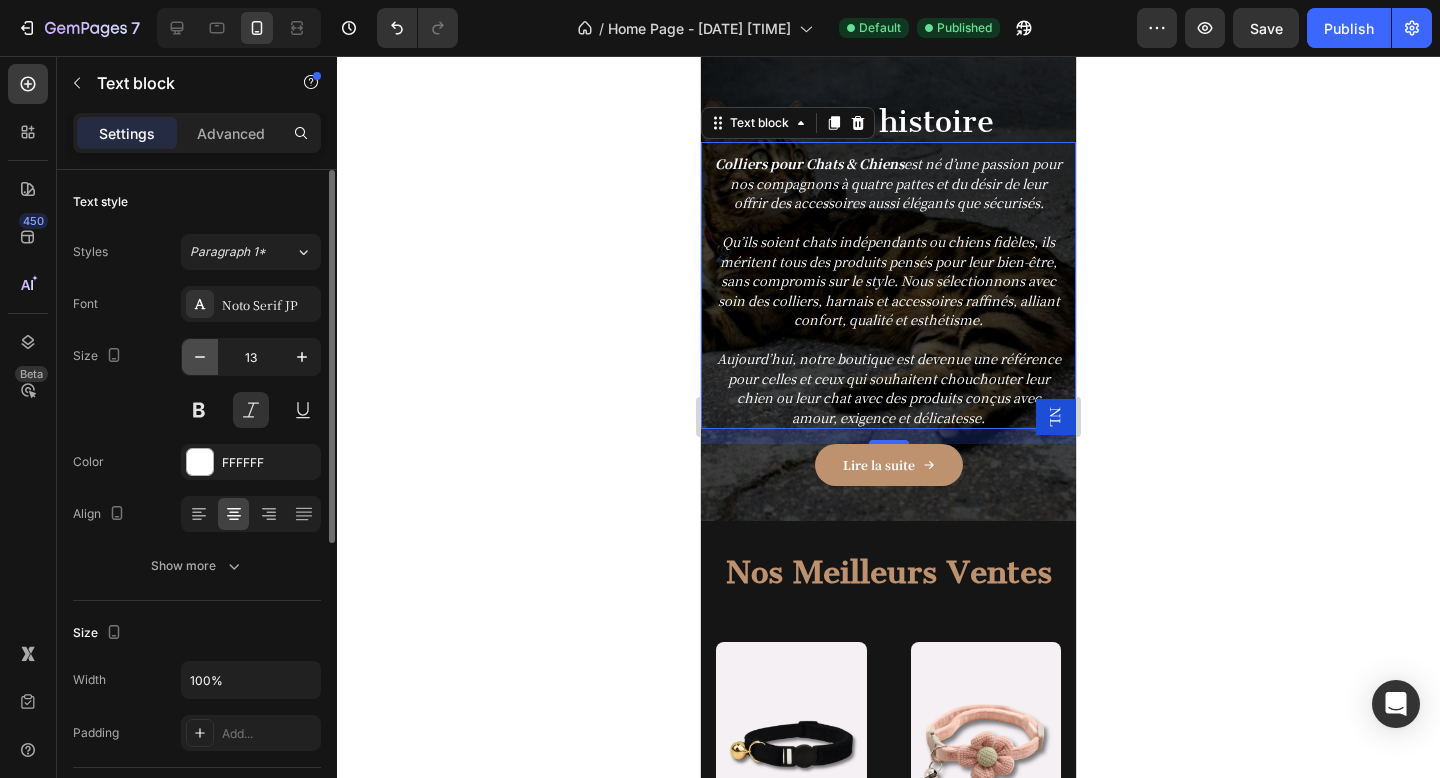 click 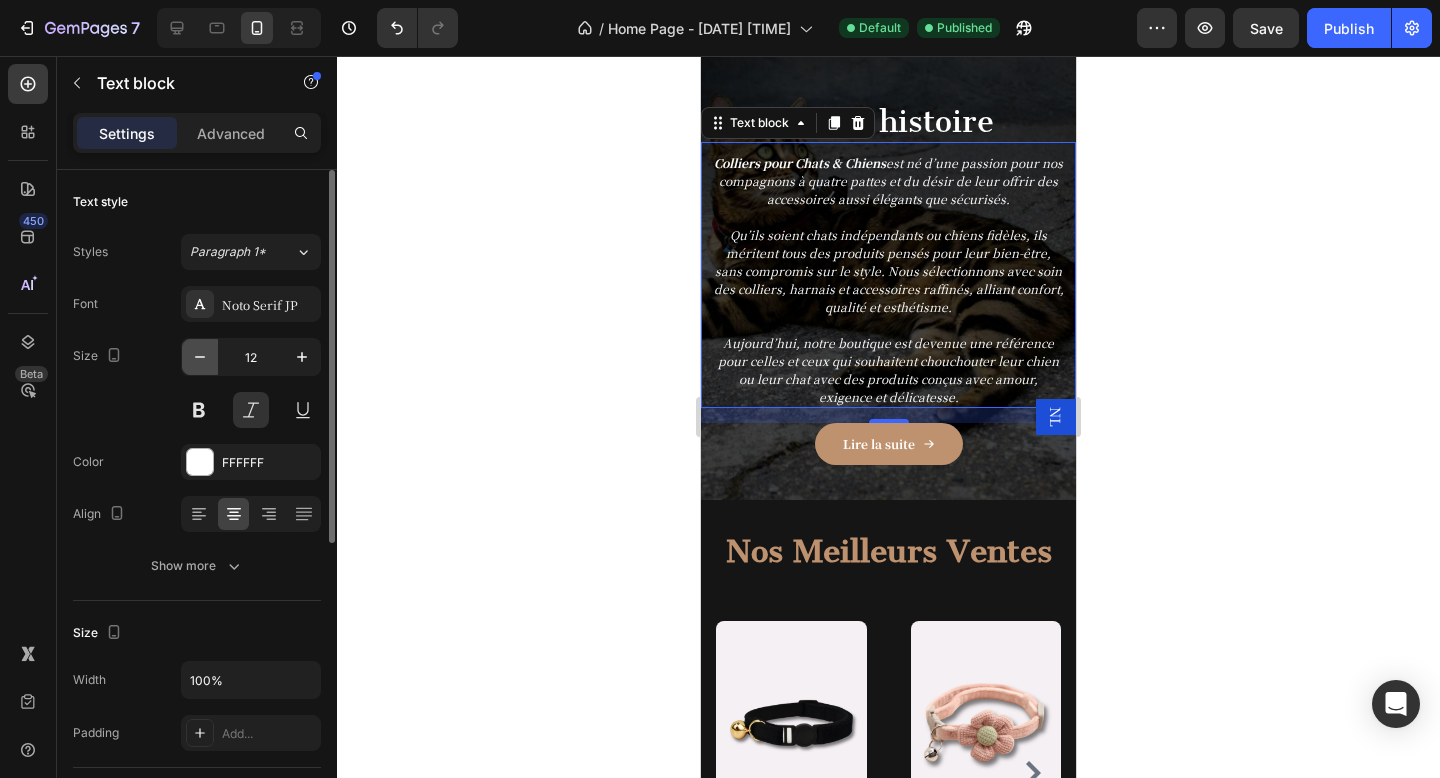 click 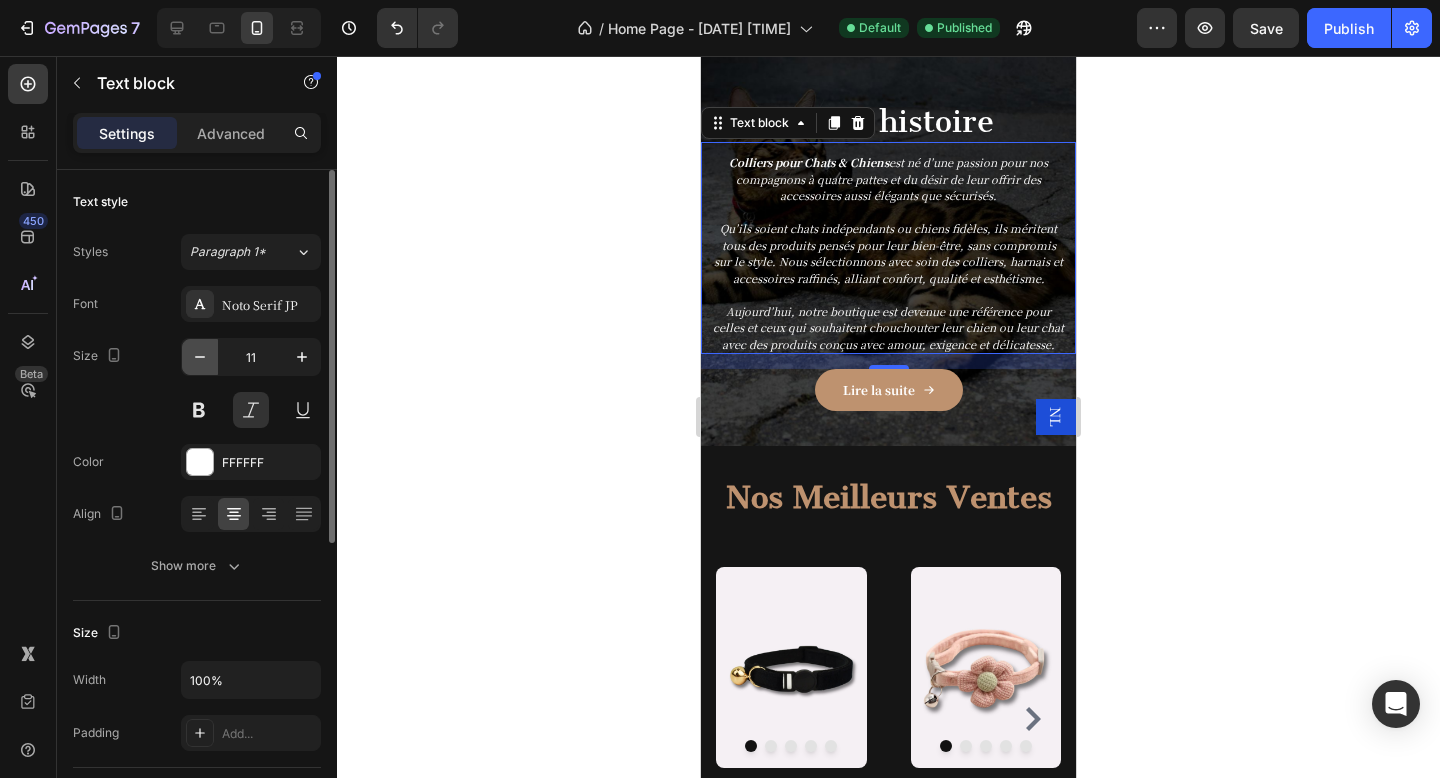 click 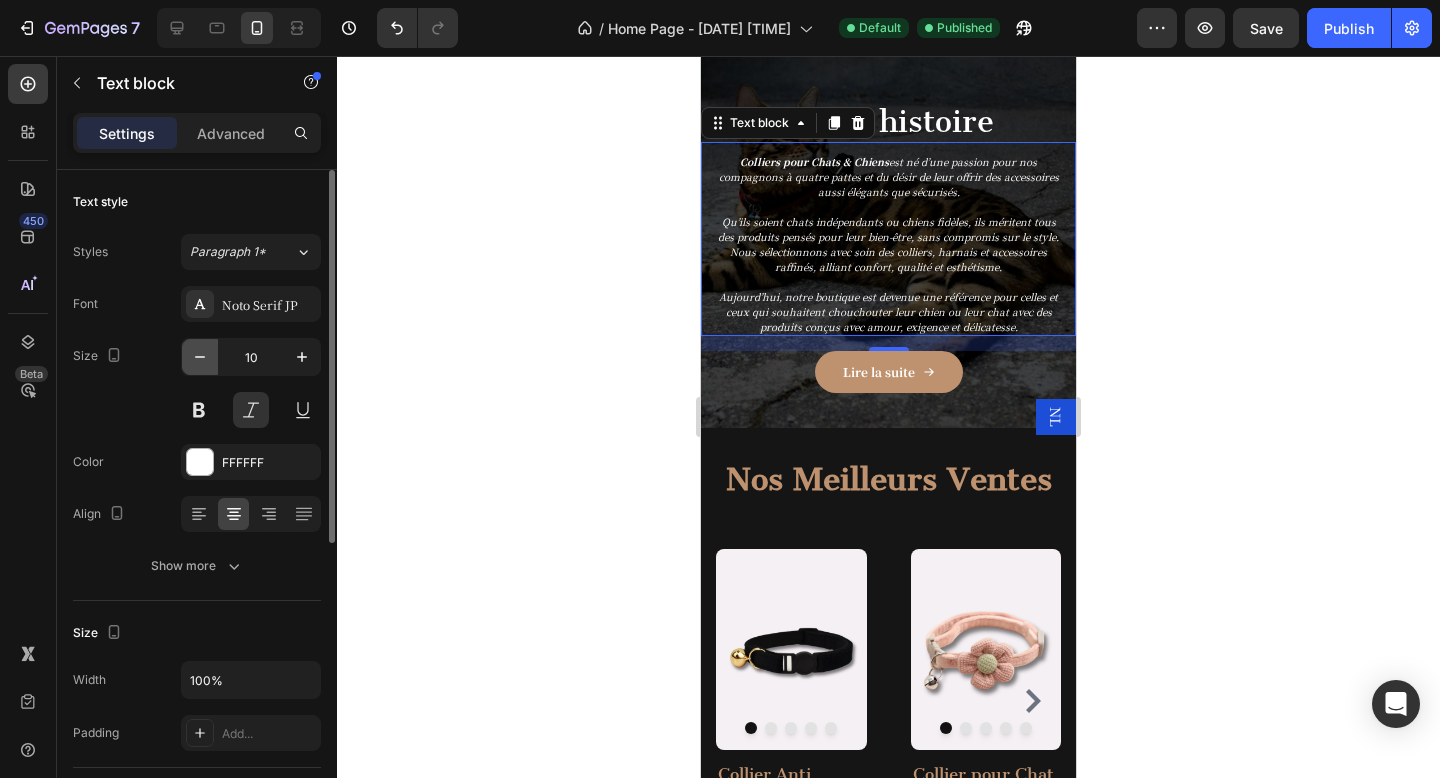 click 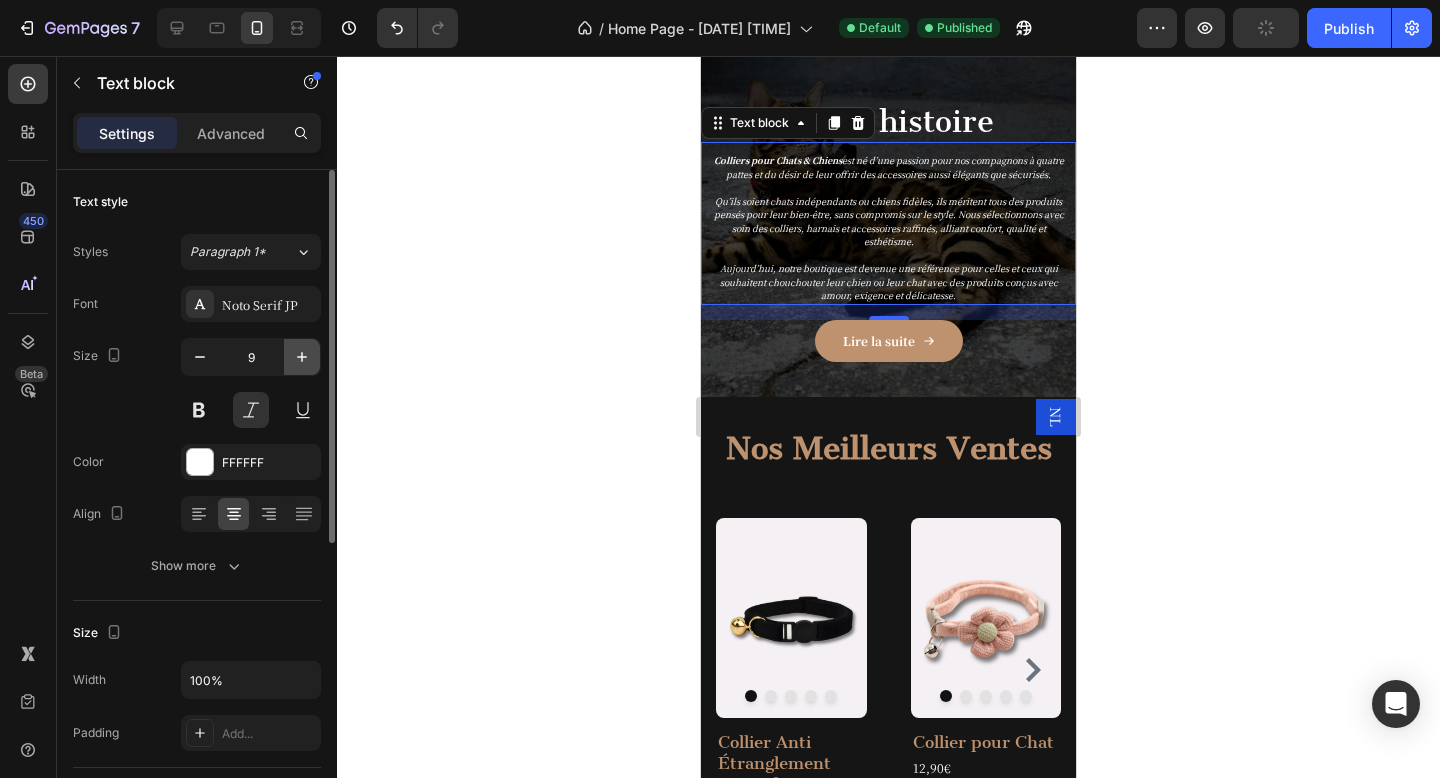 click at bounding box center [302, 357] 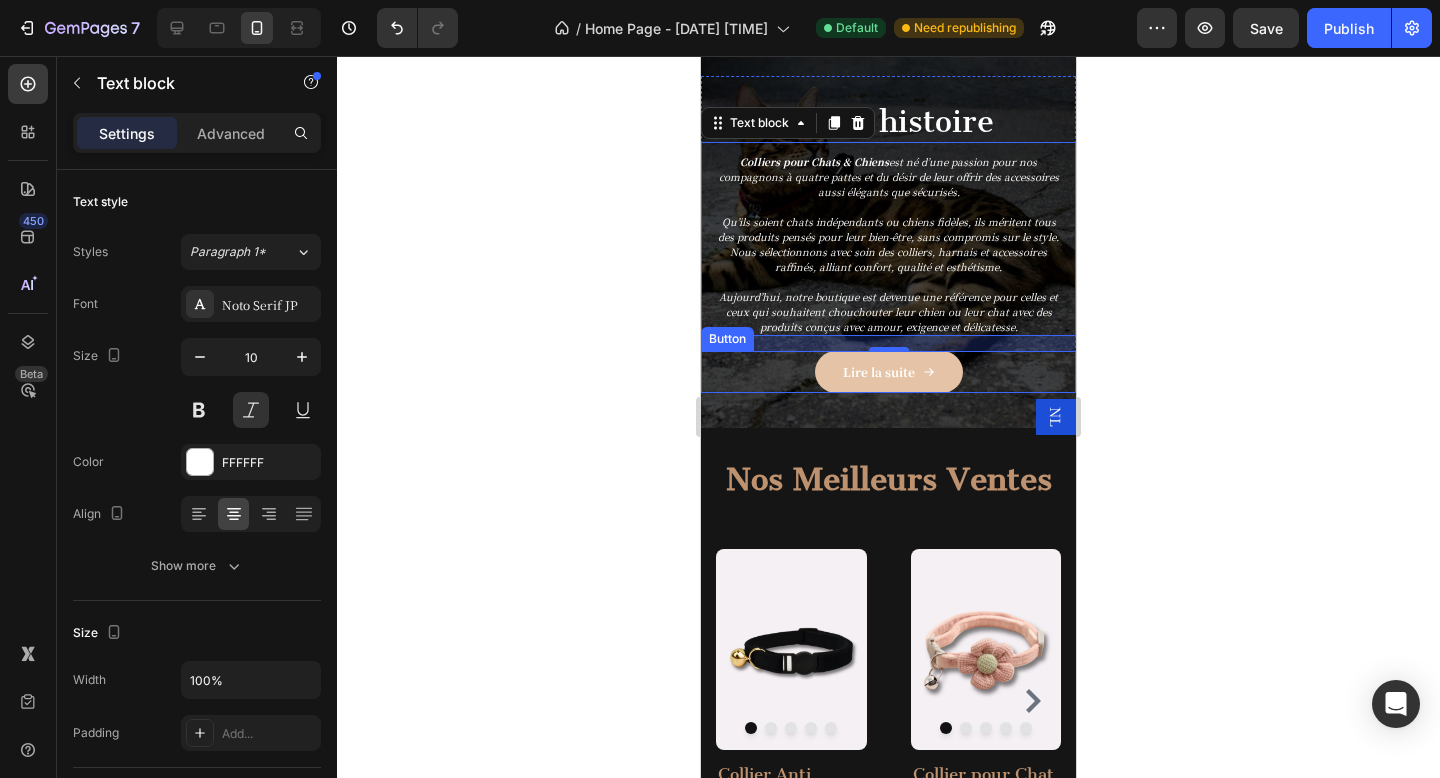 scroll, scrollTop: 2142, scrollLeft: 0, axis: vertical 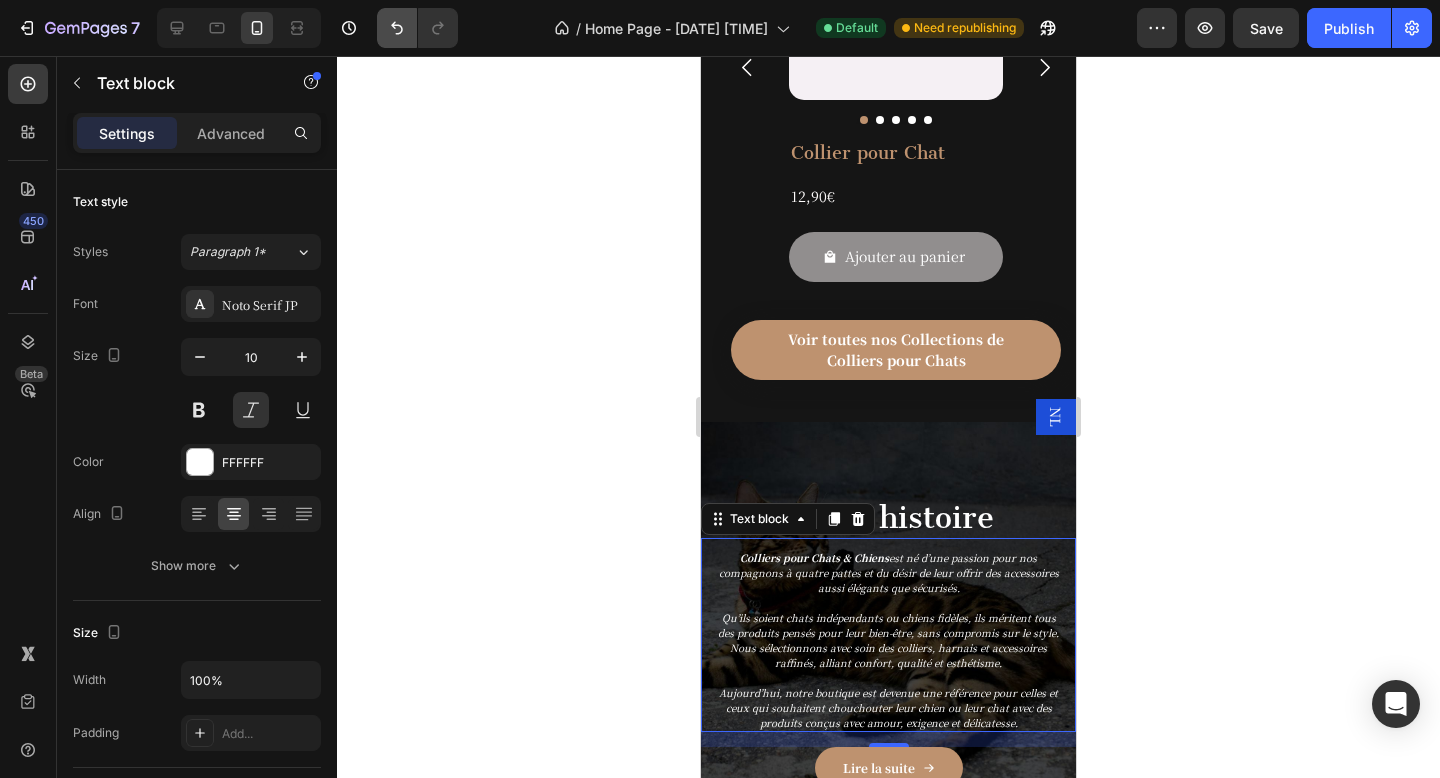 click 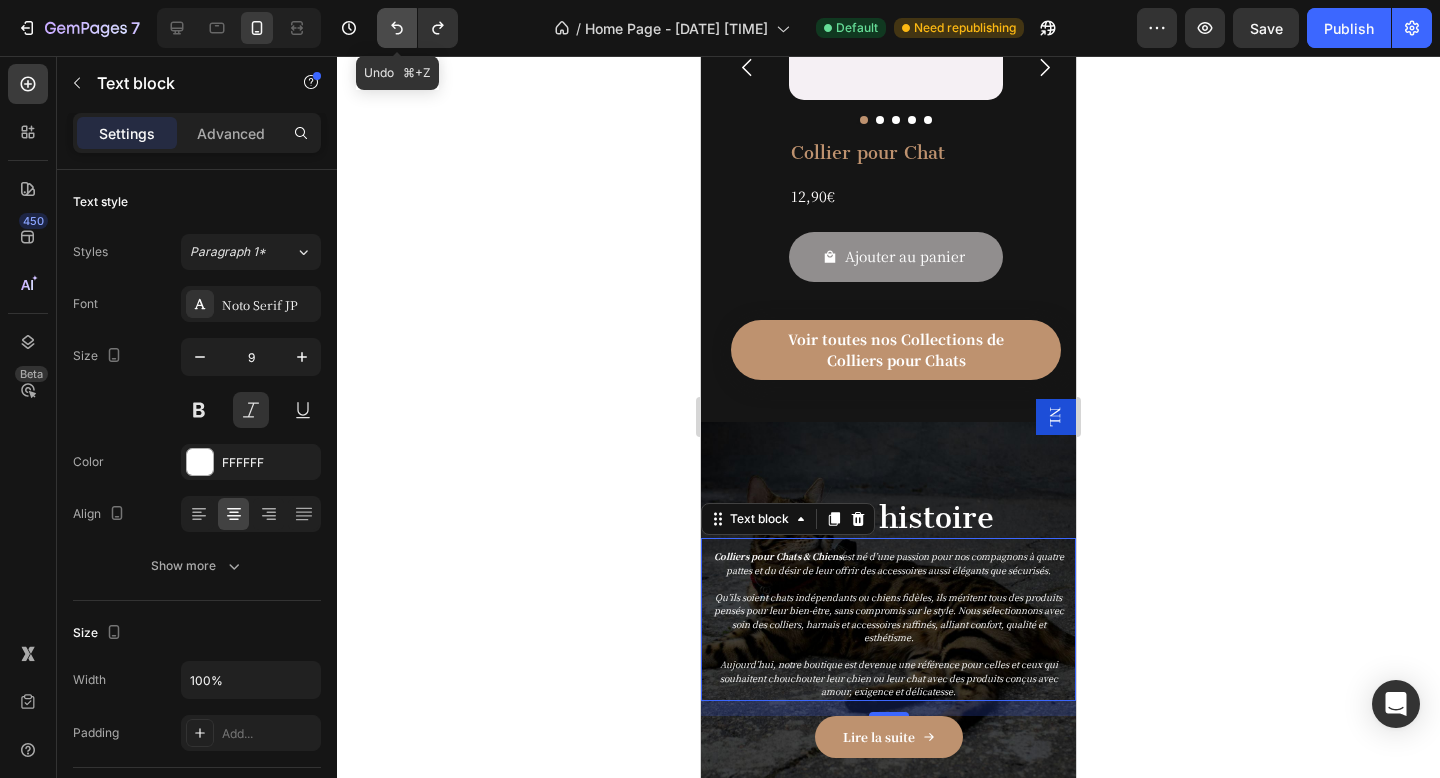 click 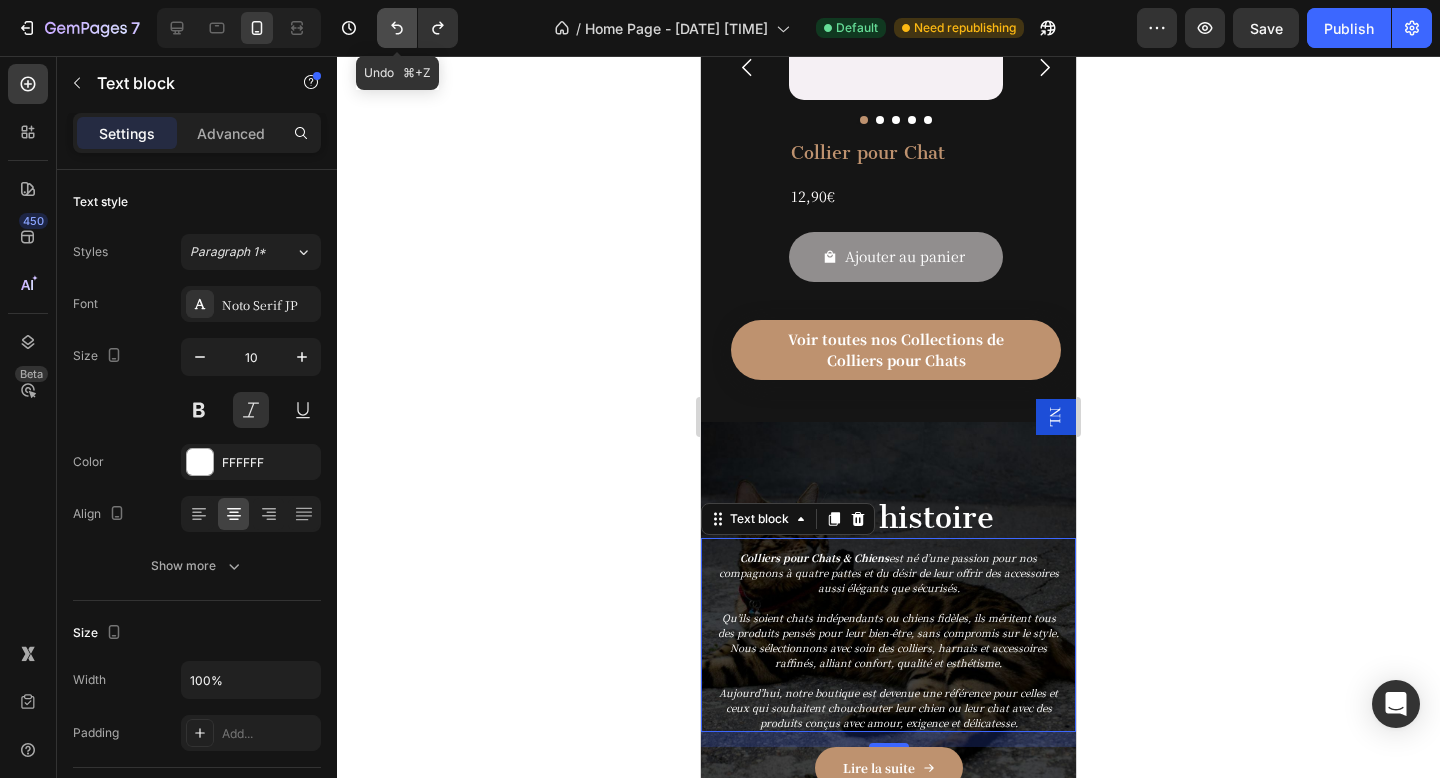 click 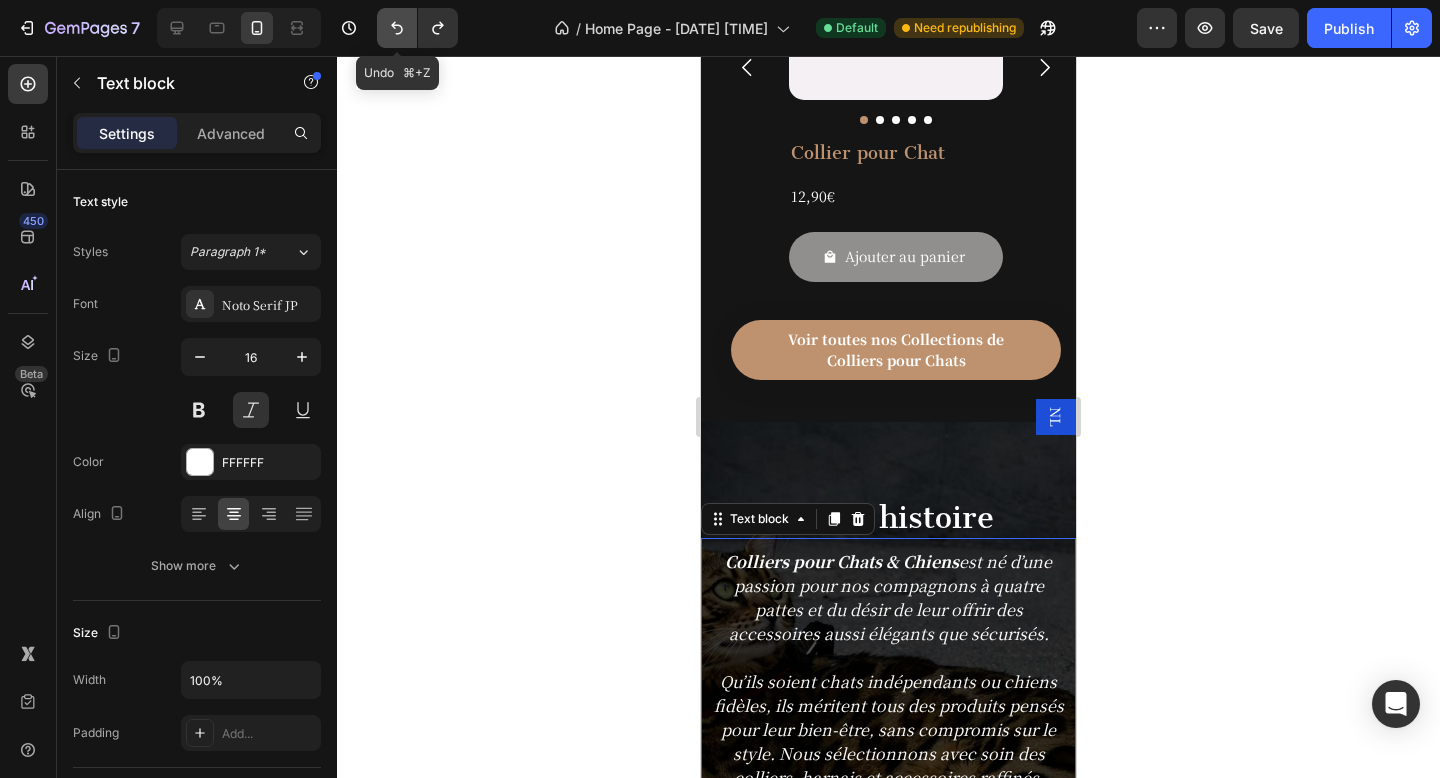 click 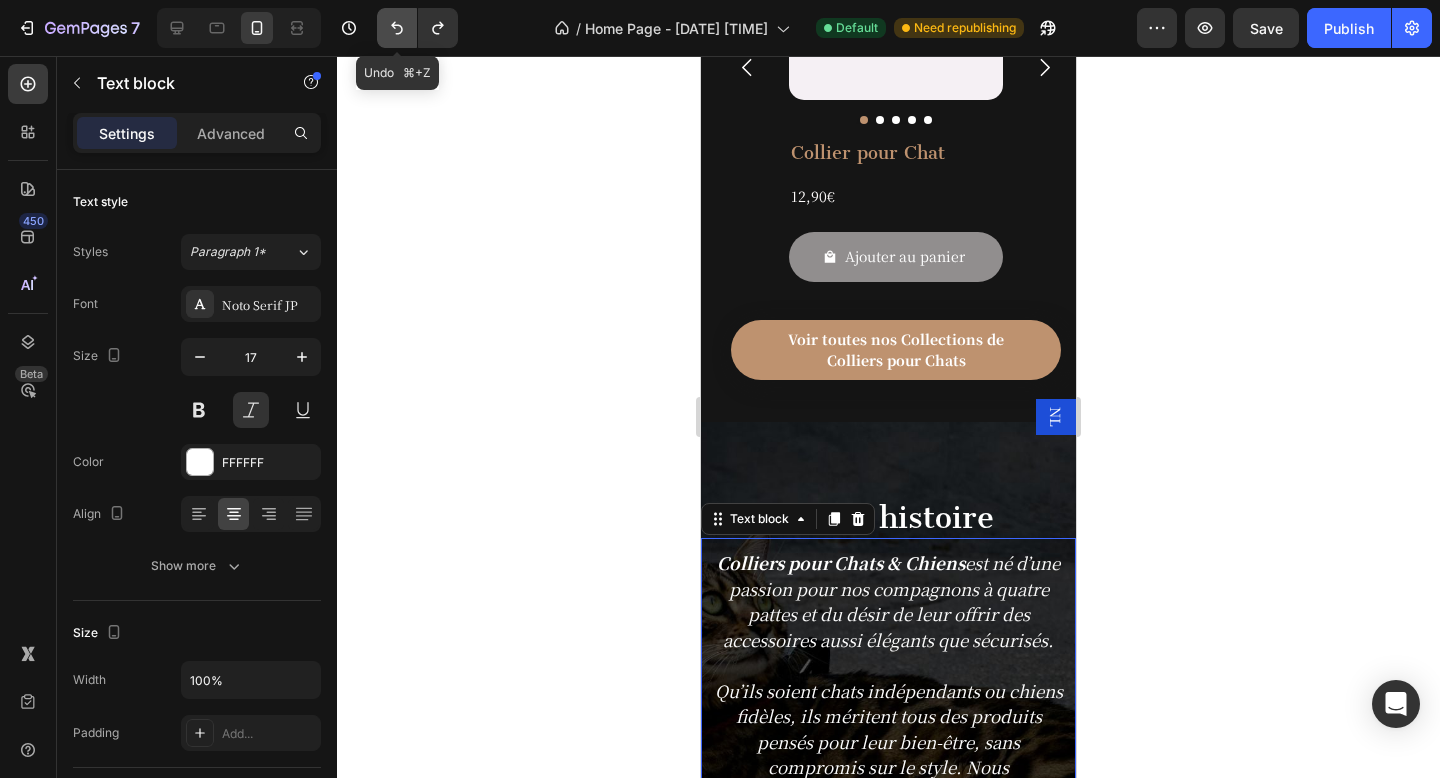 click 